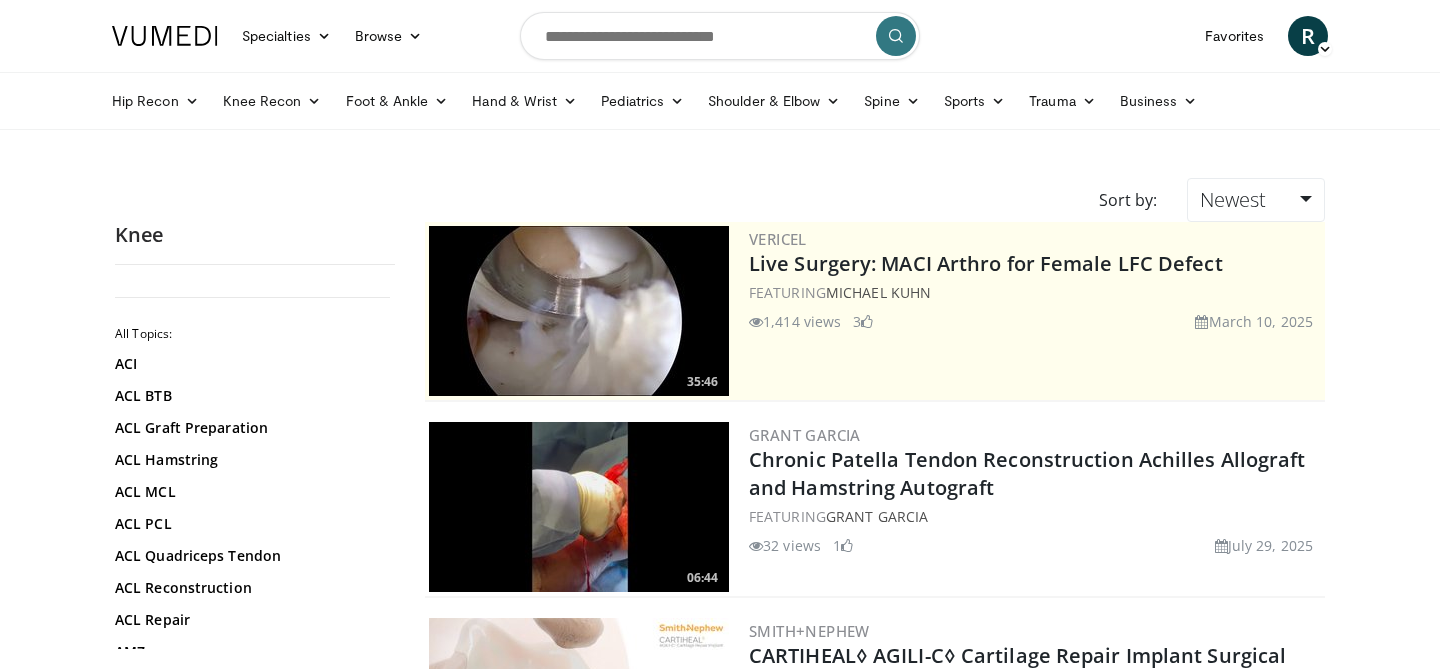scroll, scrollTop: 0, scrollLeft: 0, axis: both 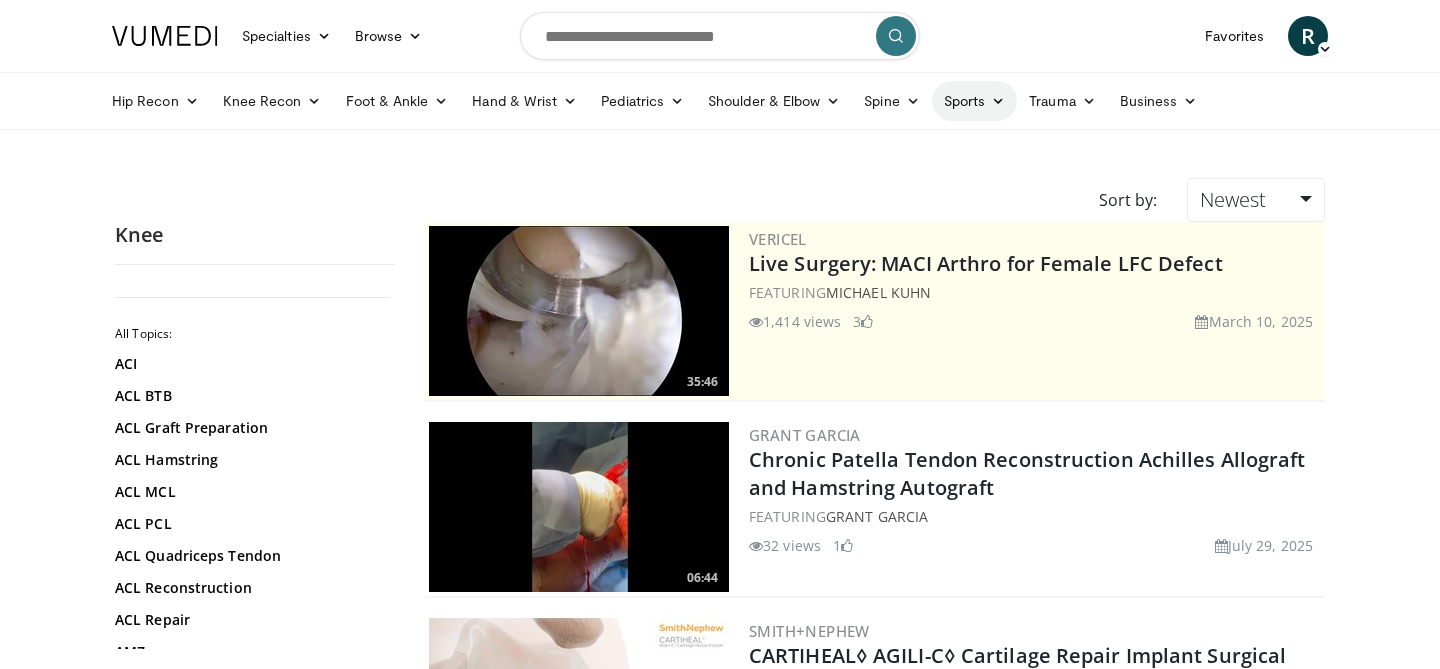 click on "Sports" at bounding box center [975, 101] 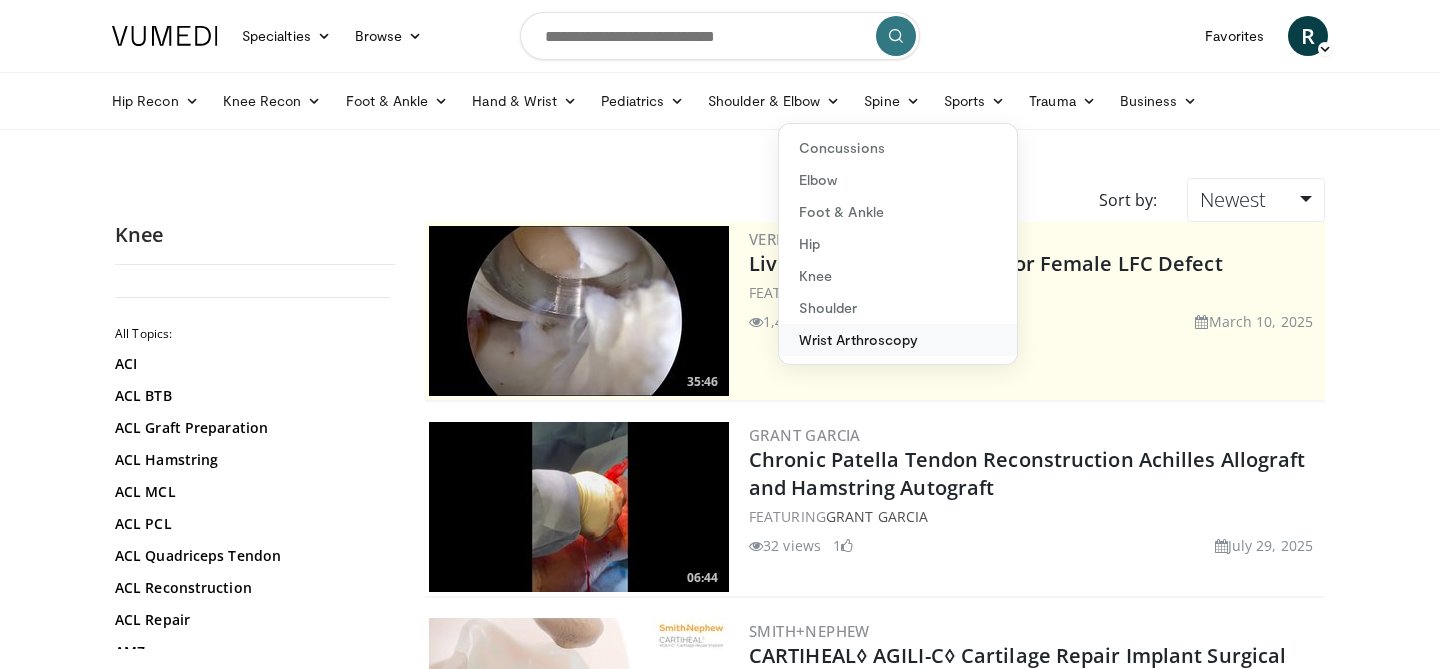 click on "Wrist Arthroscopy" at bounding box center (898, 340) 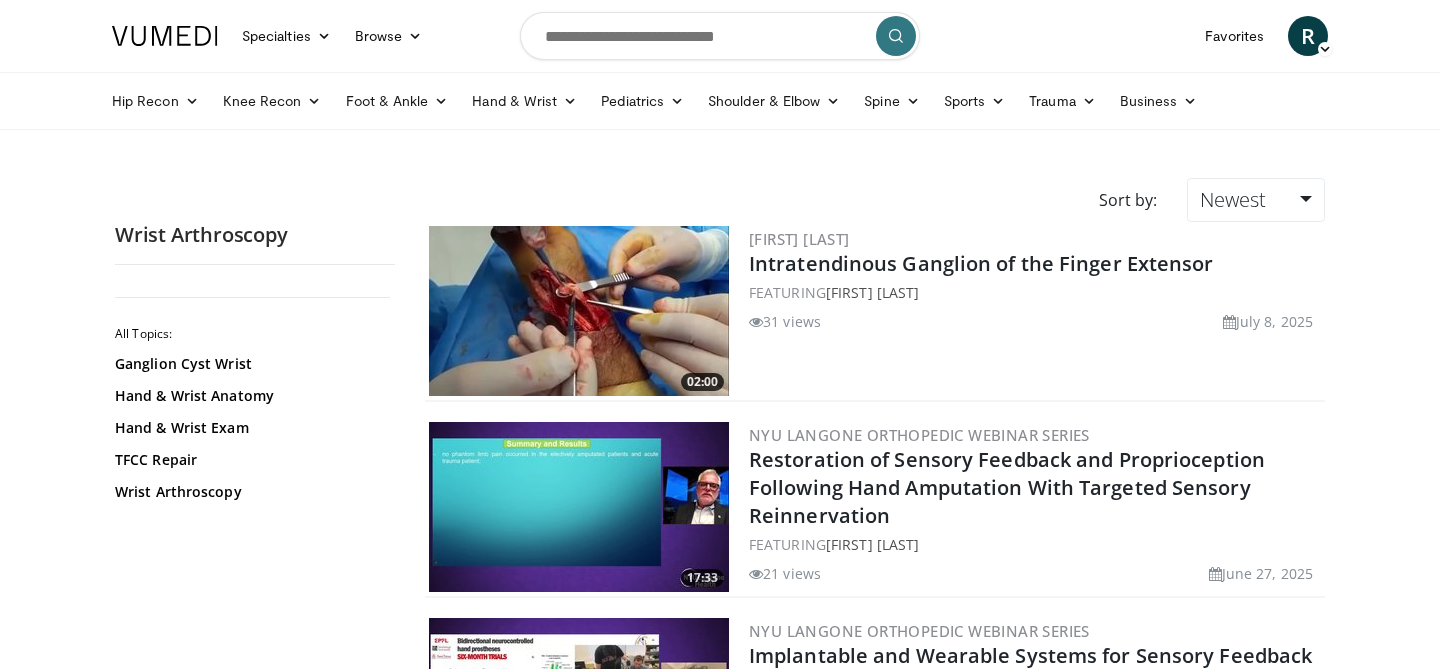 scroll, scrollTop: 0, scrollLeft: 0, axis: both 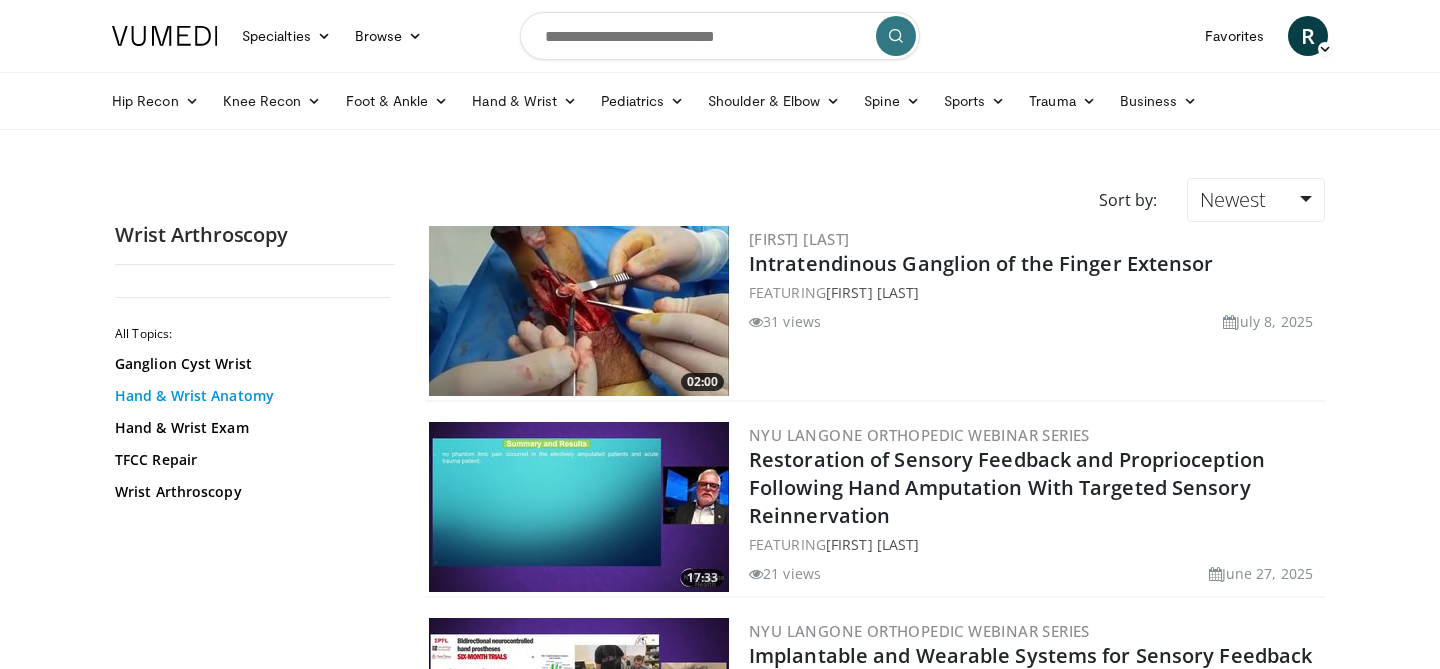 click on "Hand & Wrist Anatomy" at bounding box center (250, 396) 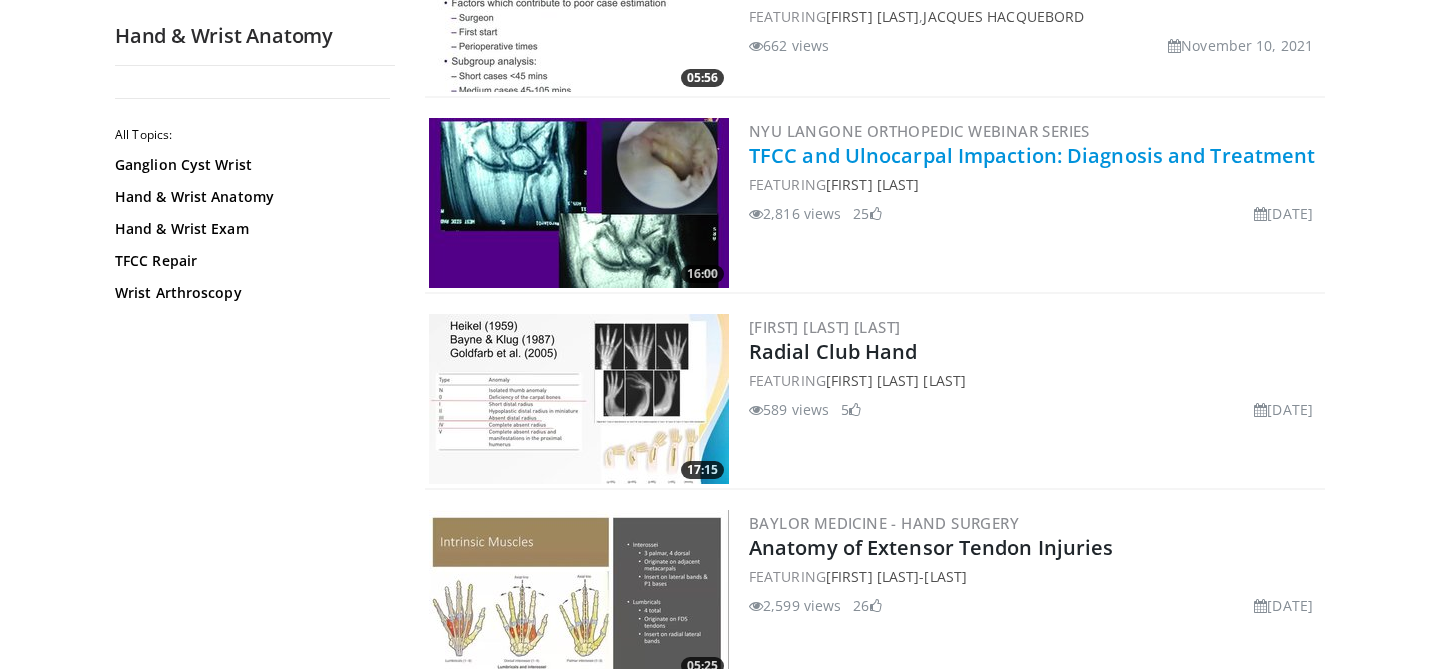 scroll, scrollTop: 2461, scrollLeft: 0, axis: vertical 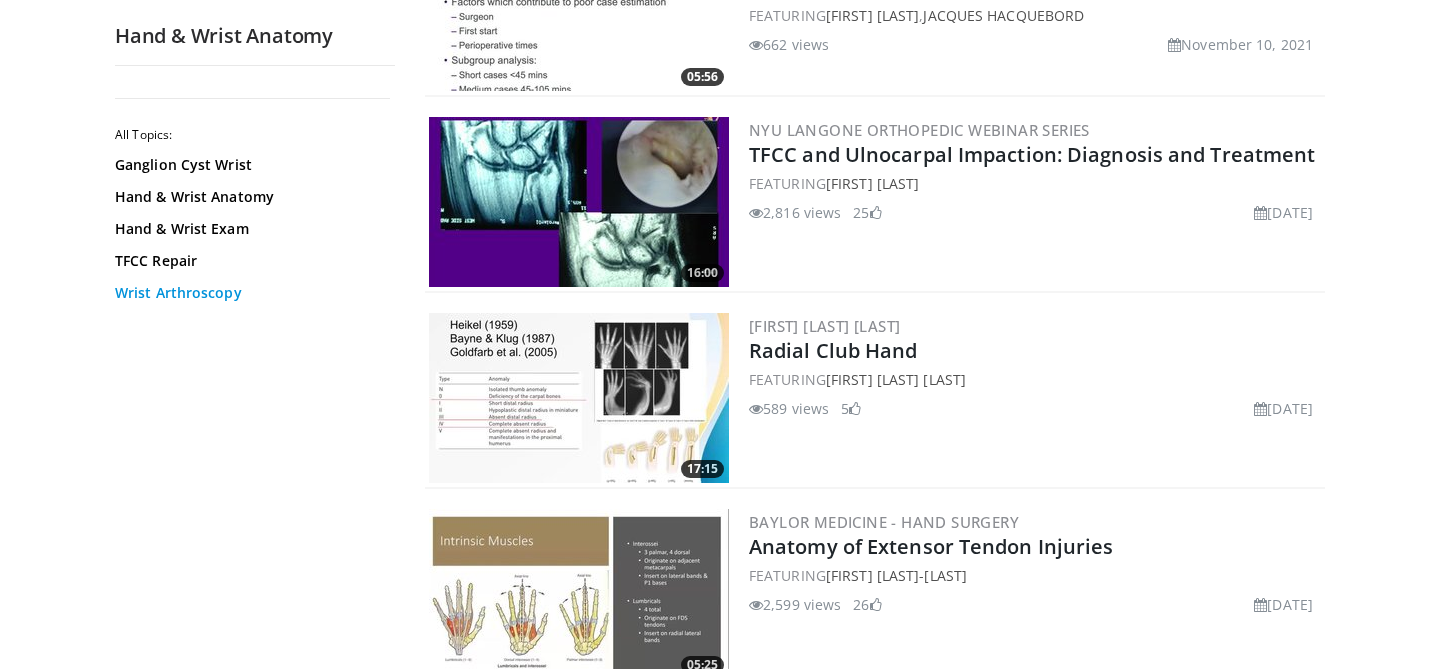 click on "Wrist Arthroscopy" at bounding box center [250, 293] 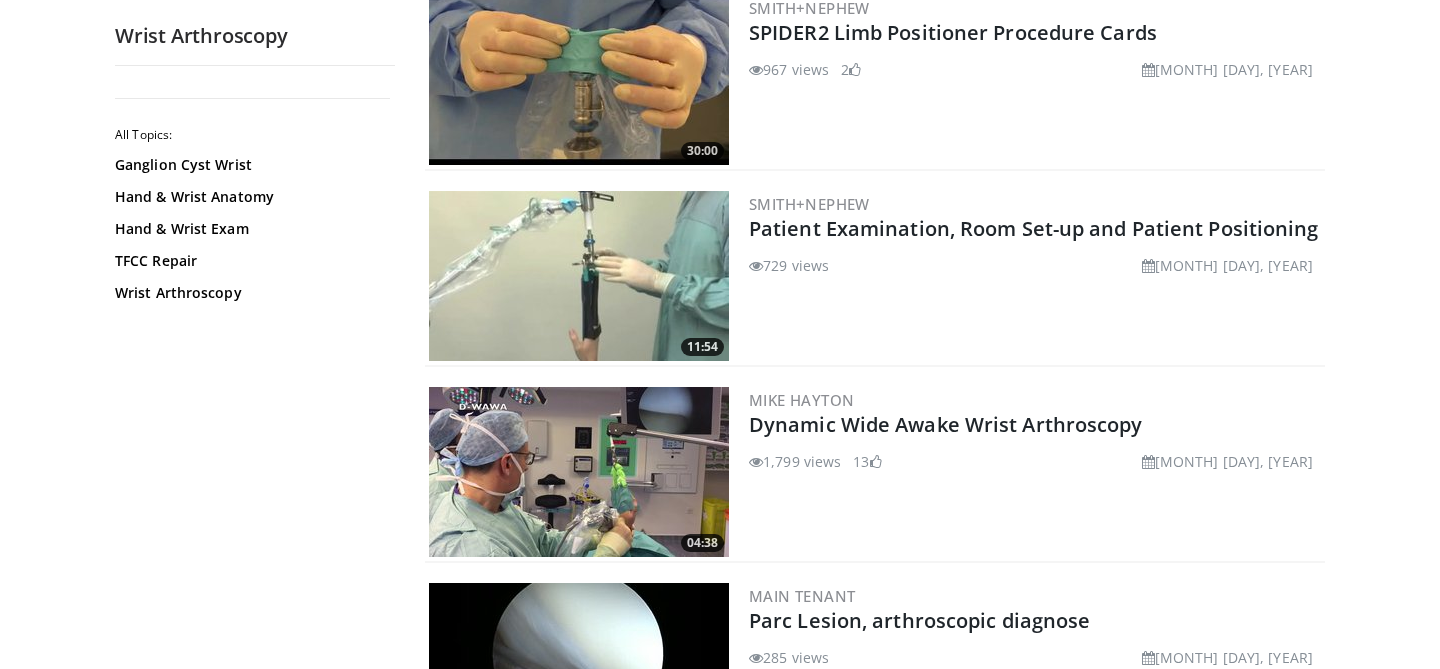scroll, scrollTop: 4705, scrollLeft: 0, axis: vertical 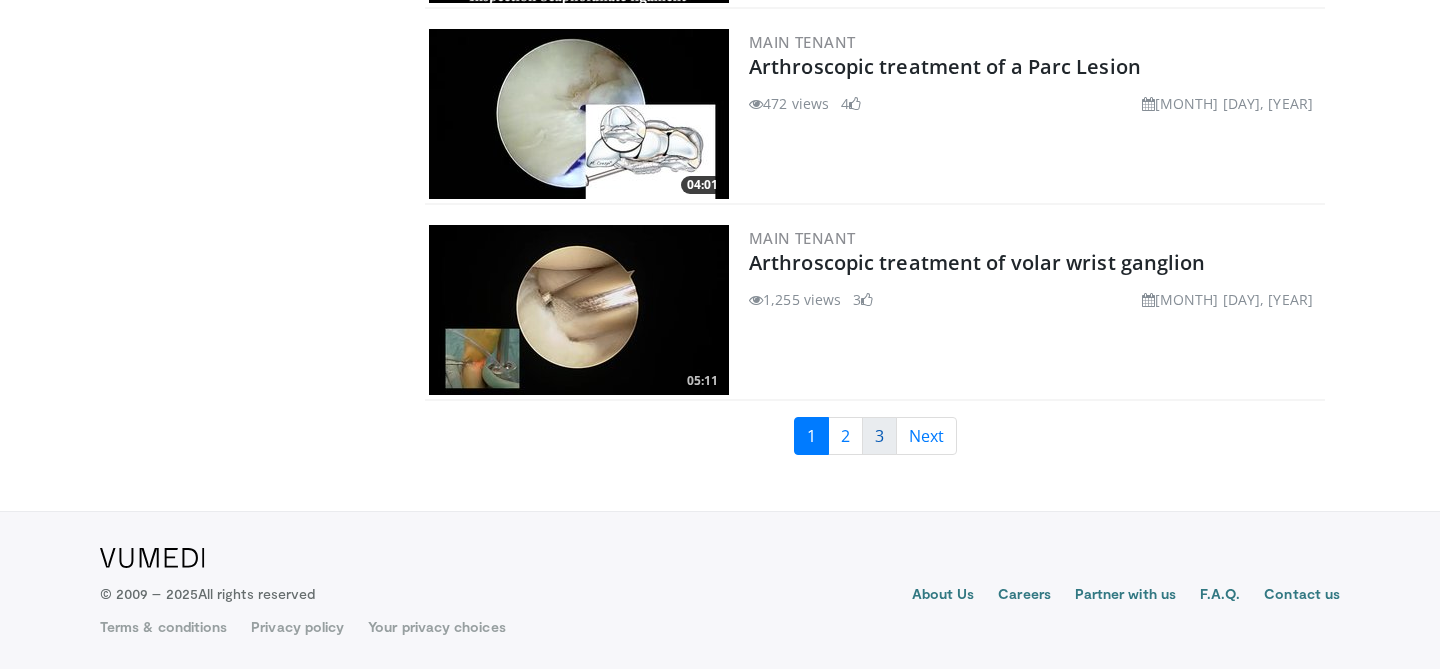 click on "3" at bounding box center (879, 436) 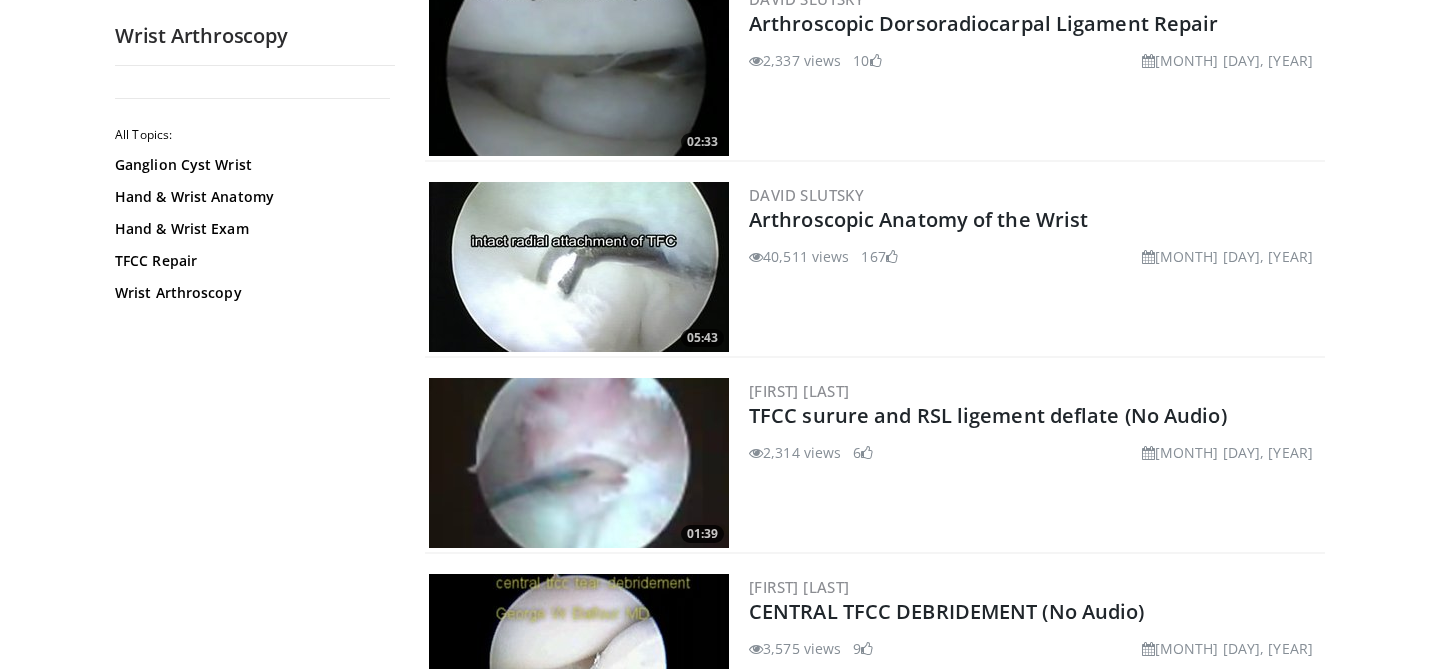 scroll, scrollTop: 2381, scrollLeft: 0, axis: vertical 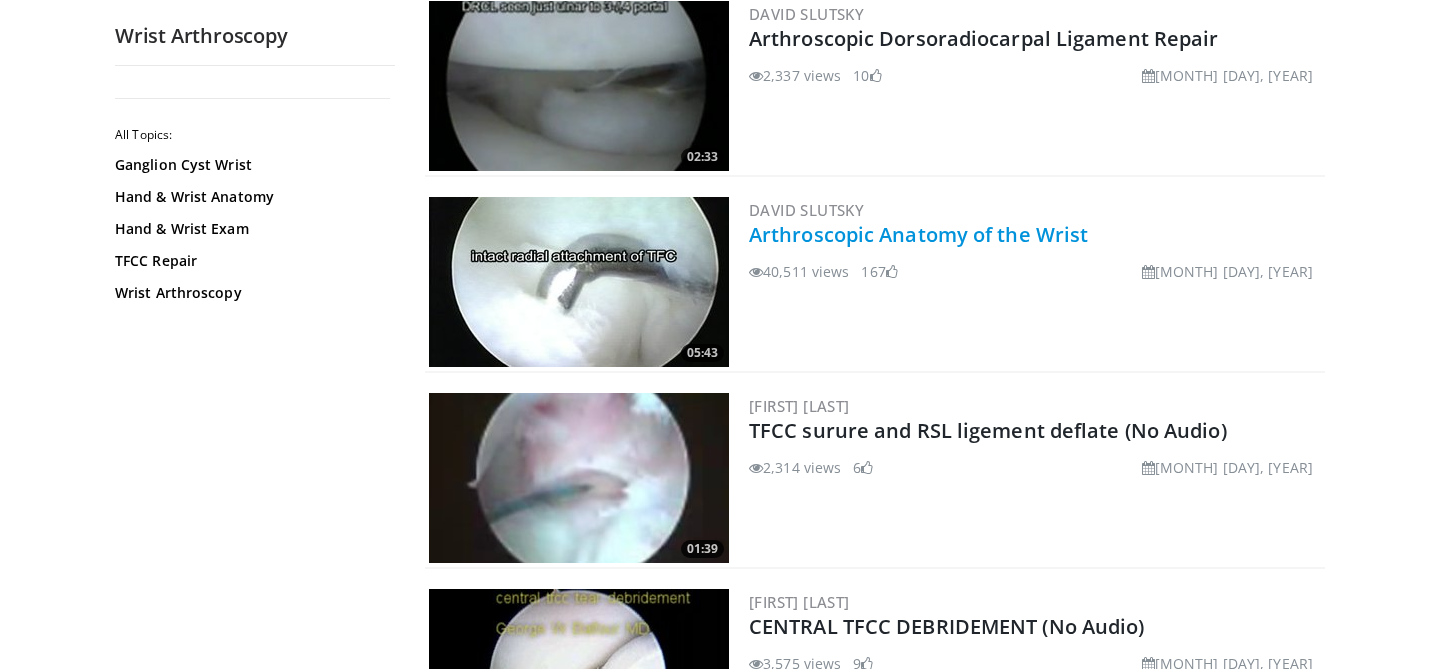 click on "Arthroscopic Anatomy of the Wrist" at bounding box center (918, 234) 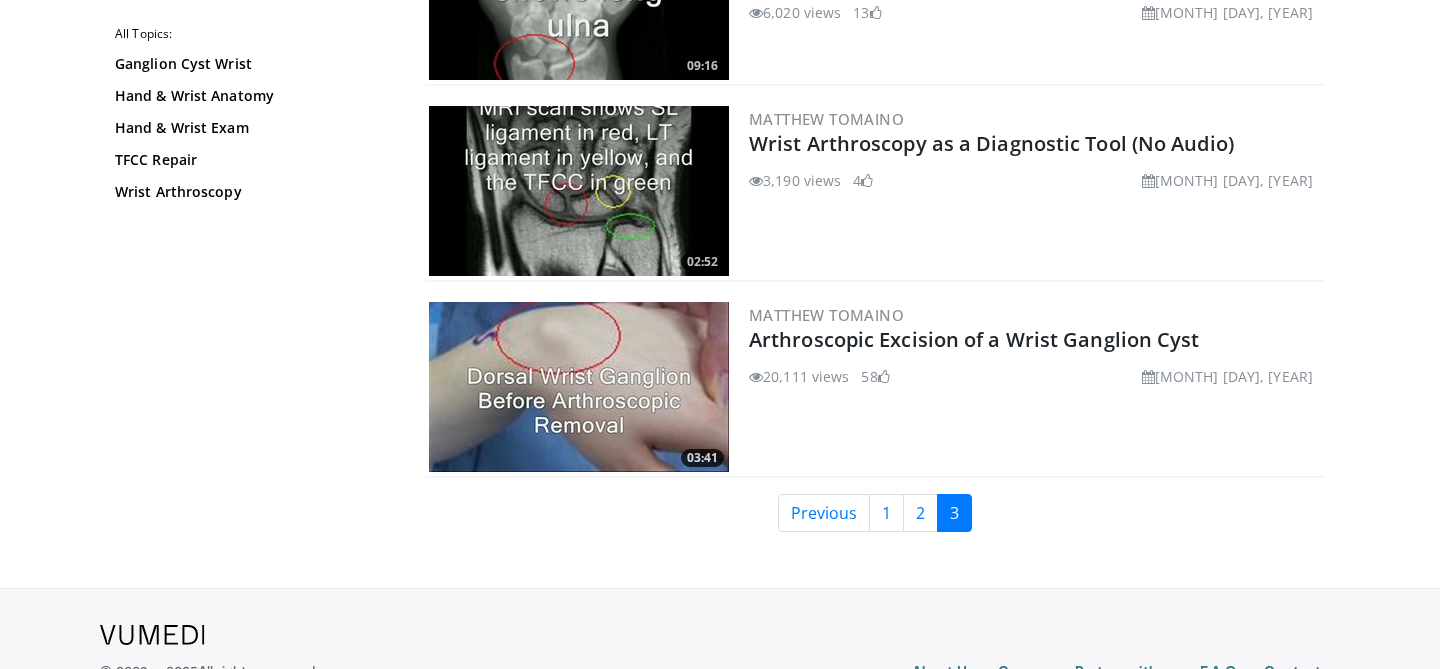 scroll, scrollTop: 3333, scrollLeft: 0, axis: vertical 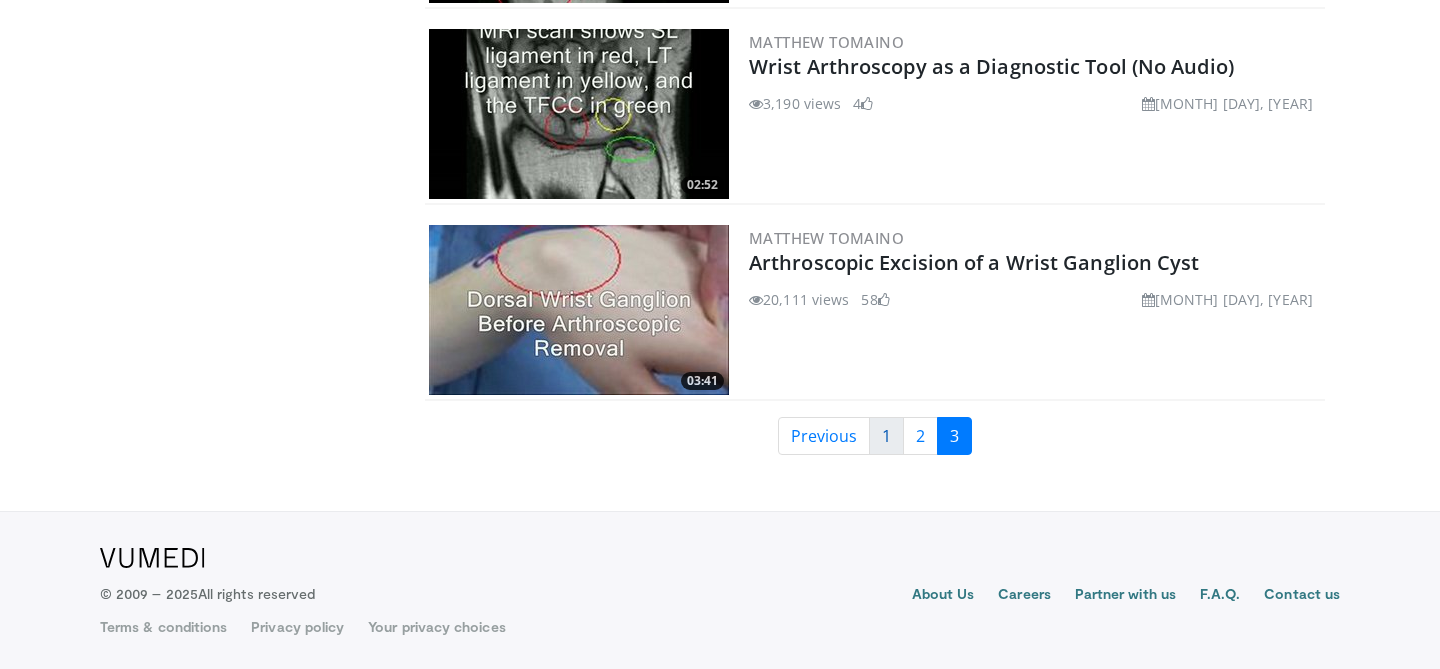 click on "1" at bounding box center (886, 436) 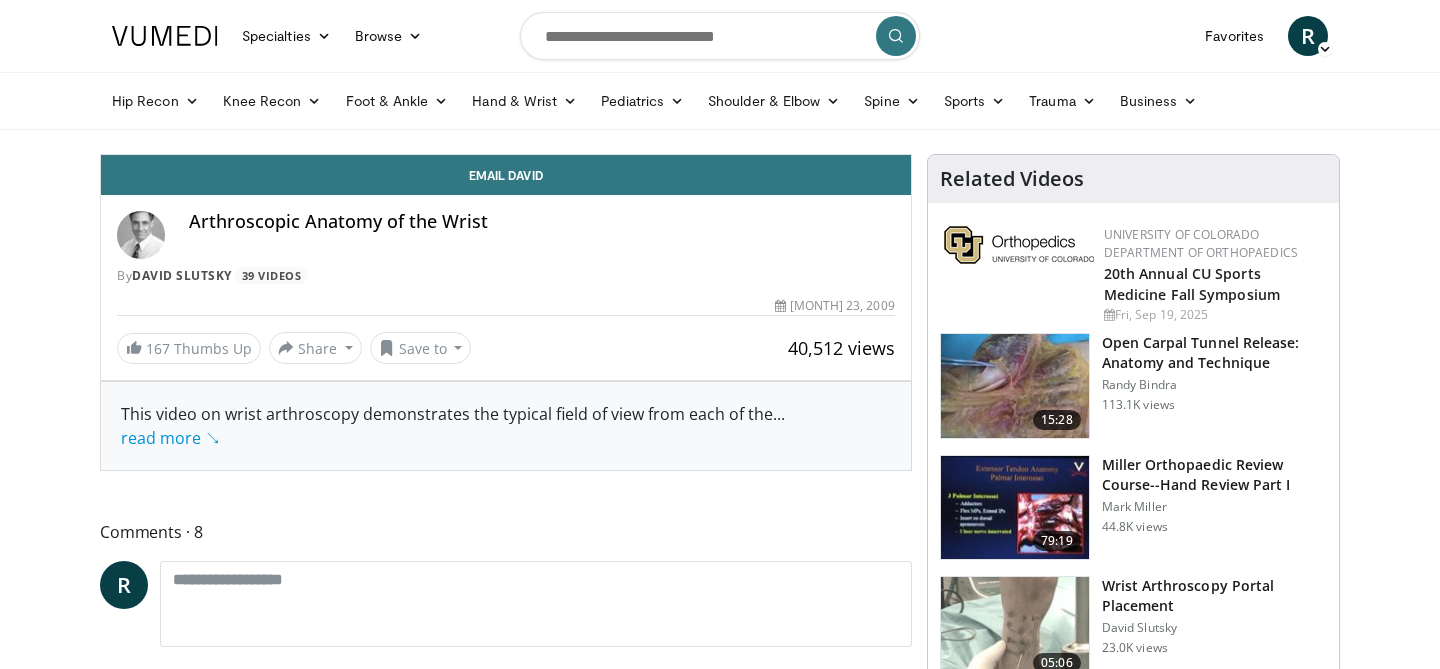 scroll, scrollTop: 0, scrollLeft: 0, axis: both 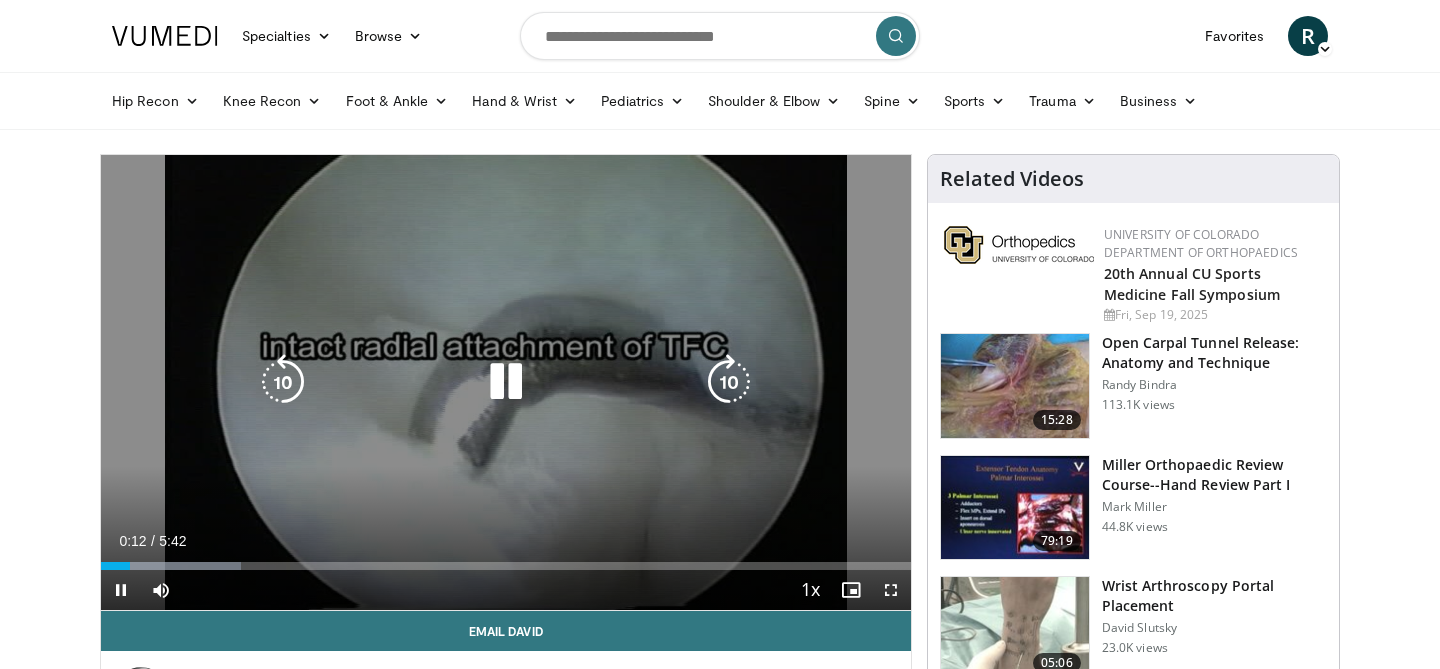 click at bounding box center [506, 382] 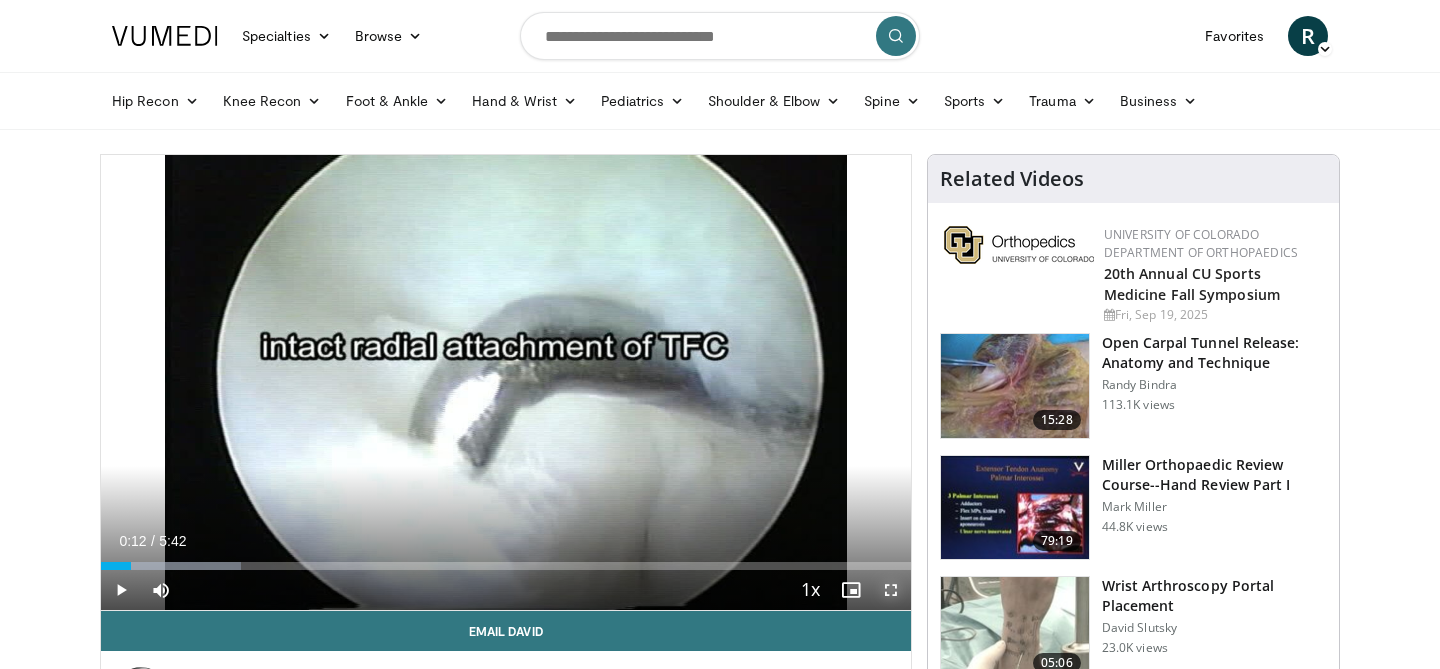 click at bounding box center (891, 590) 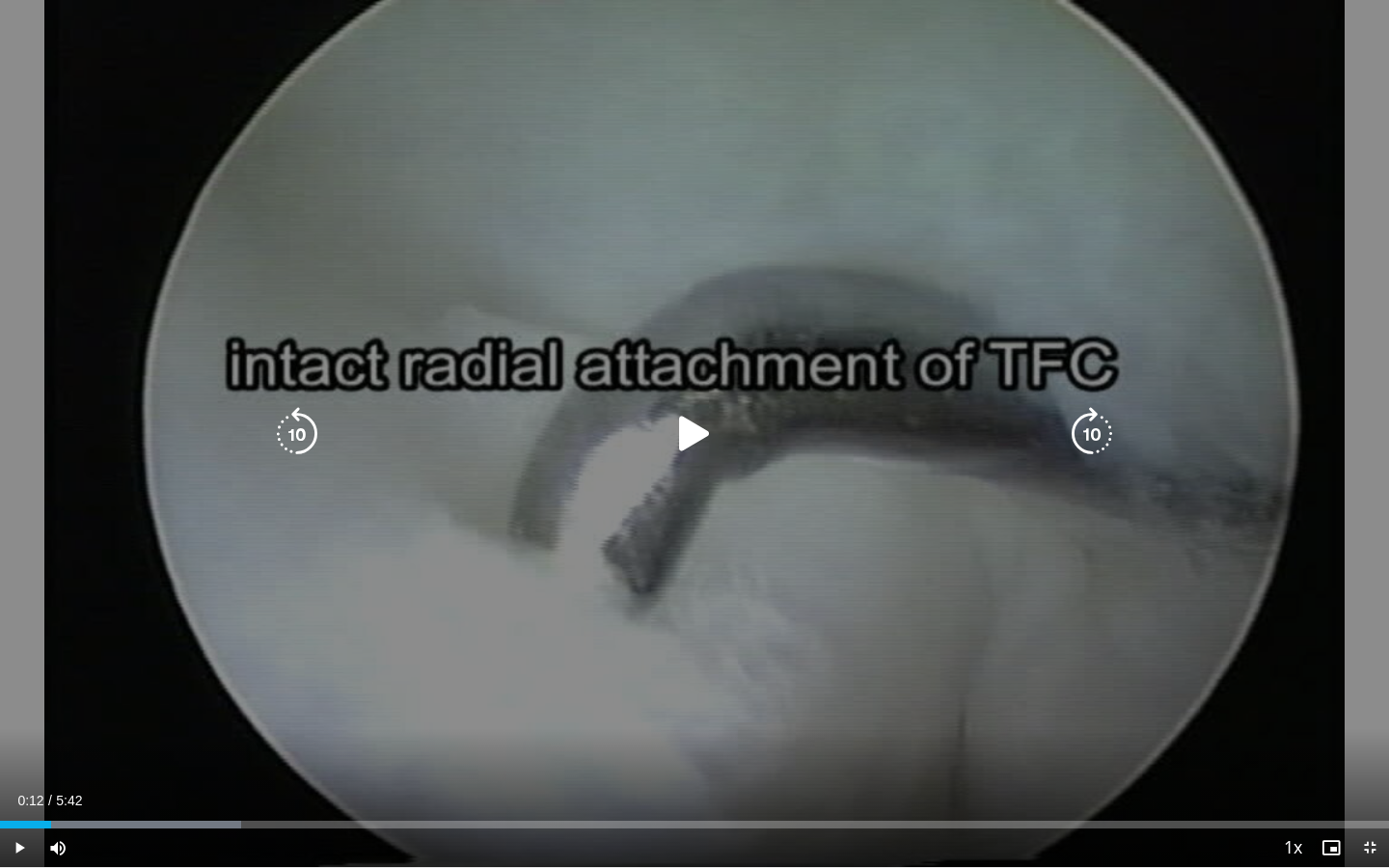 click on "10 seconds
Tap to unmute" at bounding box center [694, 433] 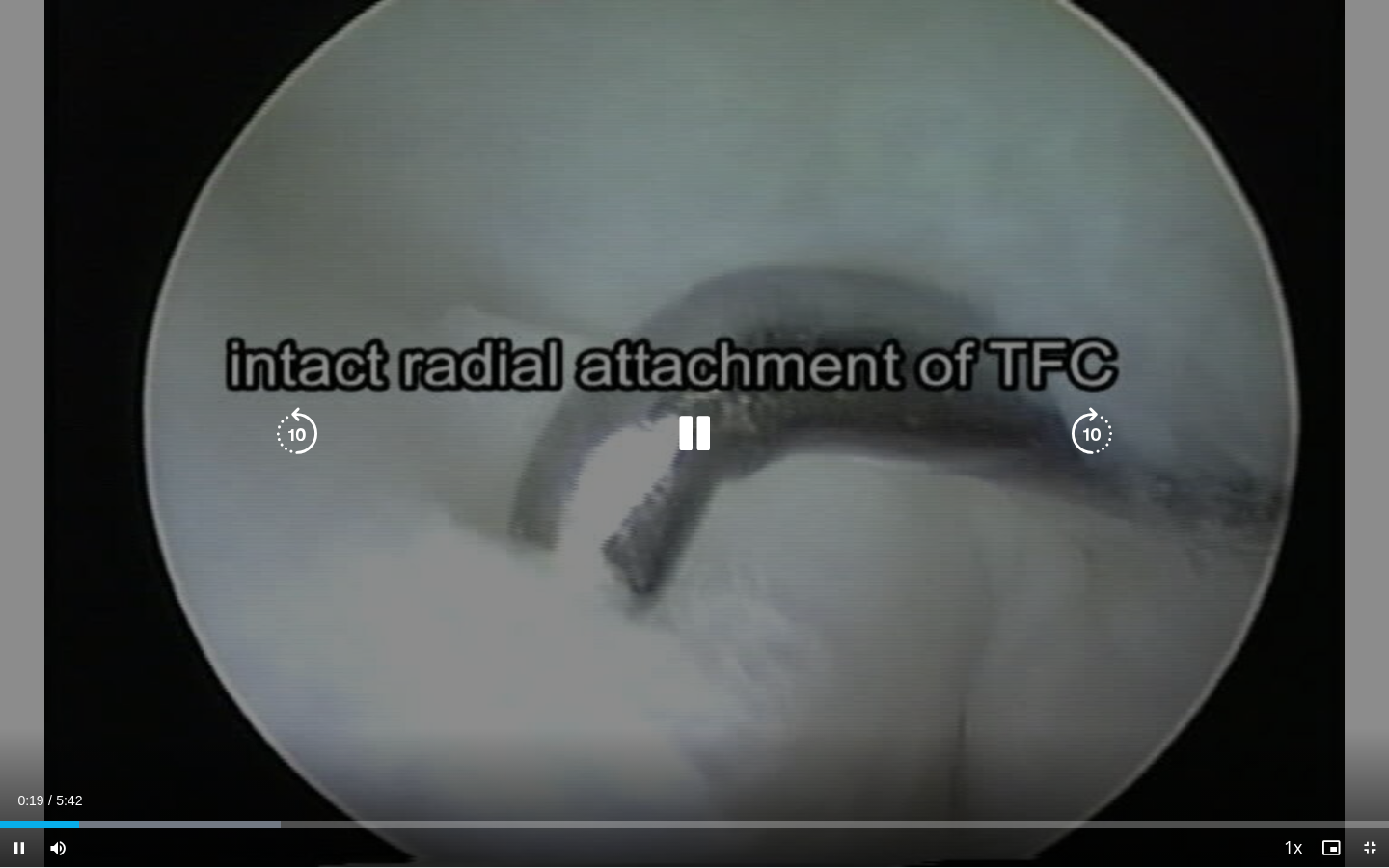 click on "10 seconds
Tap to unmute" at bounding box center (694, 433) 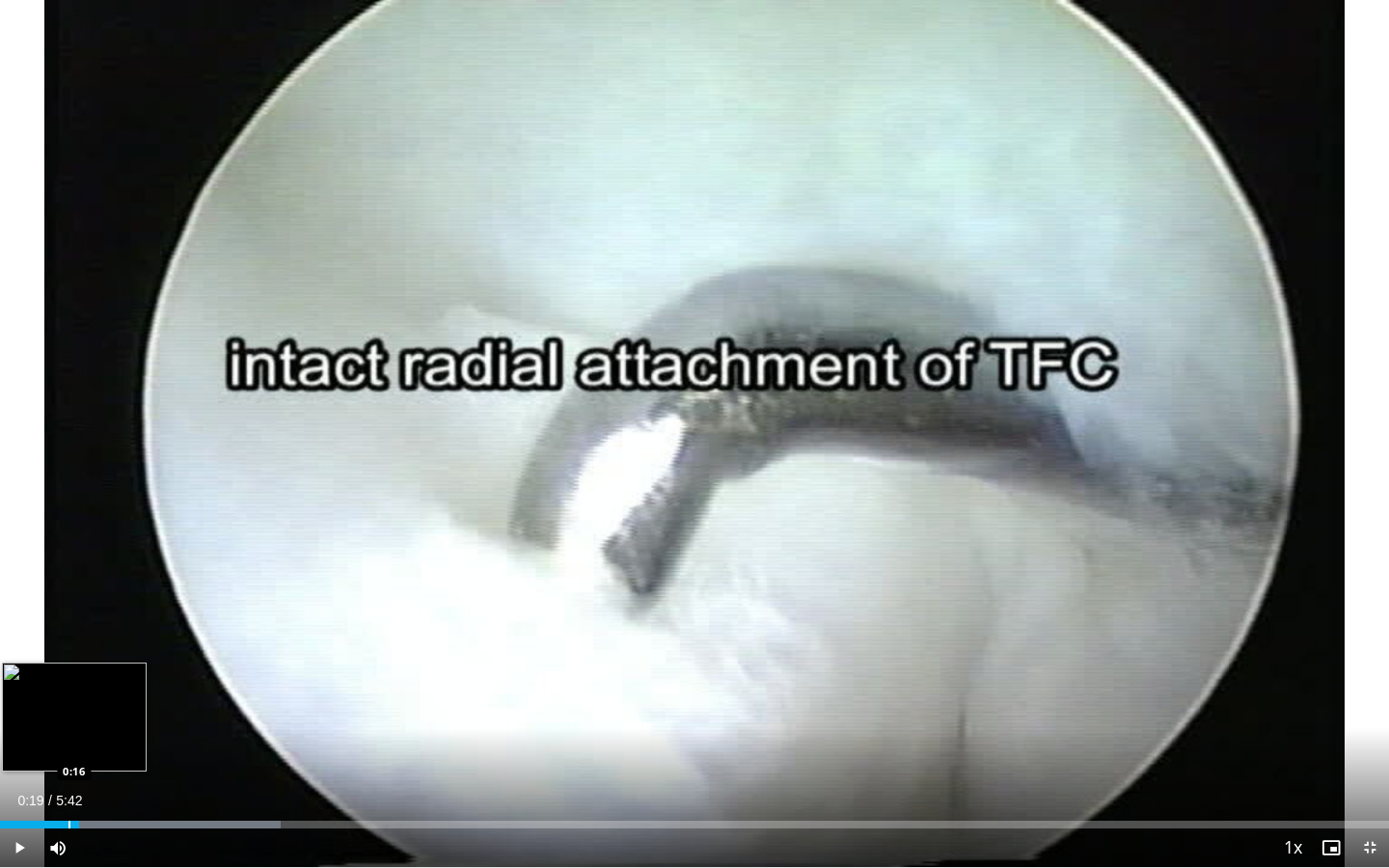 click on "Loaded :  20.24% 0:19 0:16" at bounding box center (694, 819) 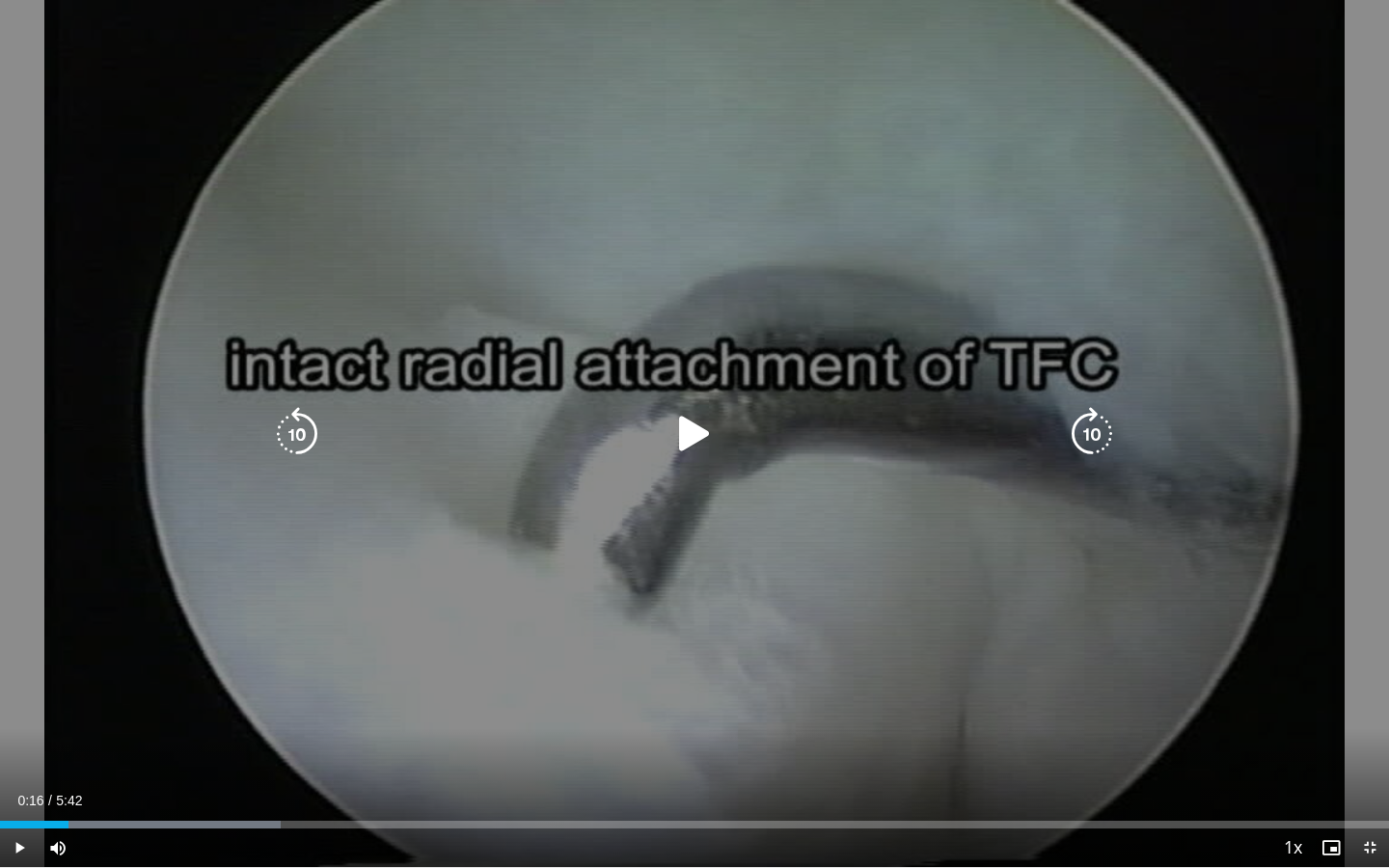 click at bounding box center [694, 434] 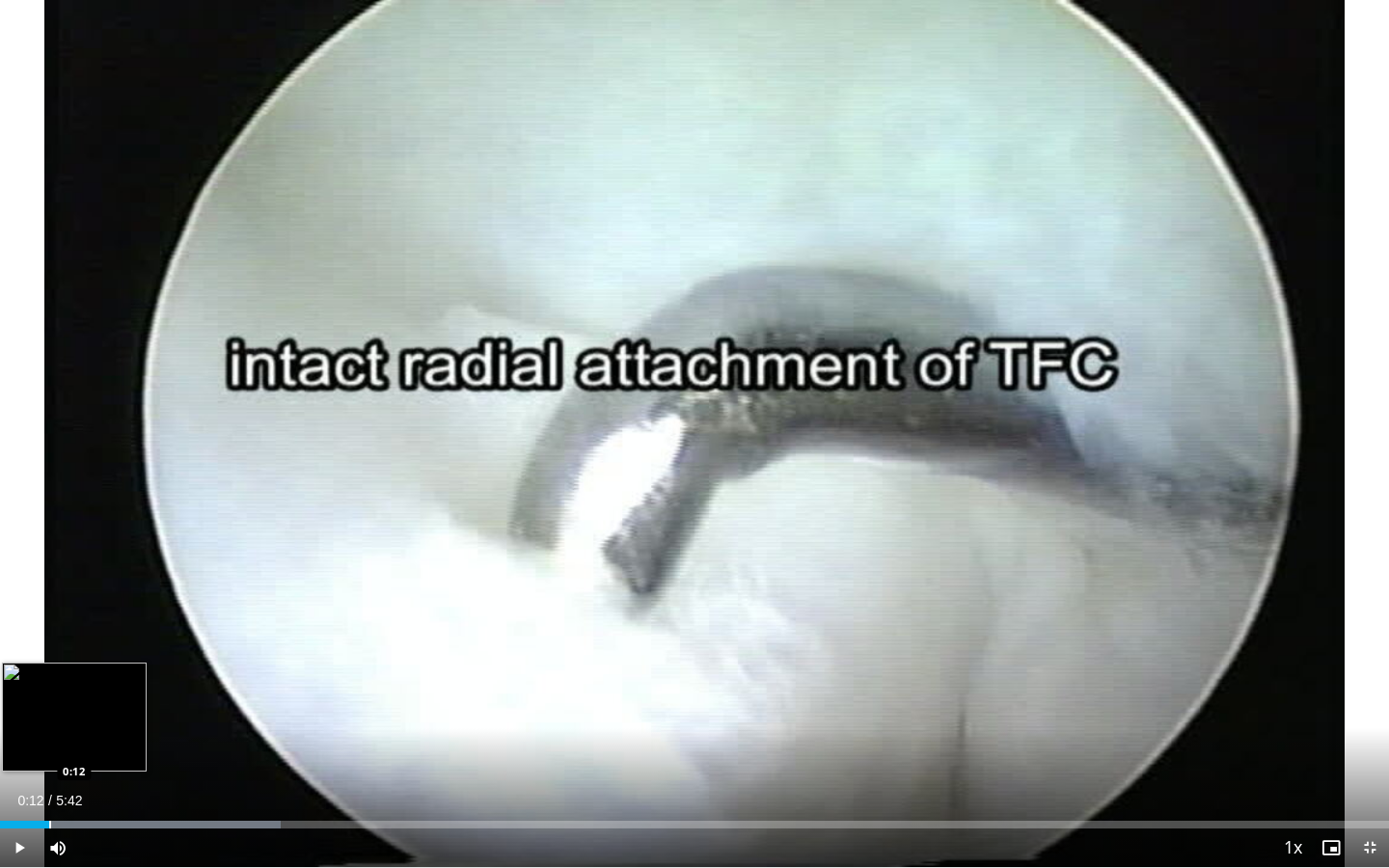 click on "Loaded :  20.24% 0:12 0:12" at bounding box center (694, 819) 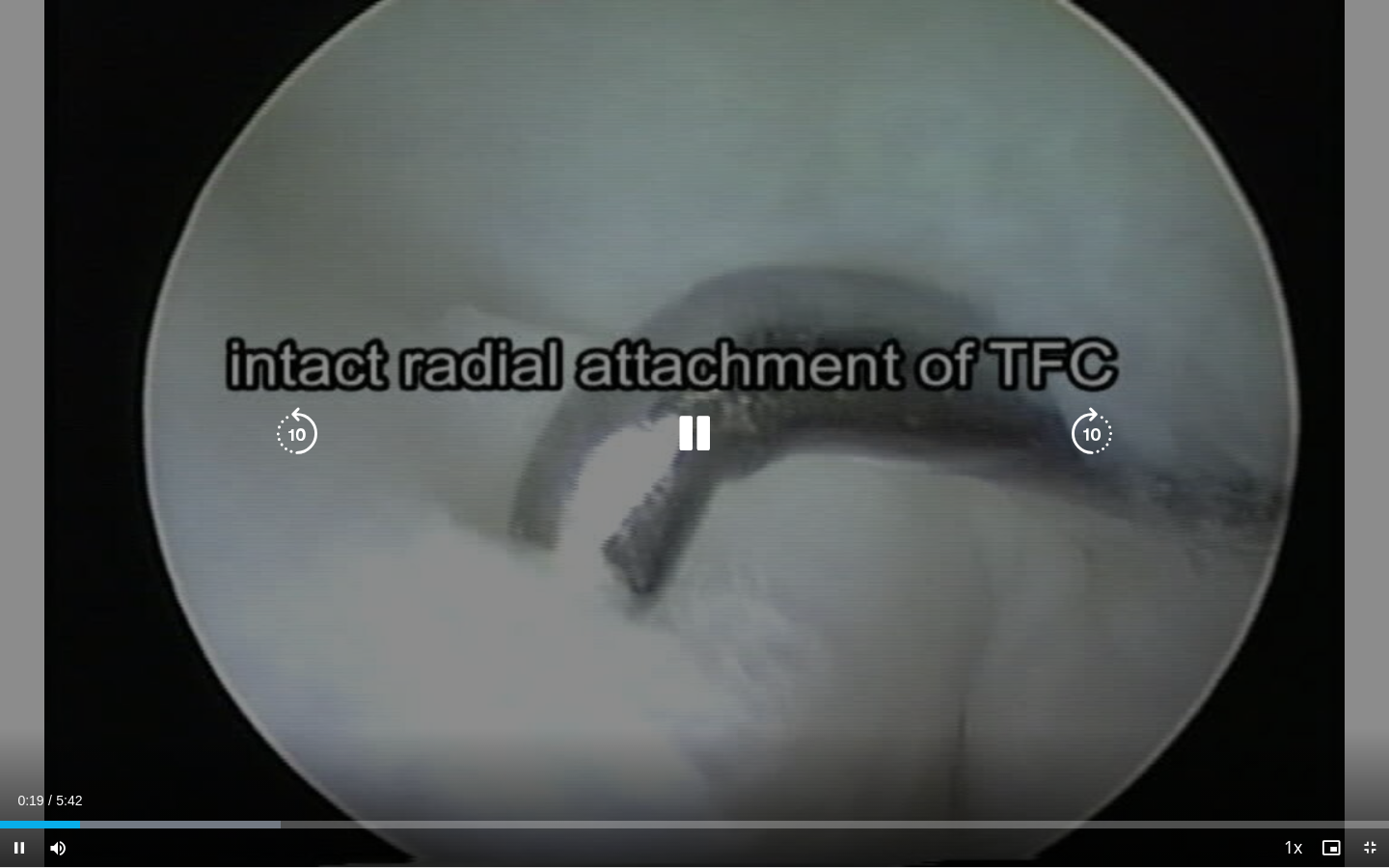 click at bounding box center (694, 434) 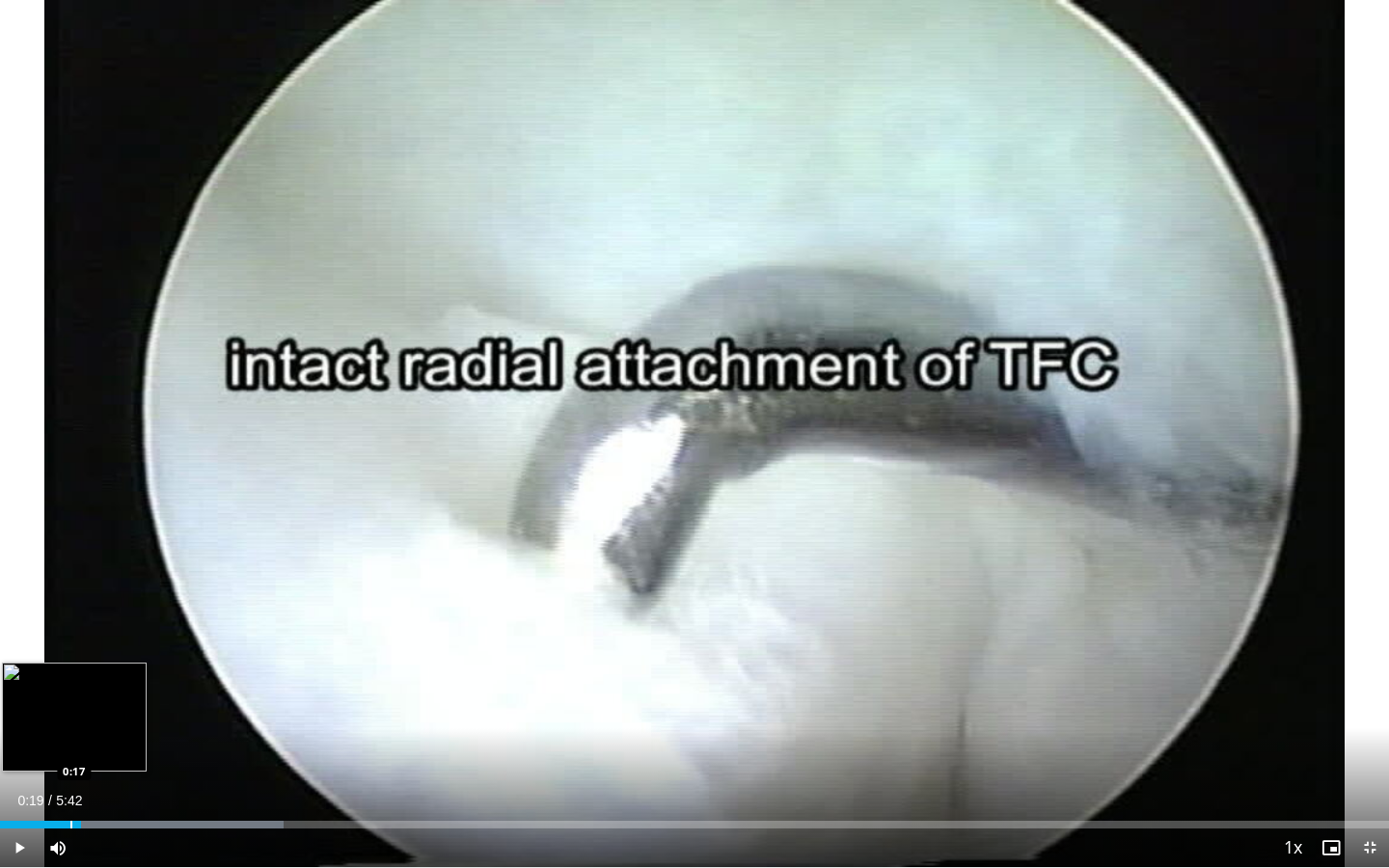 click at bounding box center [71, 825] 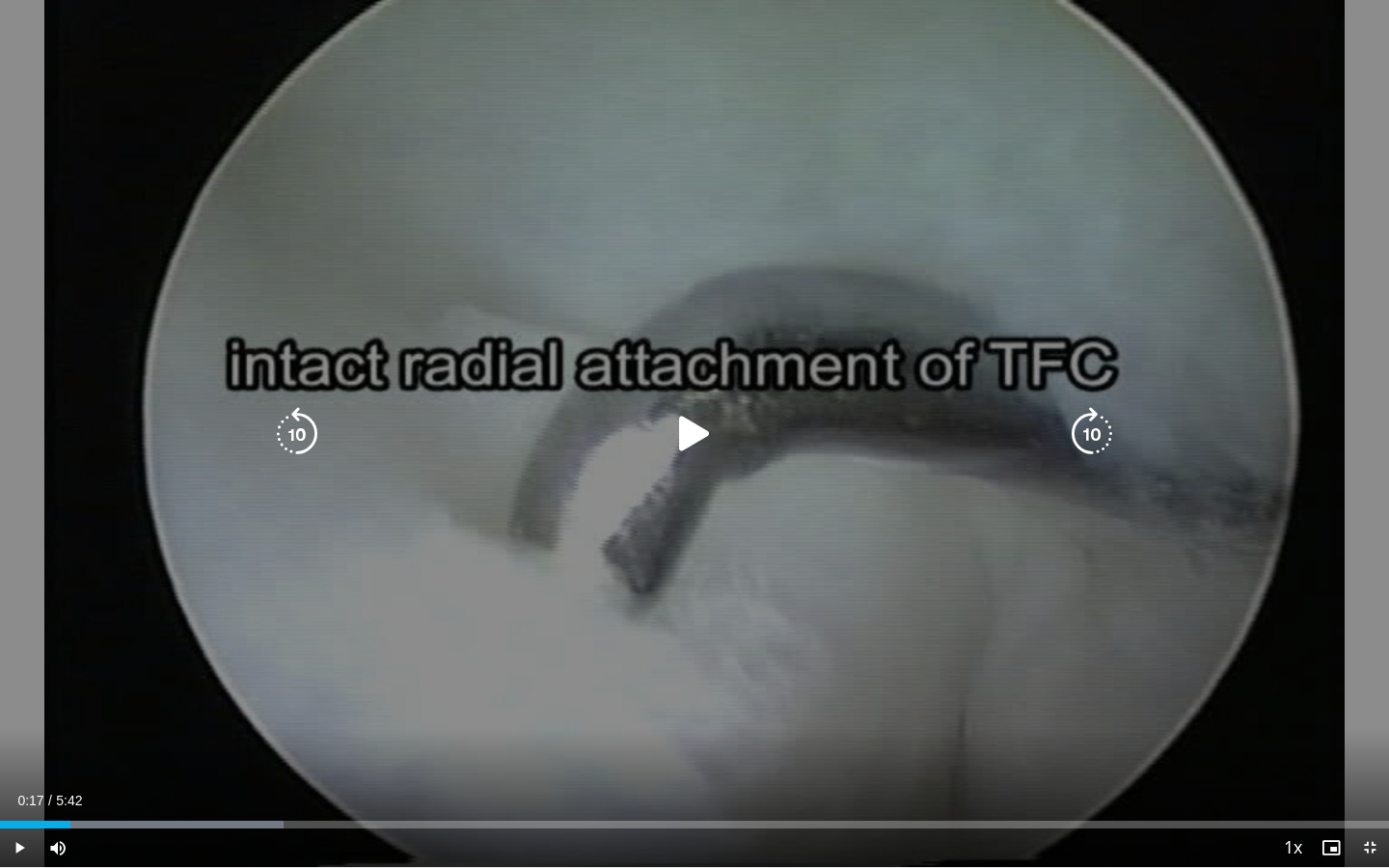 click at bounding box center [694, 434] 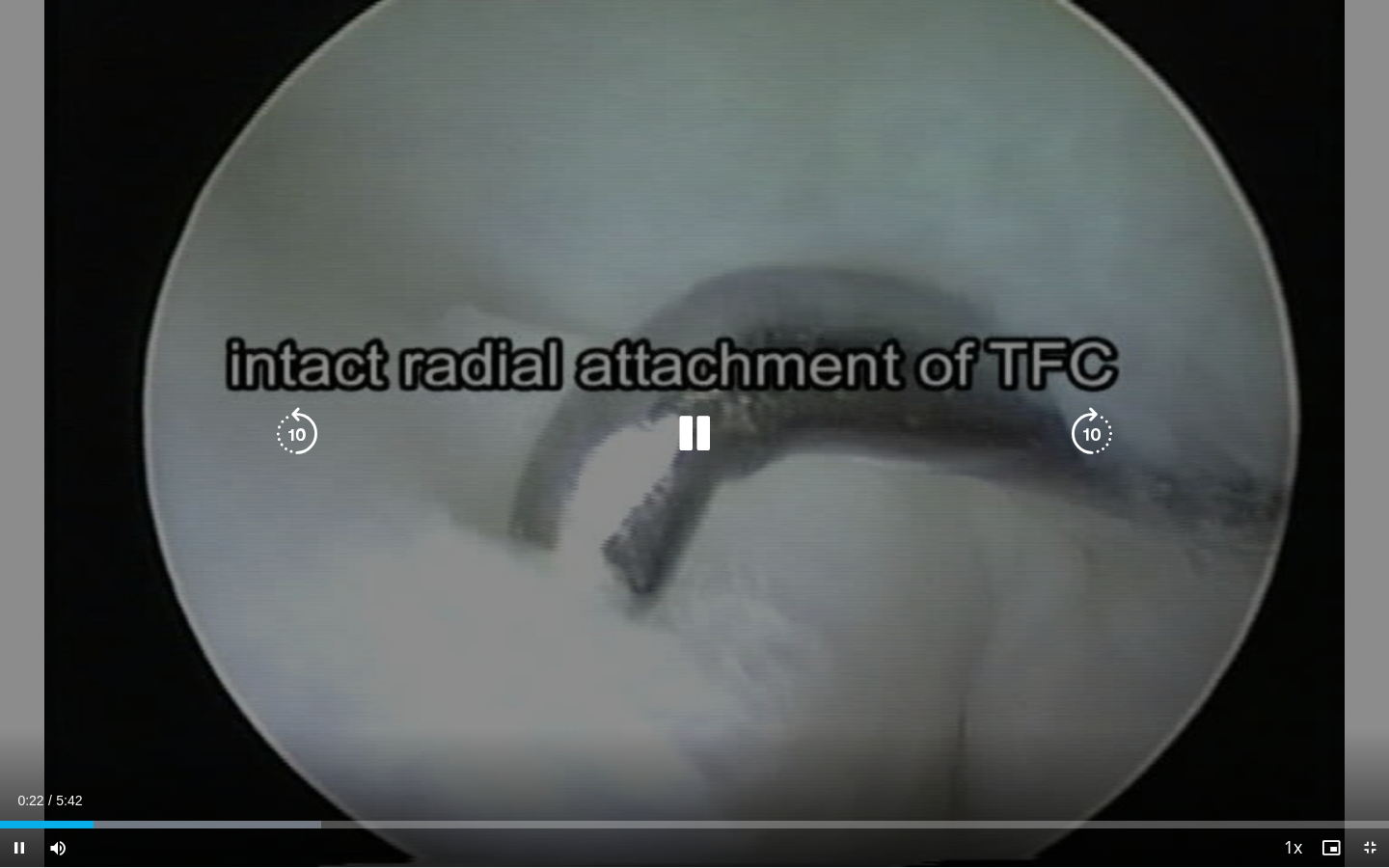 click at bounding box center (694, 434) 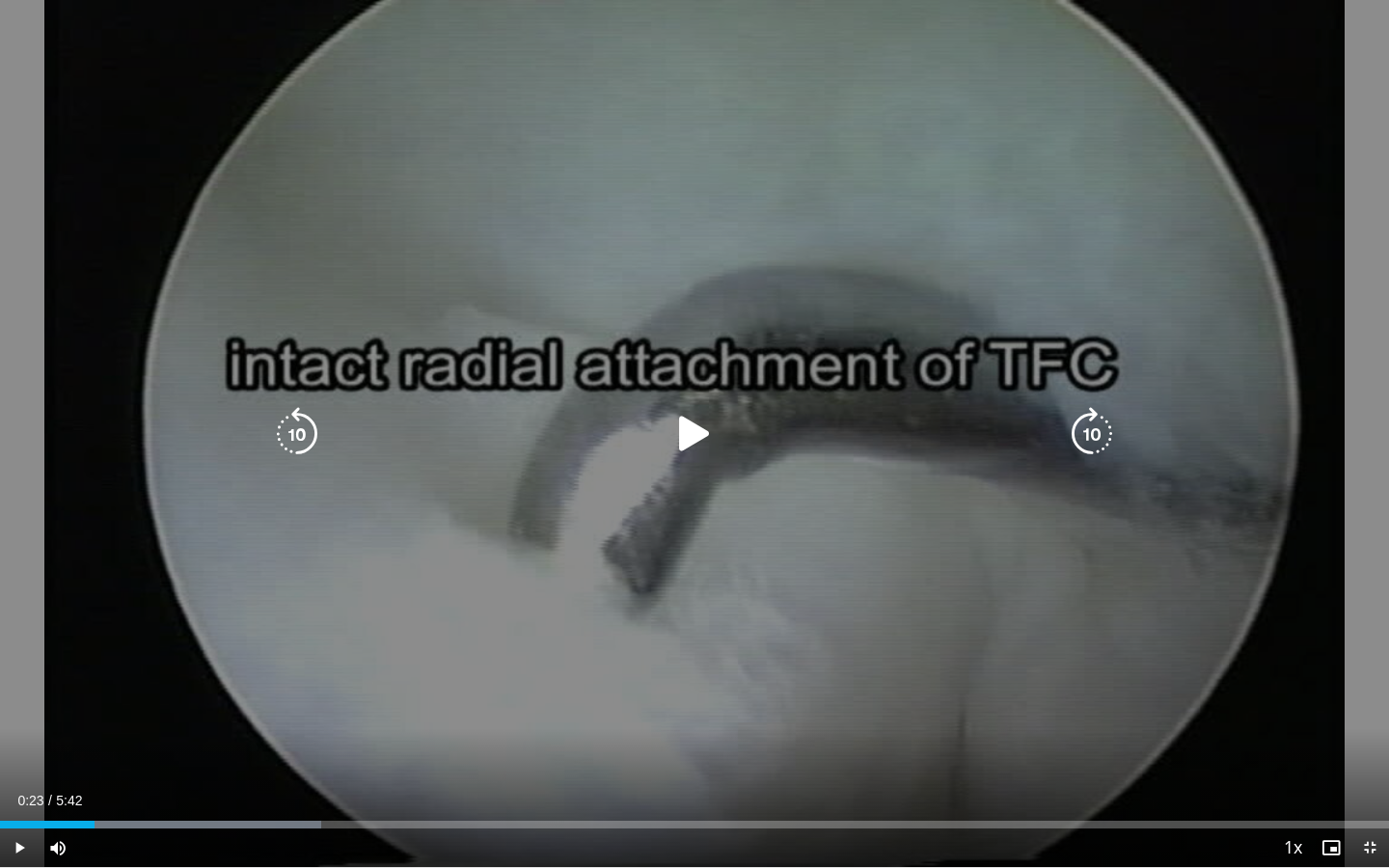 click at bounding box center (694, 434) 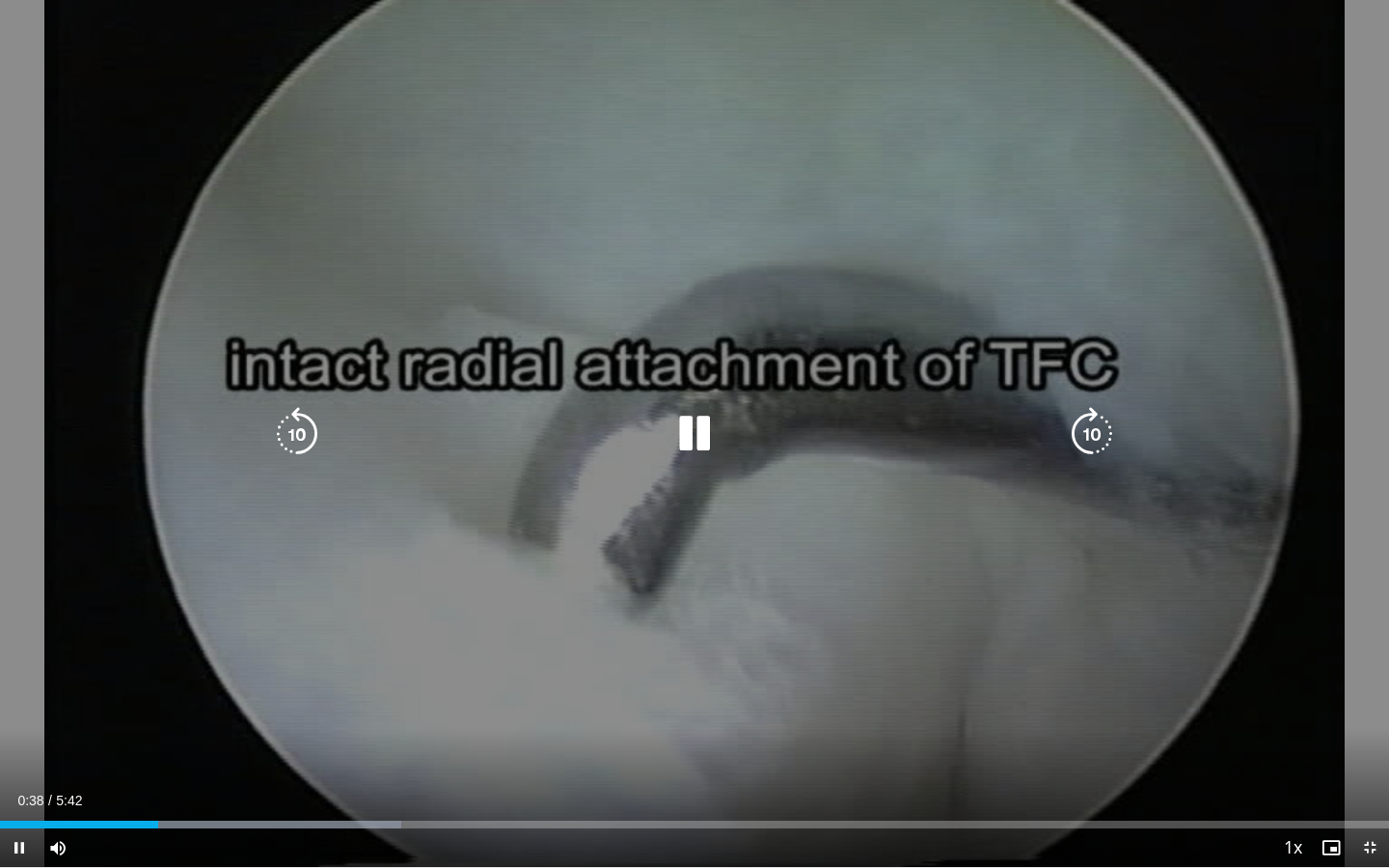 click on "10 seconds
Tap to unmute" at bounding box center (694, 433) 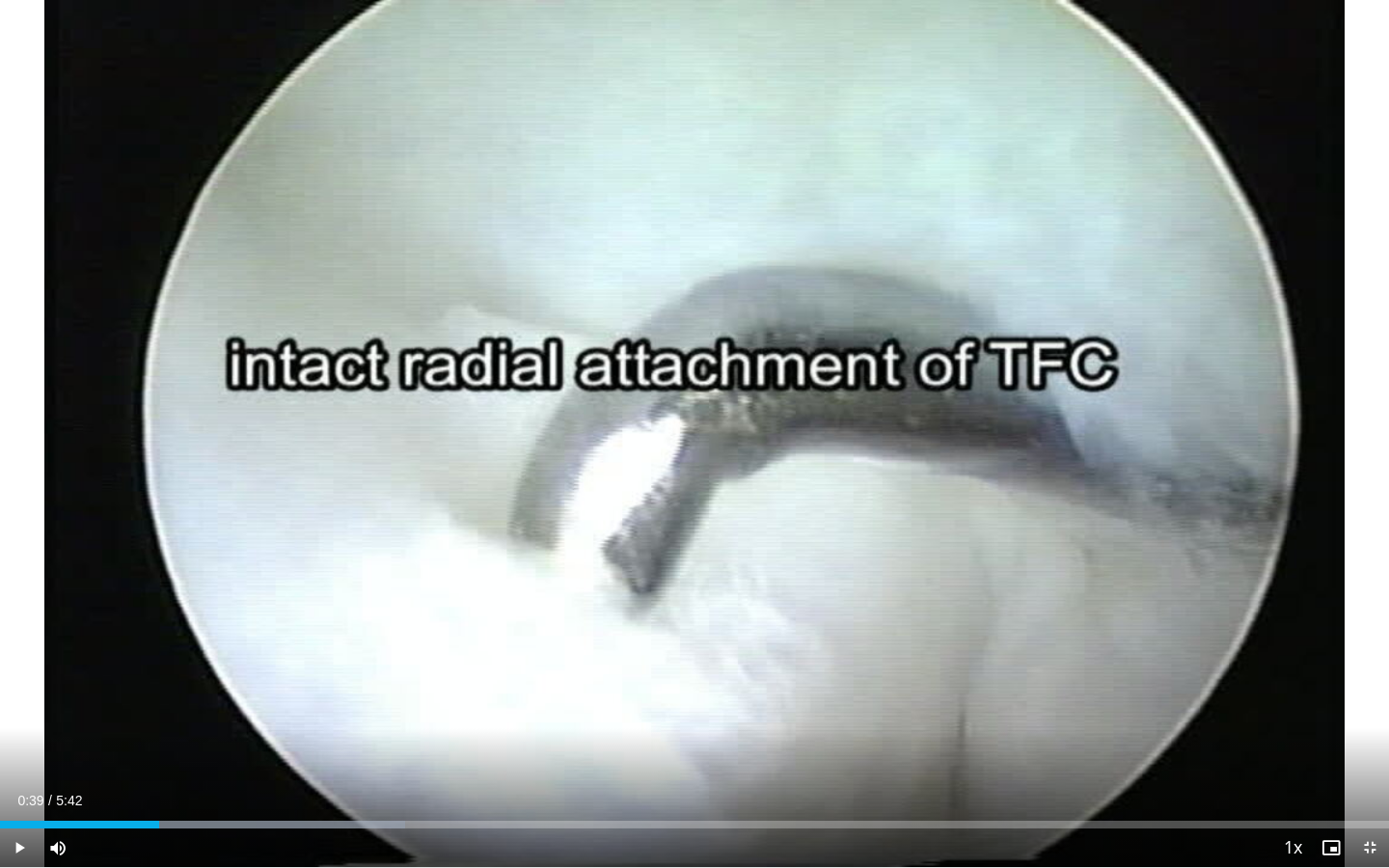 click on "10 seconds
Tap to unmute" at bounding box center [694, 433] 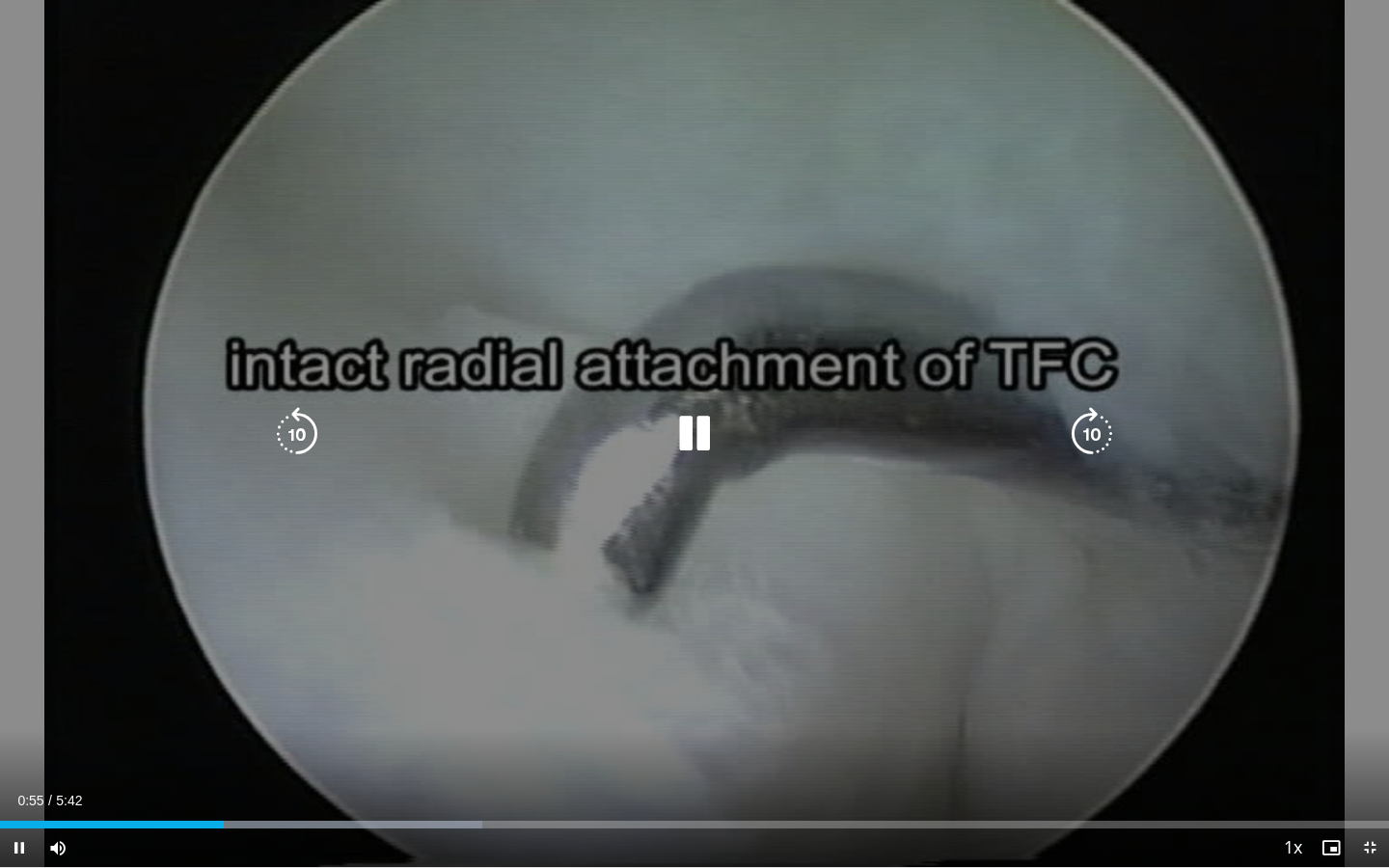 click on "10 seconds
Tap to unmute" at bounding box center (694, 433) 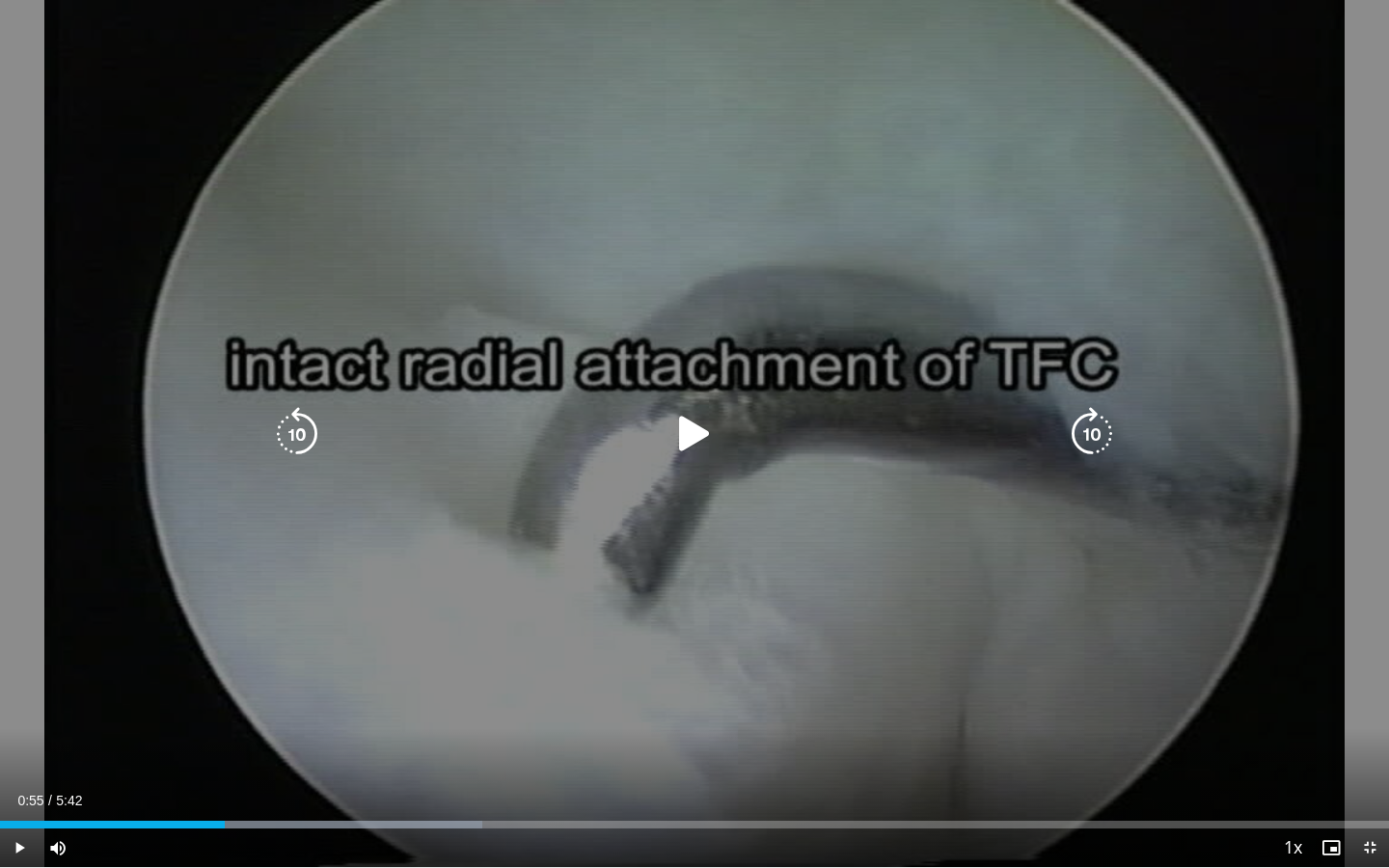 click on "10 seconds
Tap to unmute" at bounding box center (694, 433) 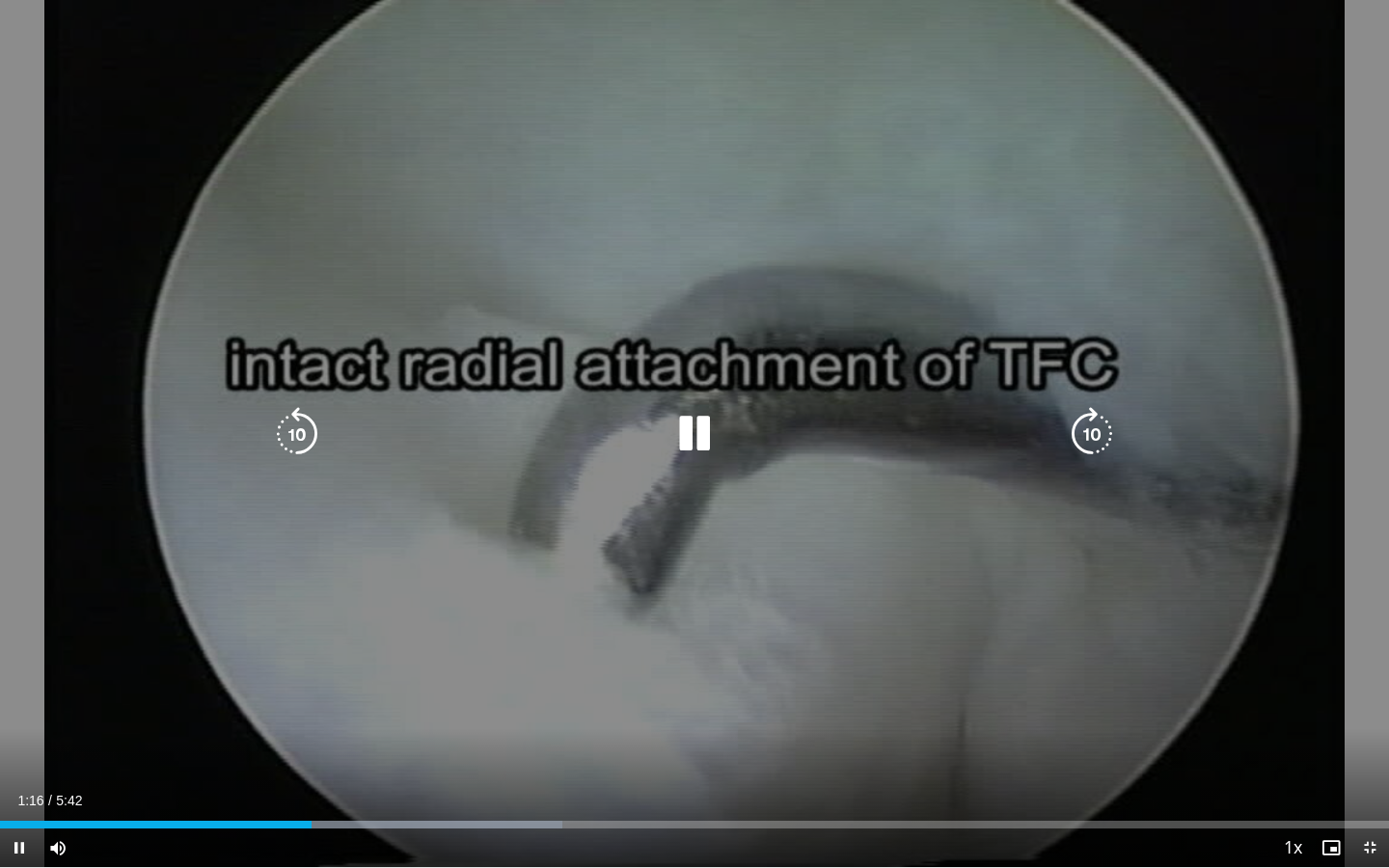 click at bounding box center (694, 434) 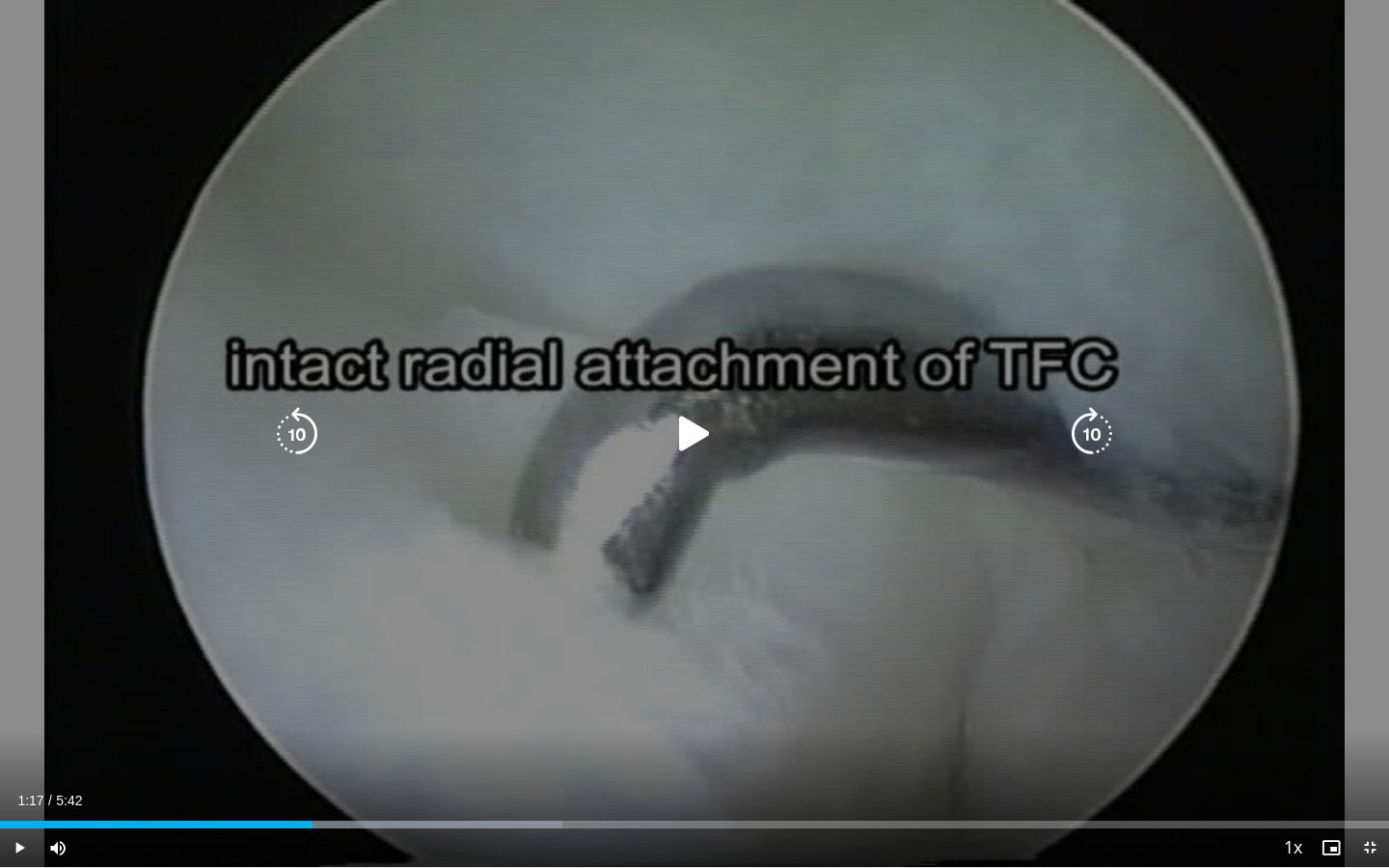 click at bounding box center (694, 434) 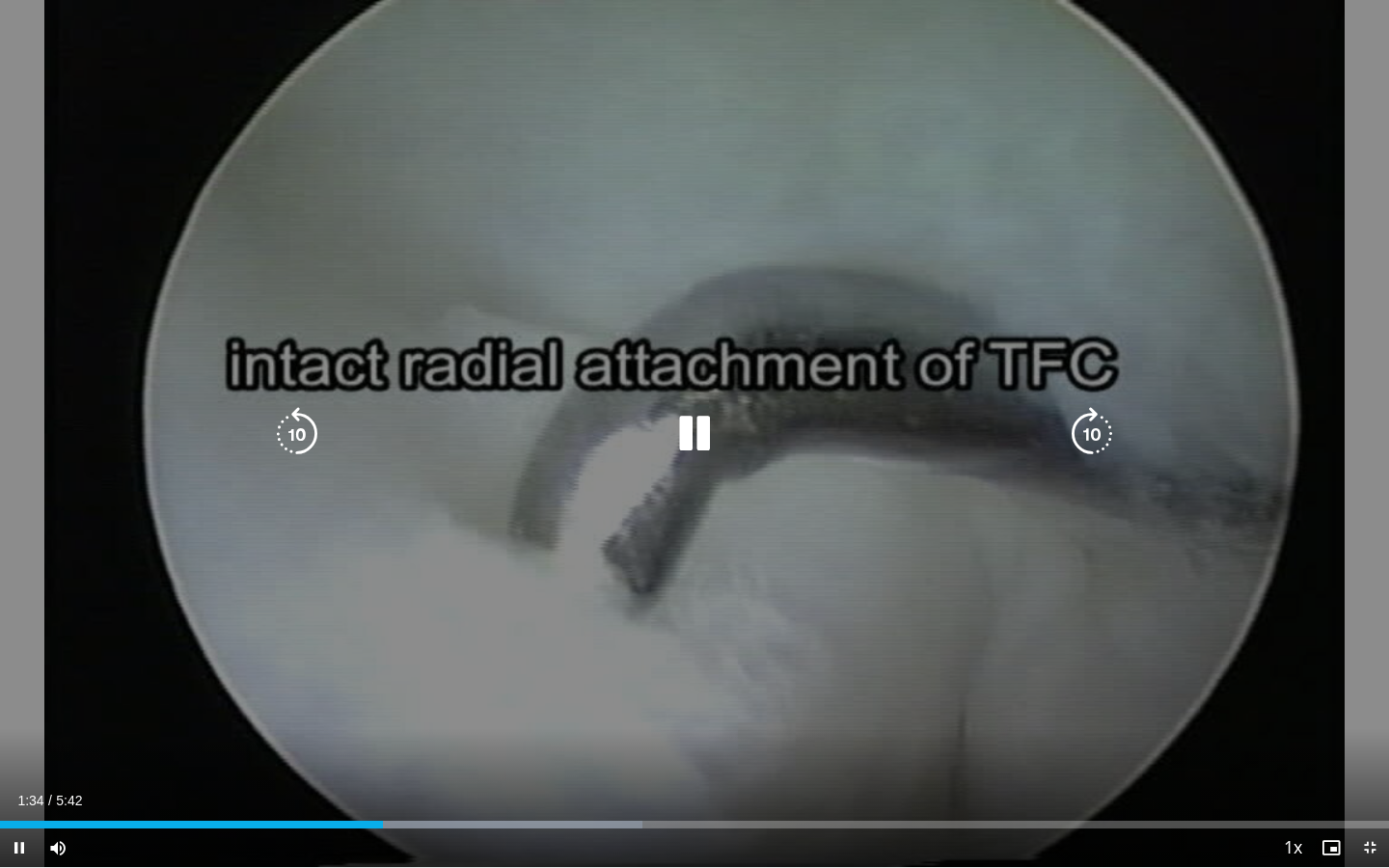 click at bounding box center (694, 434) 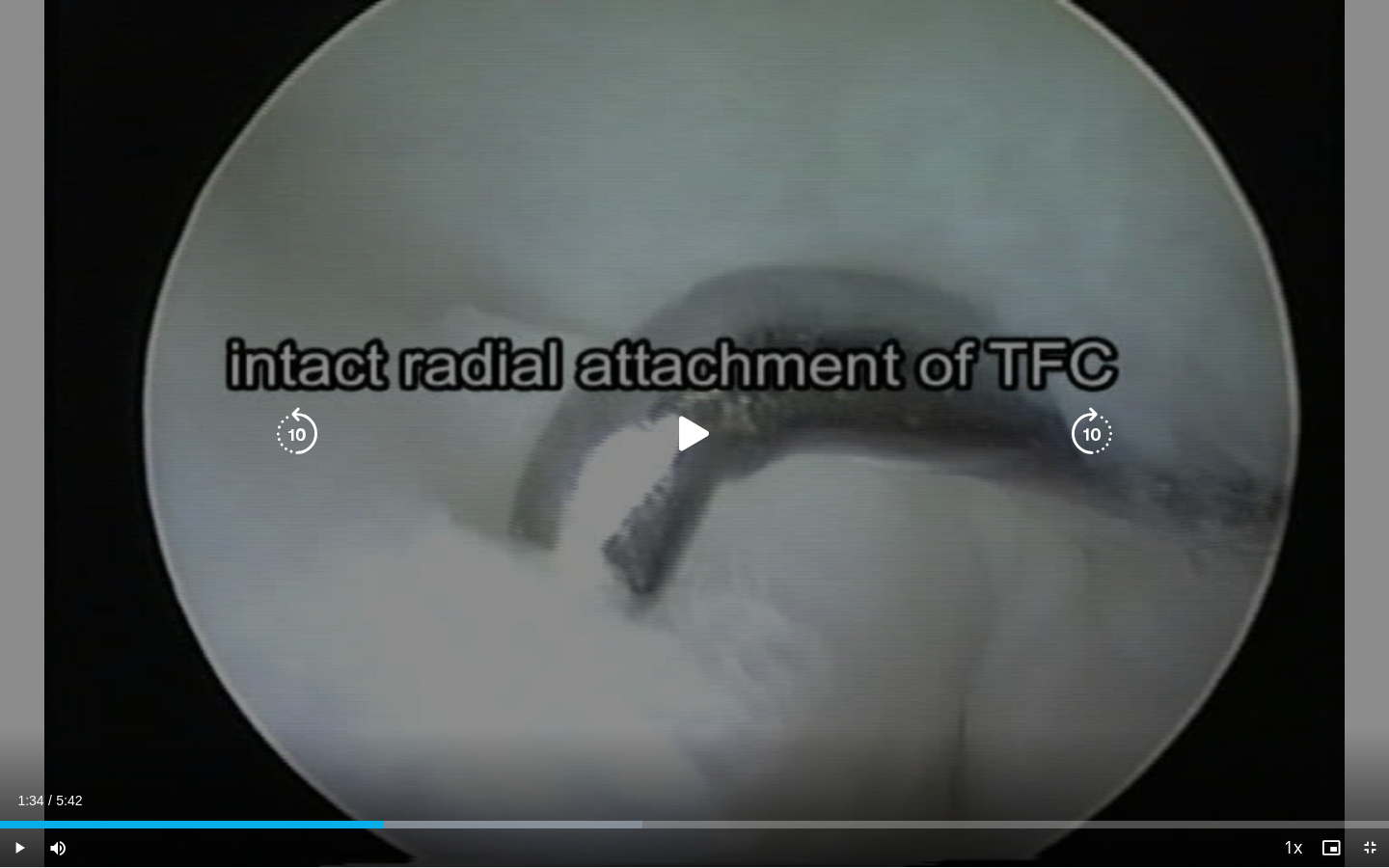 click at bounding box center [694, 434] 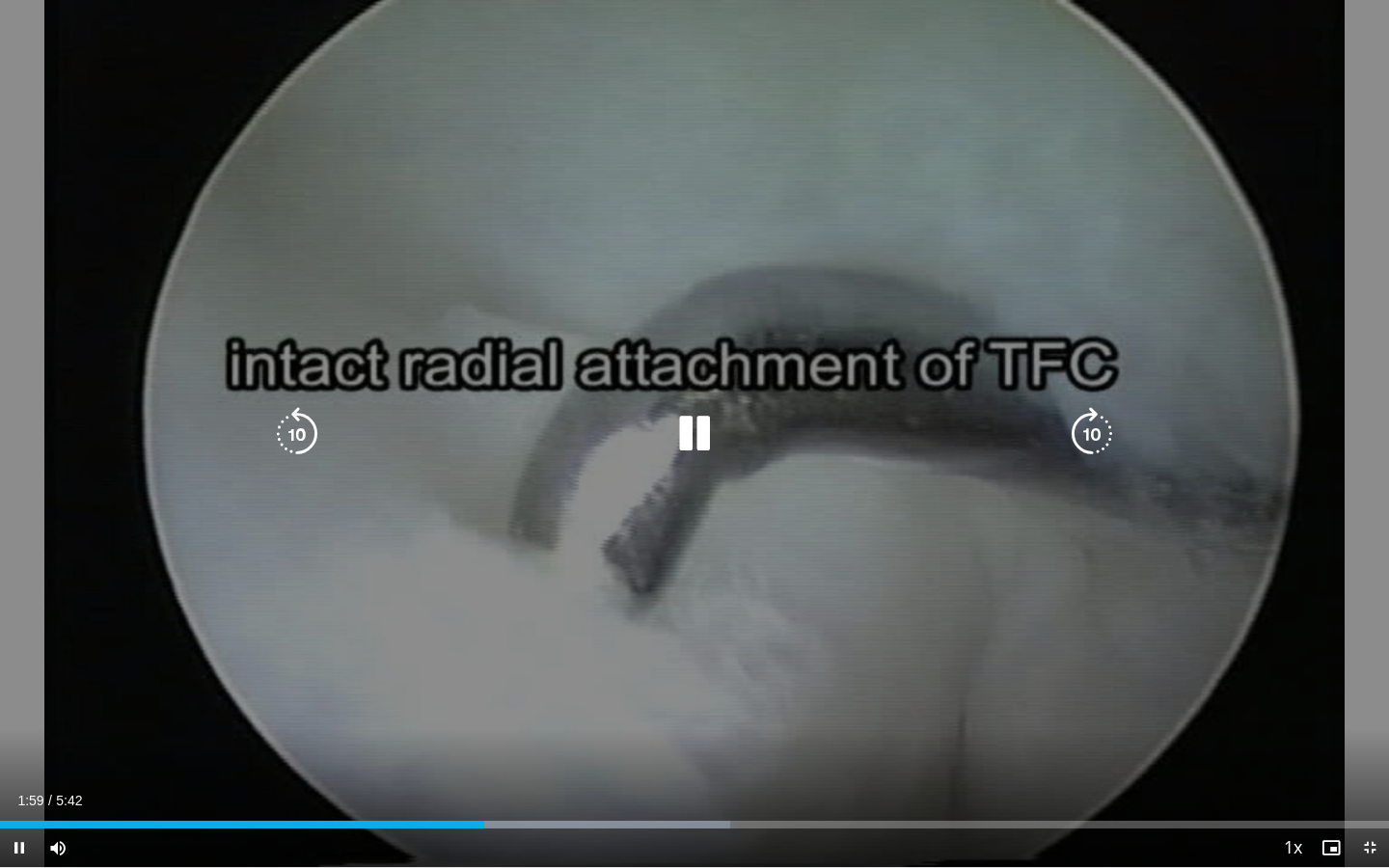 click at bounding box center [694, 434] 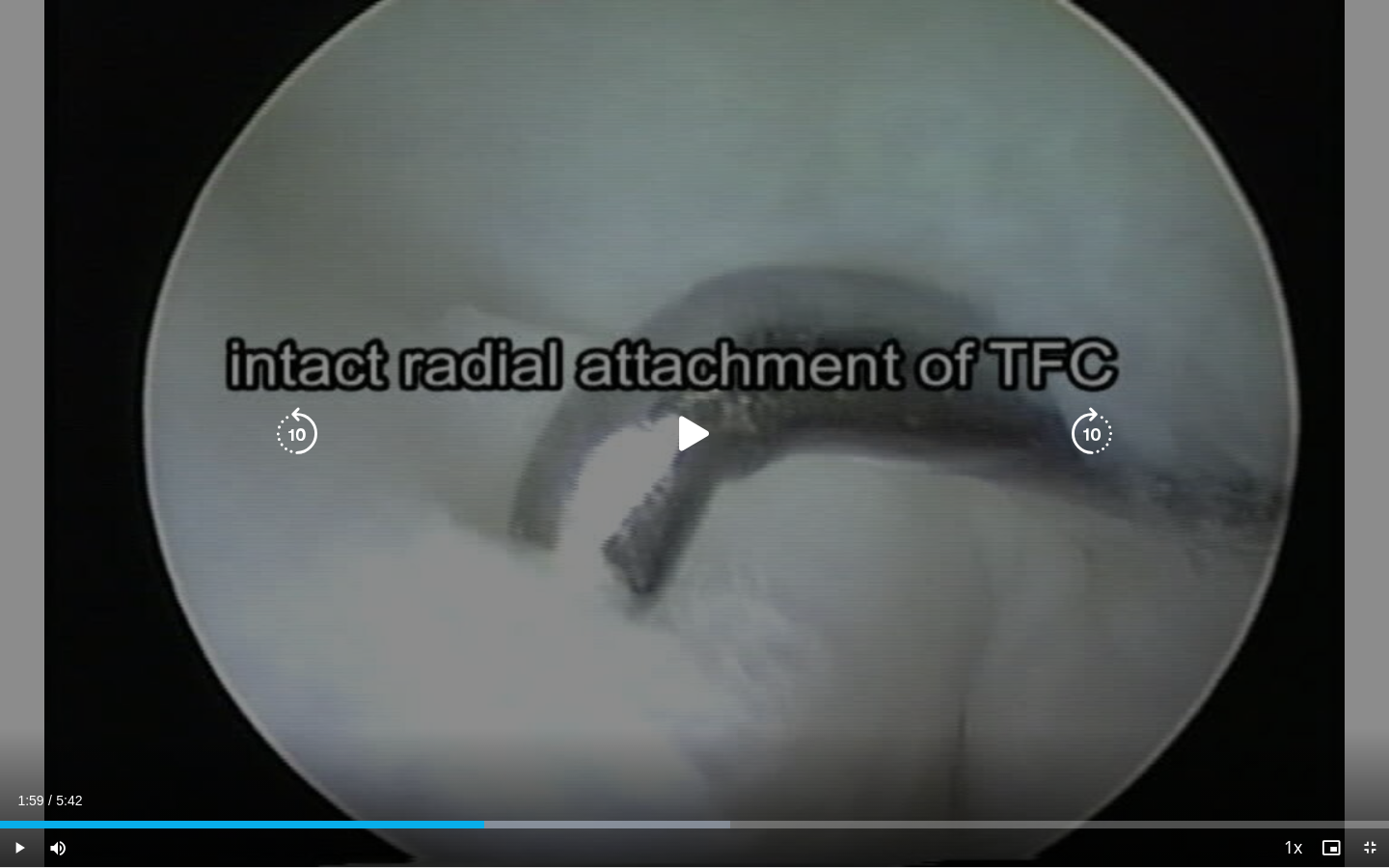 click at bounding box center [694, 434] 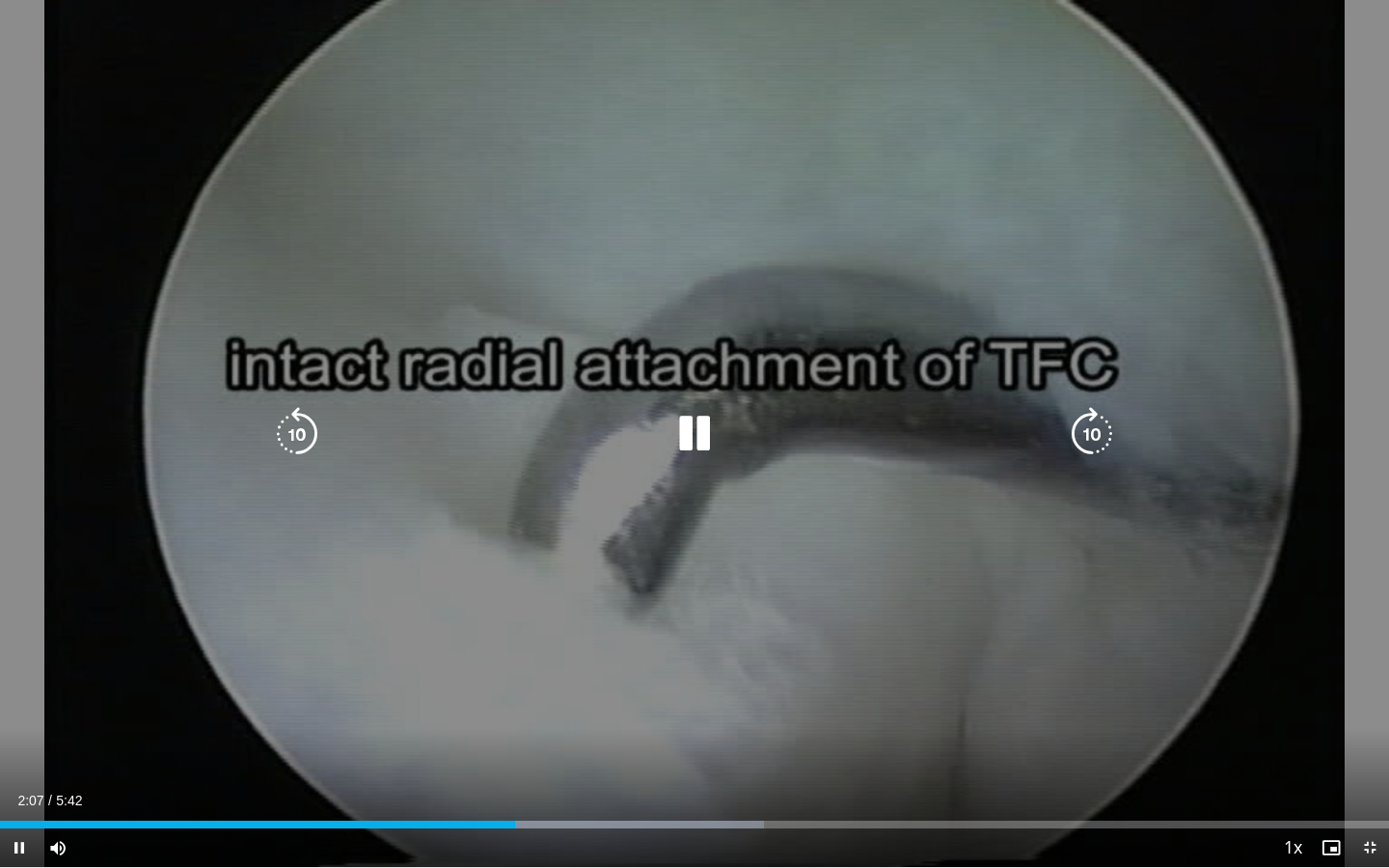 click at bounding box center (694, 434) 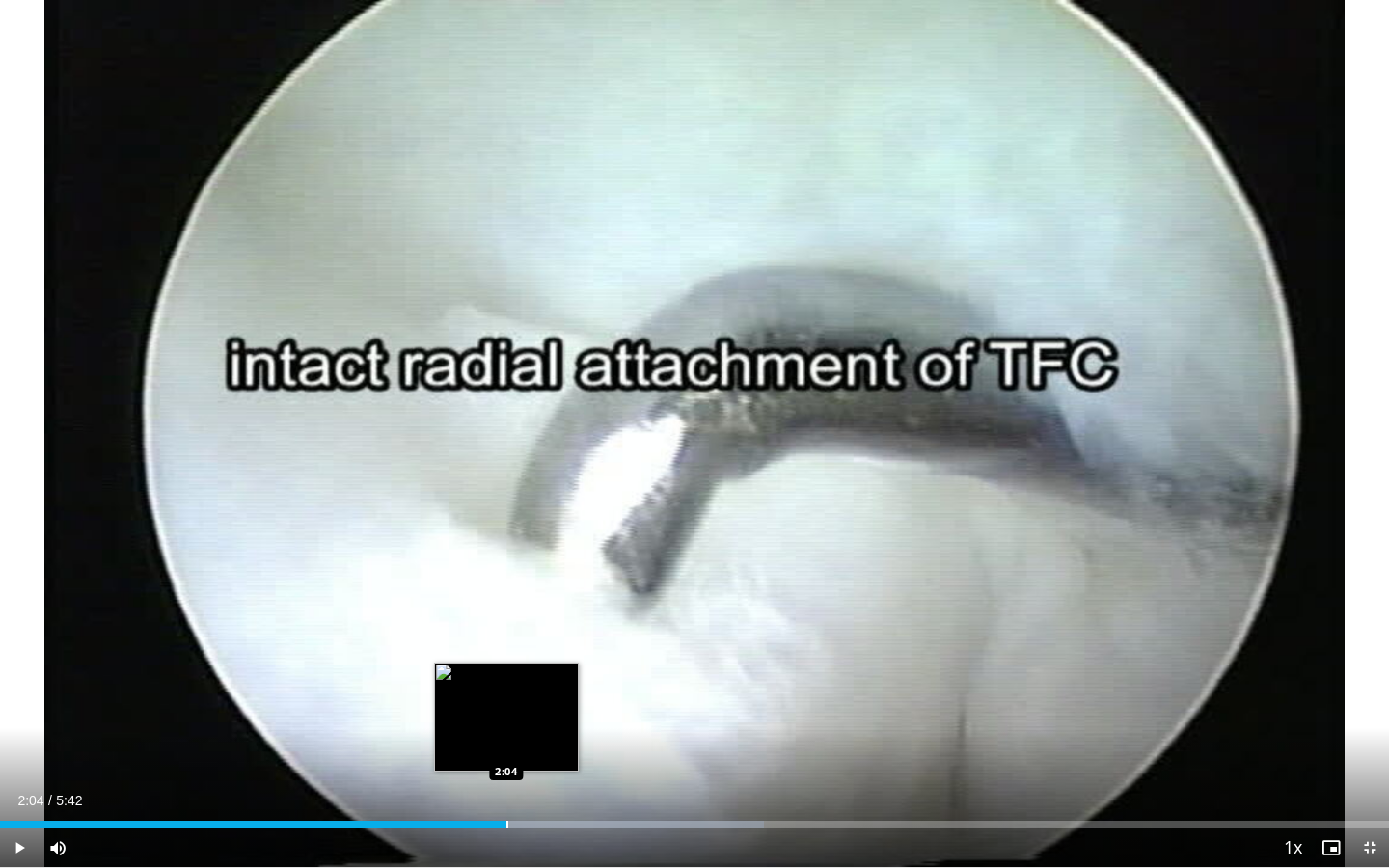 click at bounding box center (507, 825) 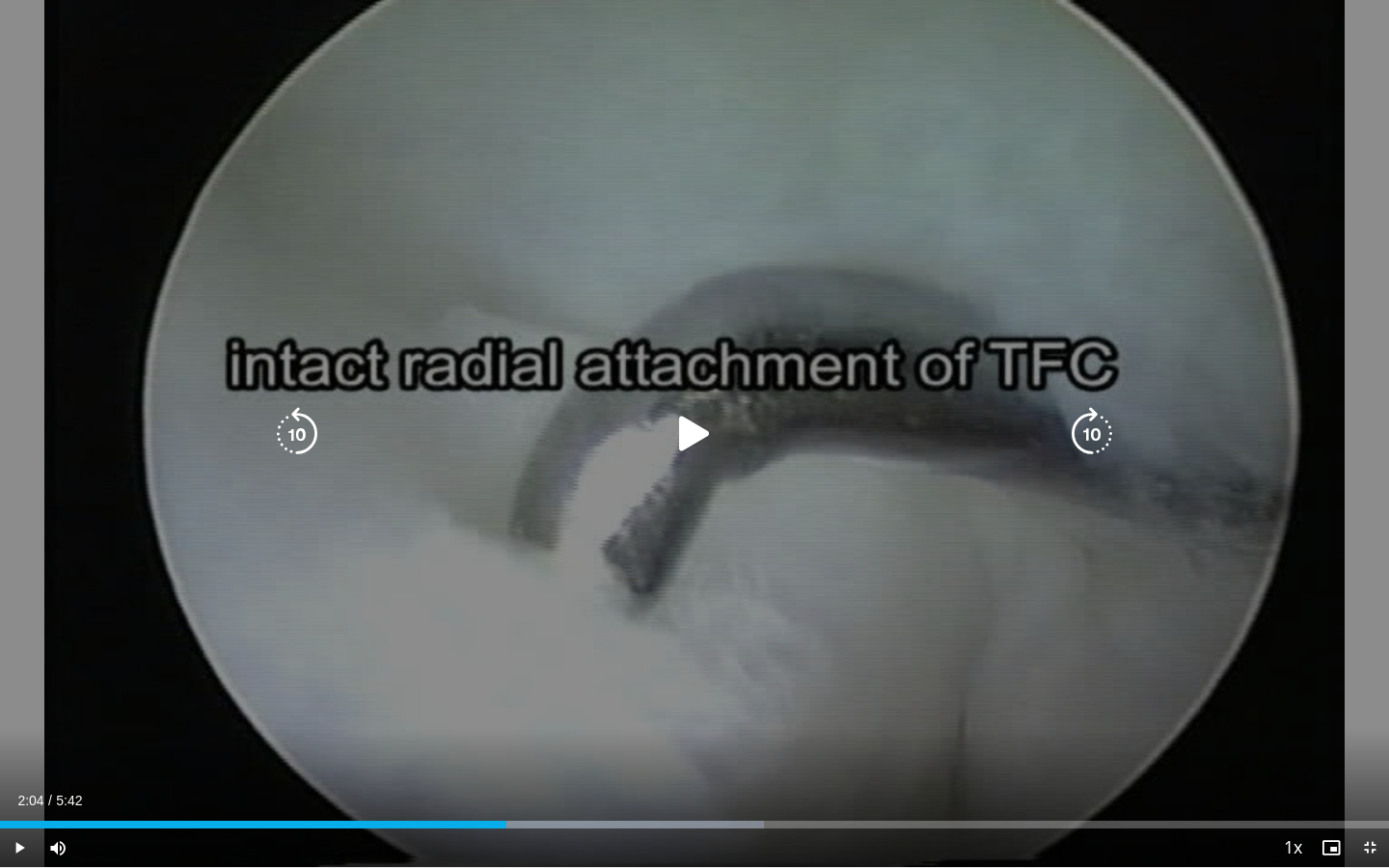 click on "10 seconds
Tap to unmute" at bounding box center (694, 433) 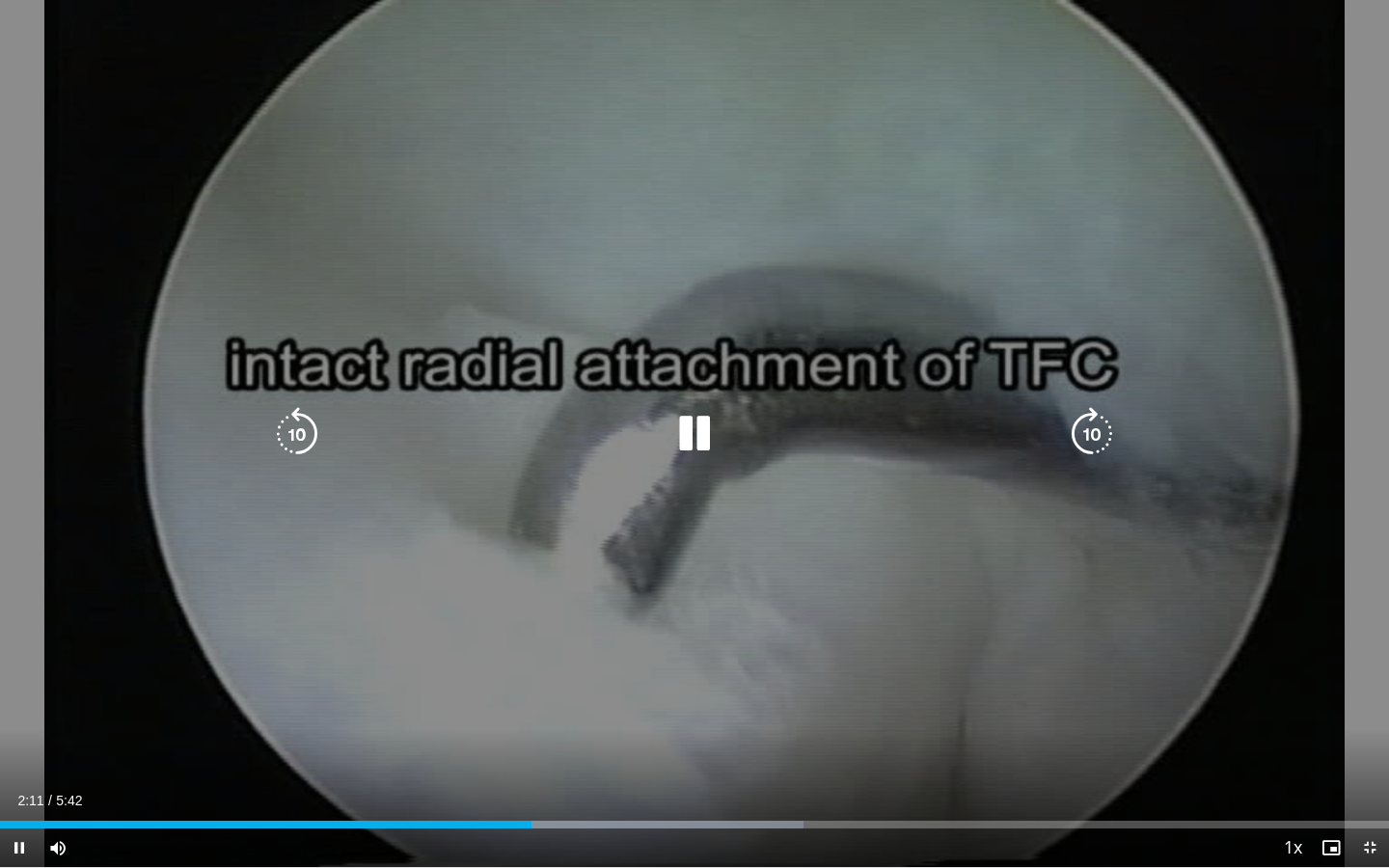 click at bounding box center (694, 434) 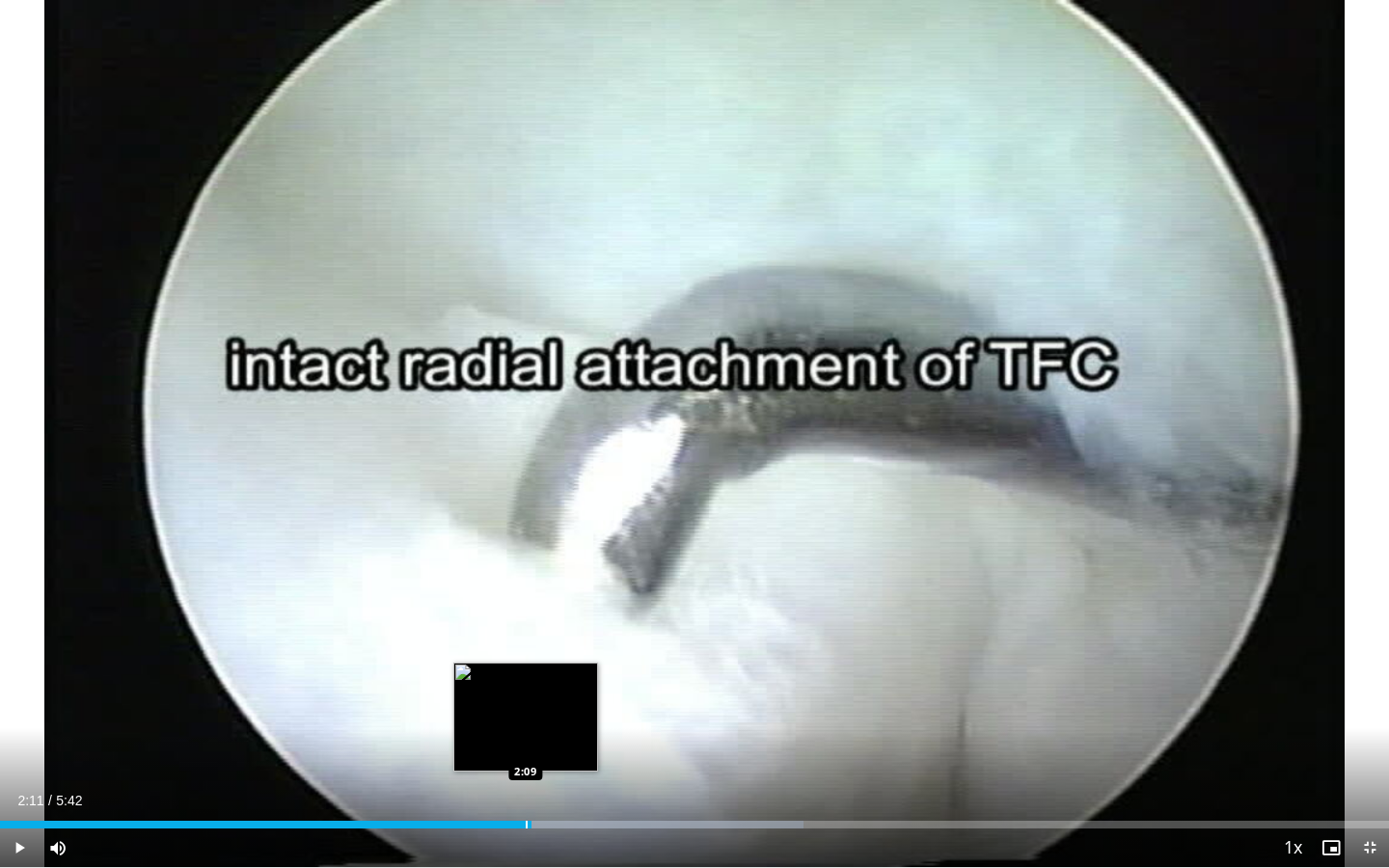 click at bounding box center [527, 825] 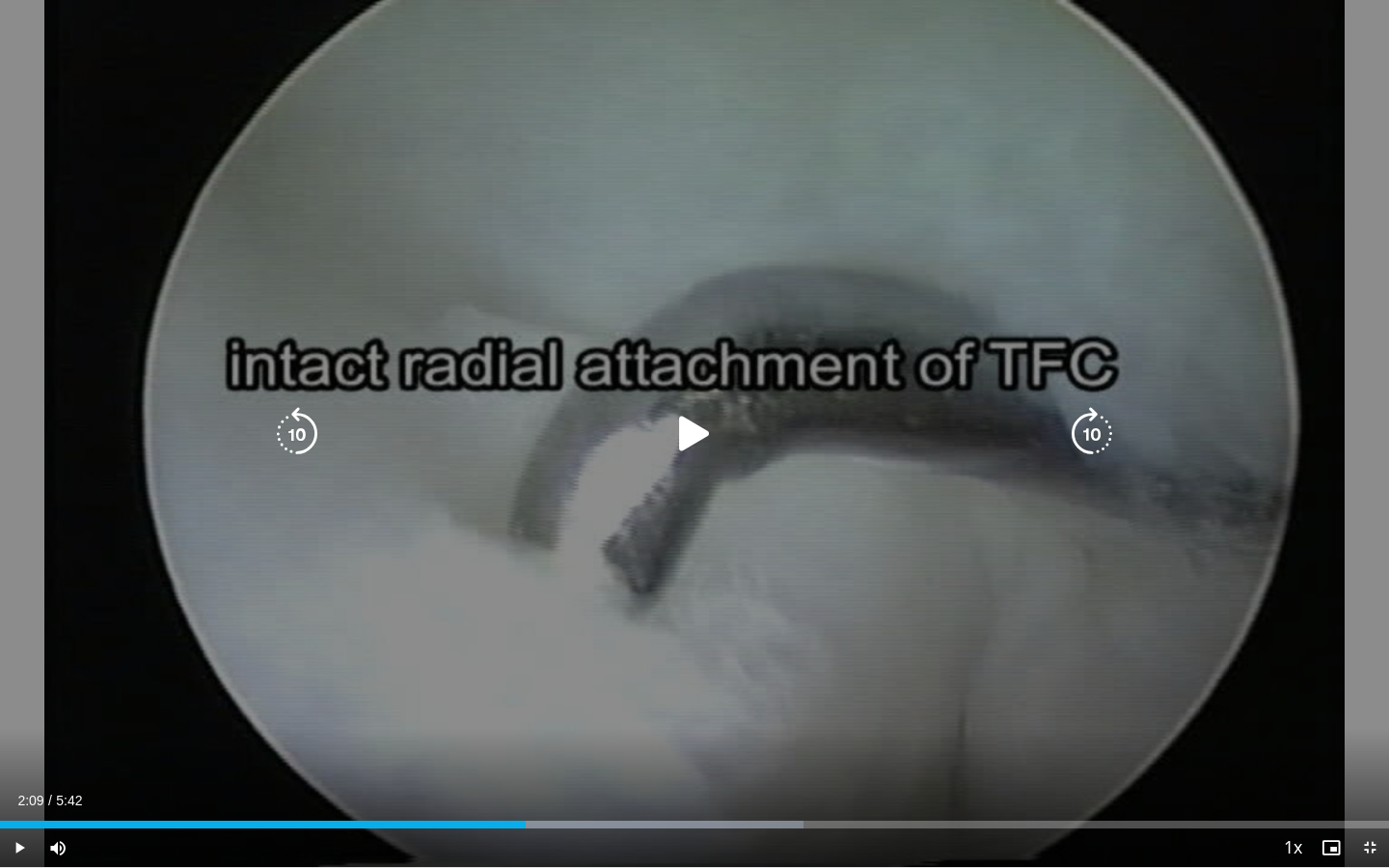 click at bounding box center (694, 434) 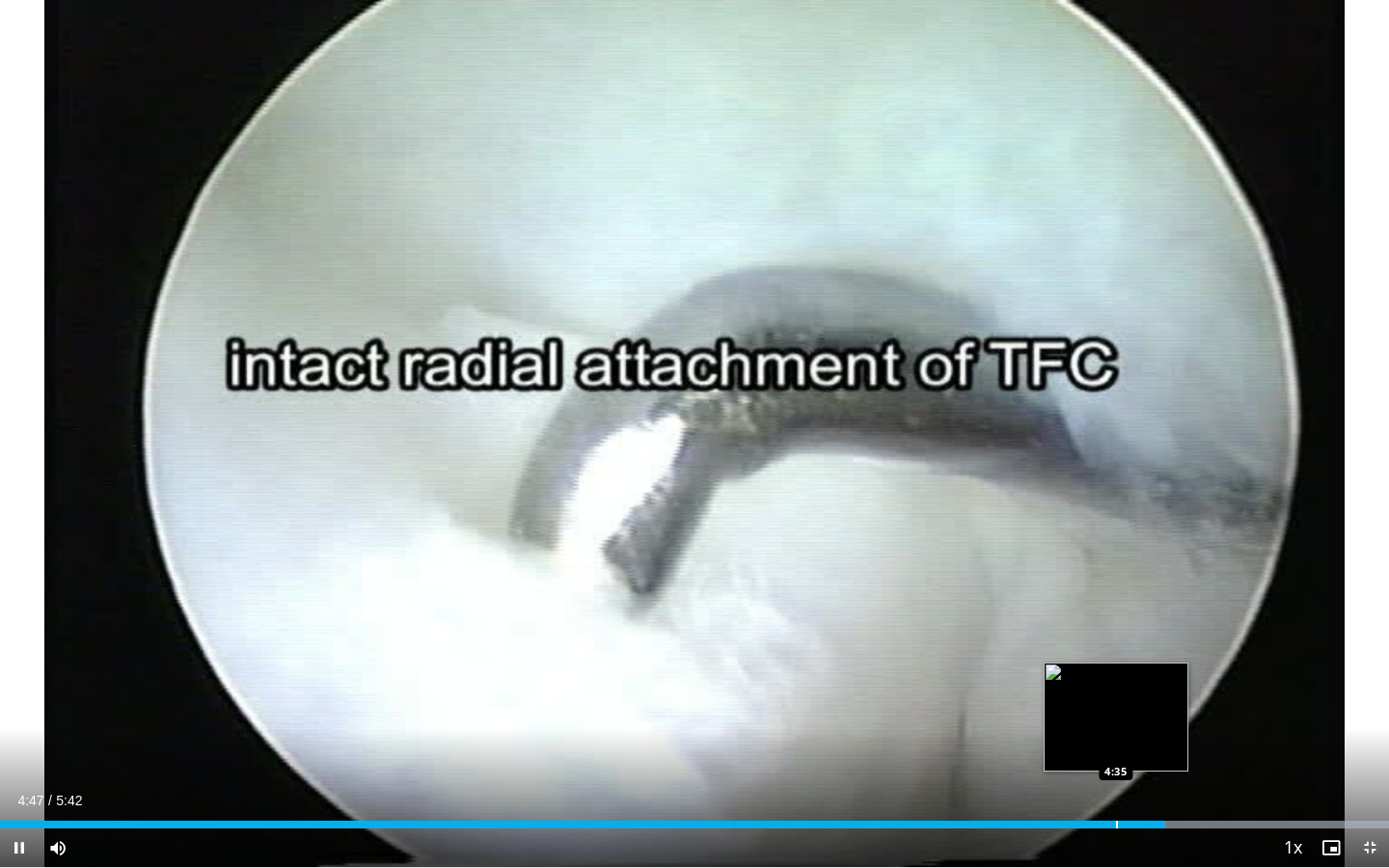 click on "Loaded :  100.00% 4:47 4:35" at bounding box center [694, 819] 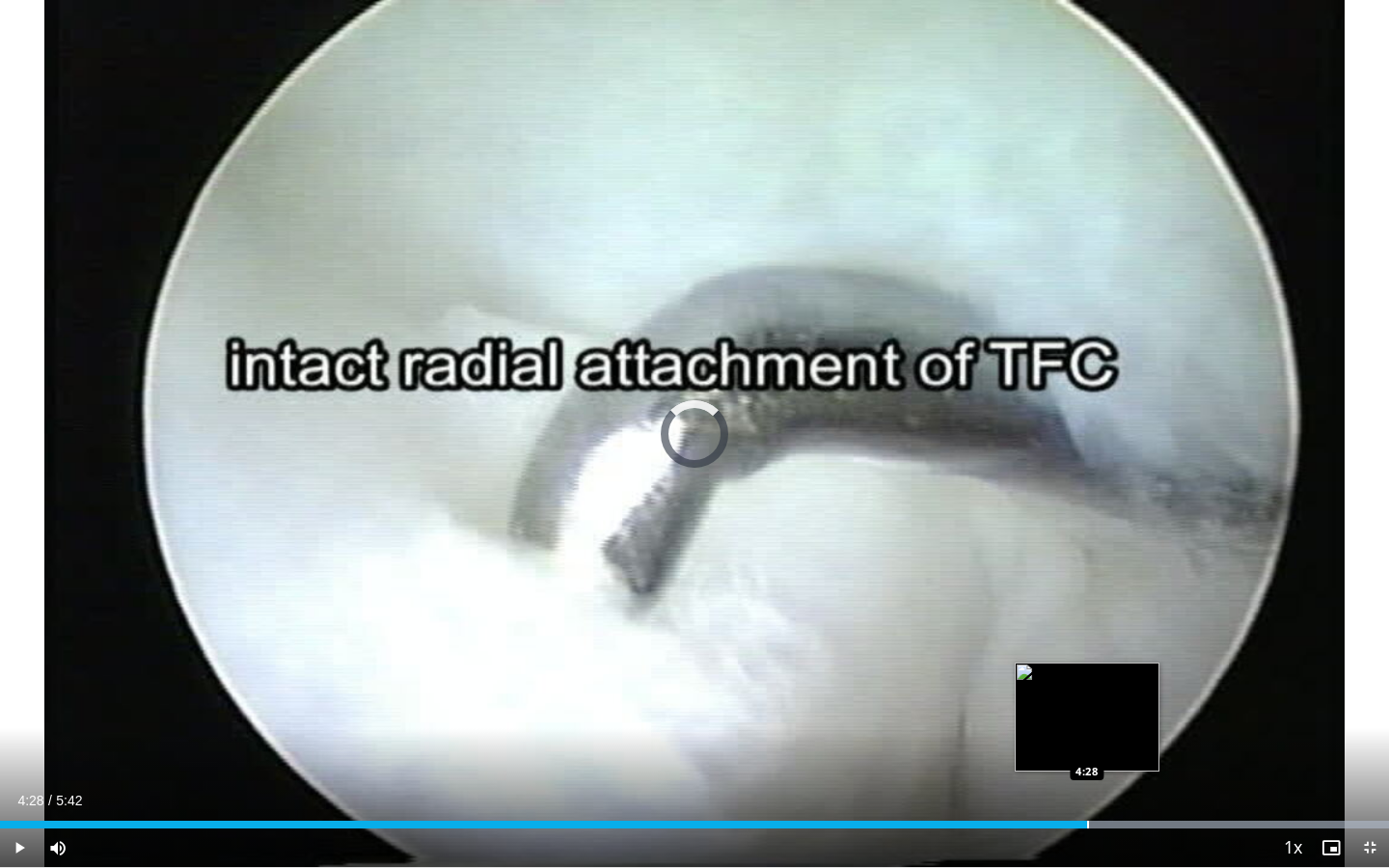 click on "Loaded :  100.00% 4:37 4:28" at bounding box center [694, 819] 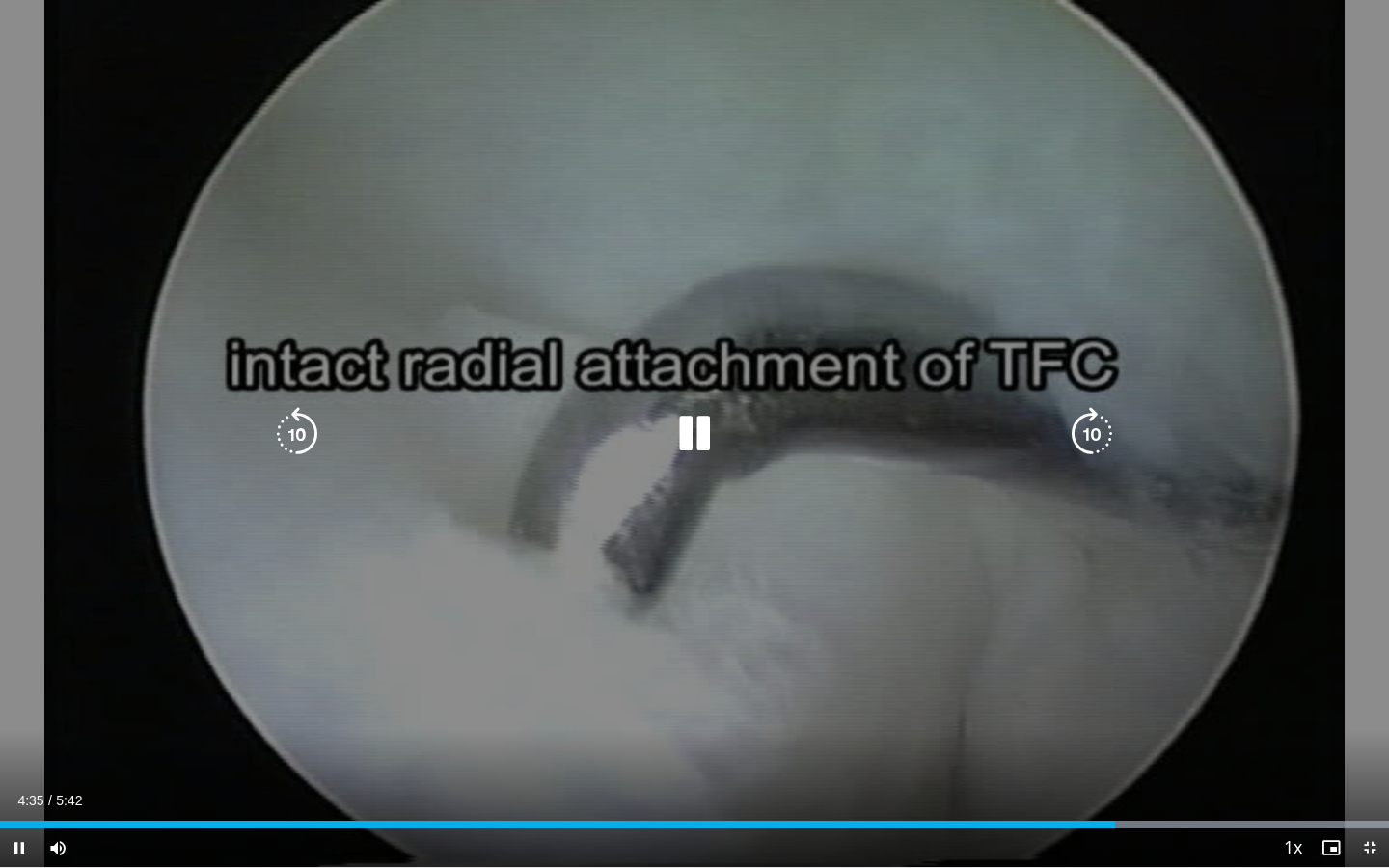click on "10 seconds
Tap to unmute" at bounding box center (694, 433) 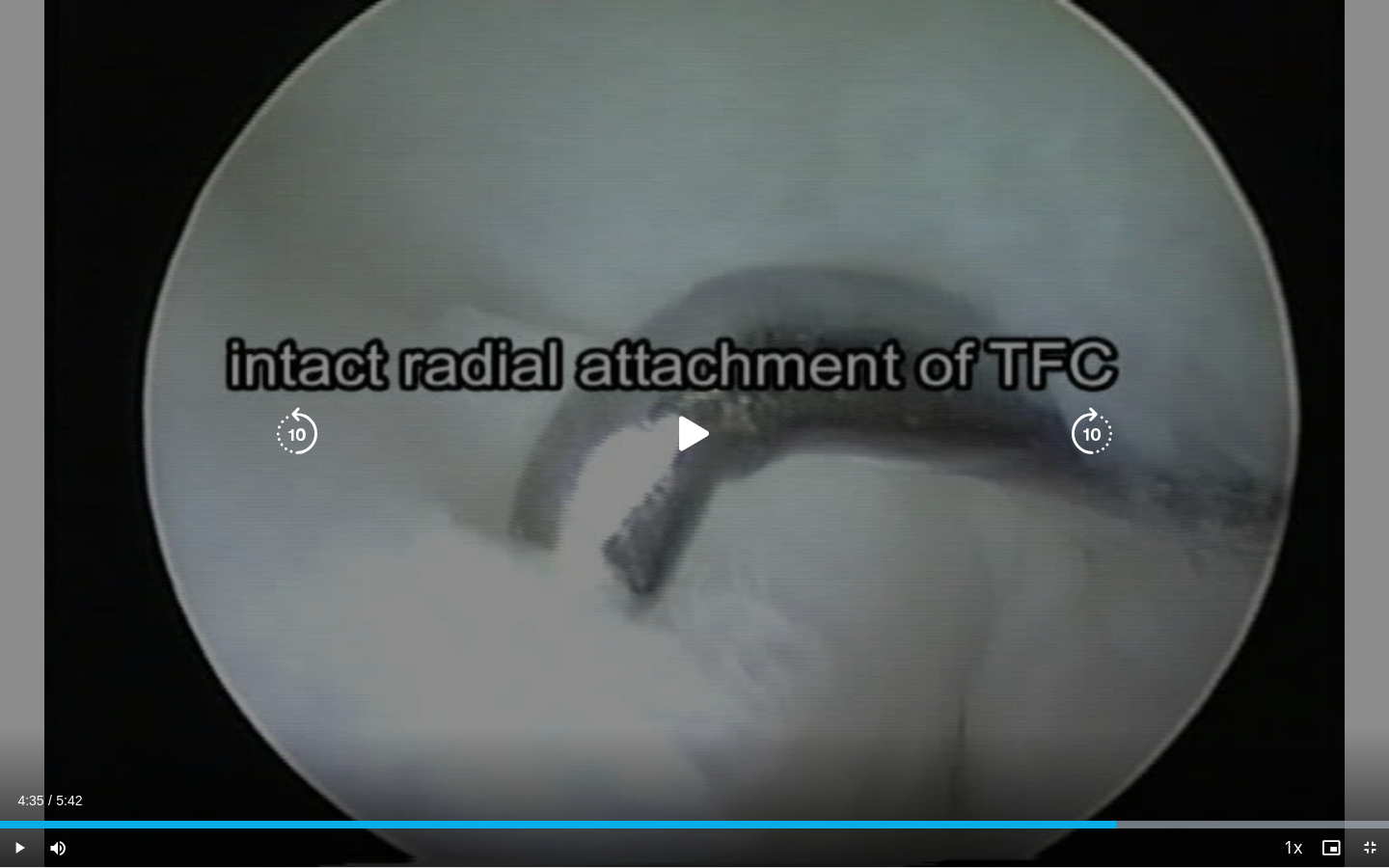 click on "10 seconds
Tap to unmute" at bounding box center (694, 433) 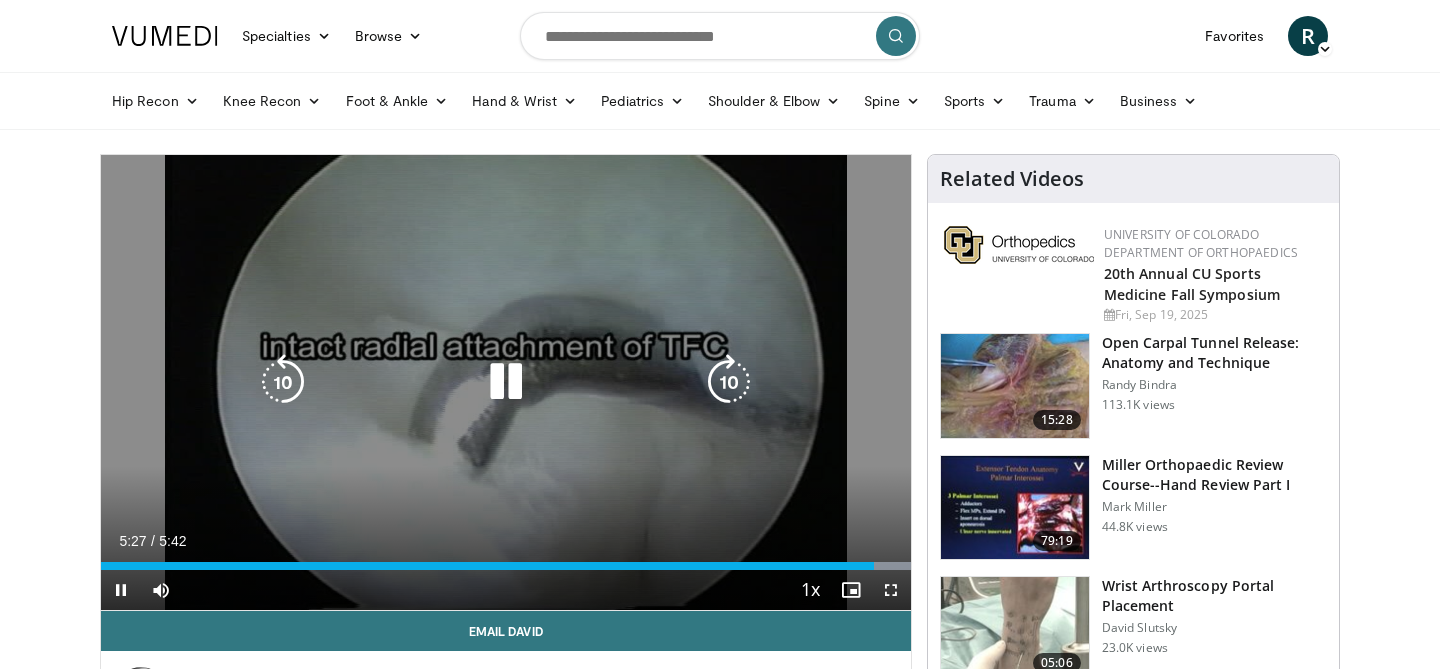 click at bounding box center [506, 382] 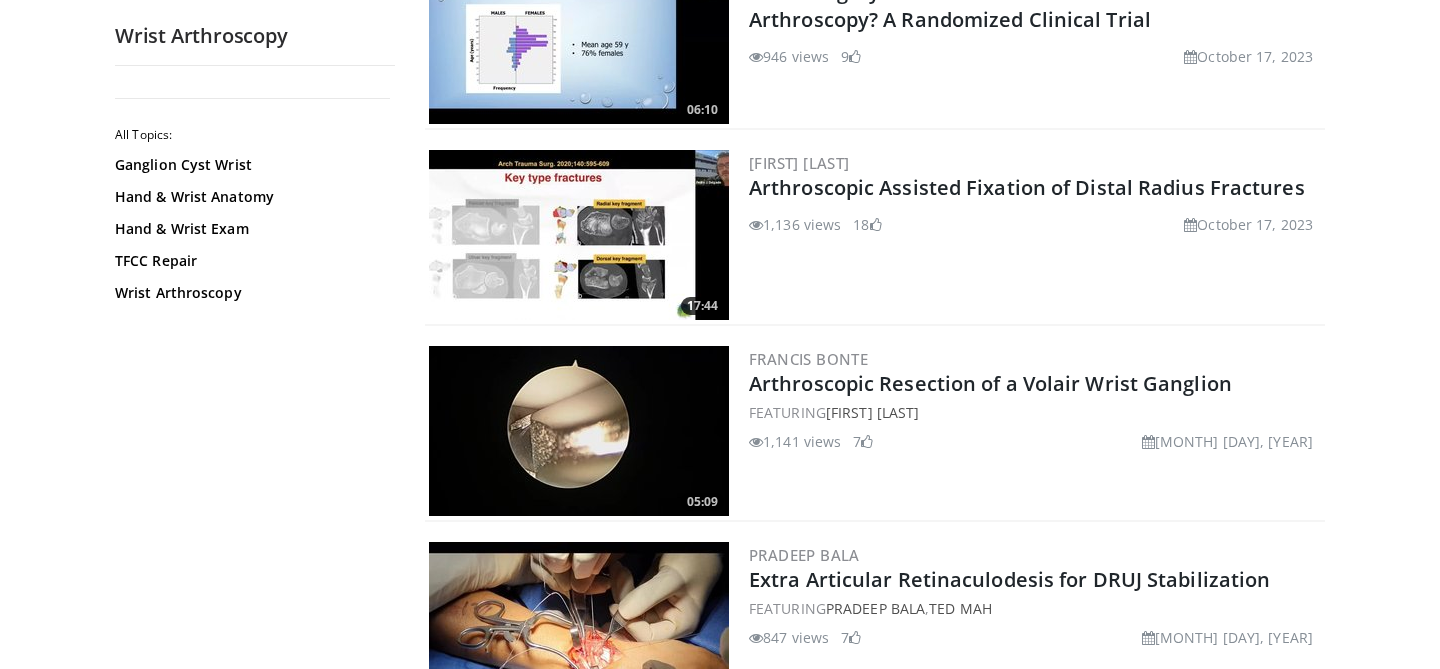 scroll, scrollTop: 515, scrollLeft: 0, axis: vertical 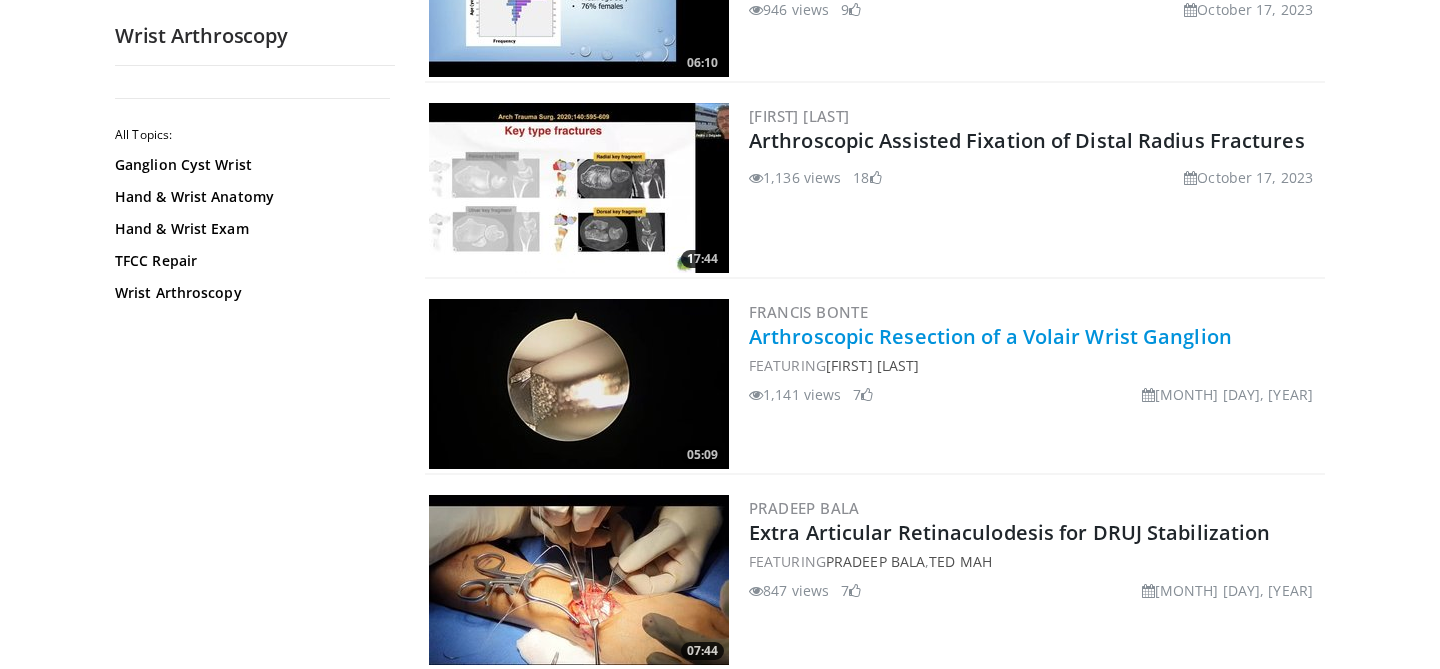 click on "Arthroscopic Resection of a Volair Wrist Ganglion" at bounding box center (990, 336) 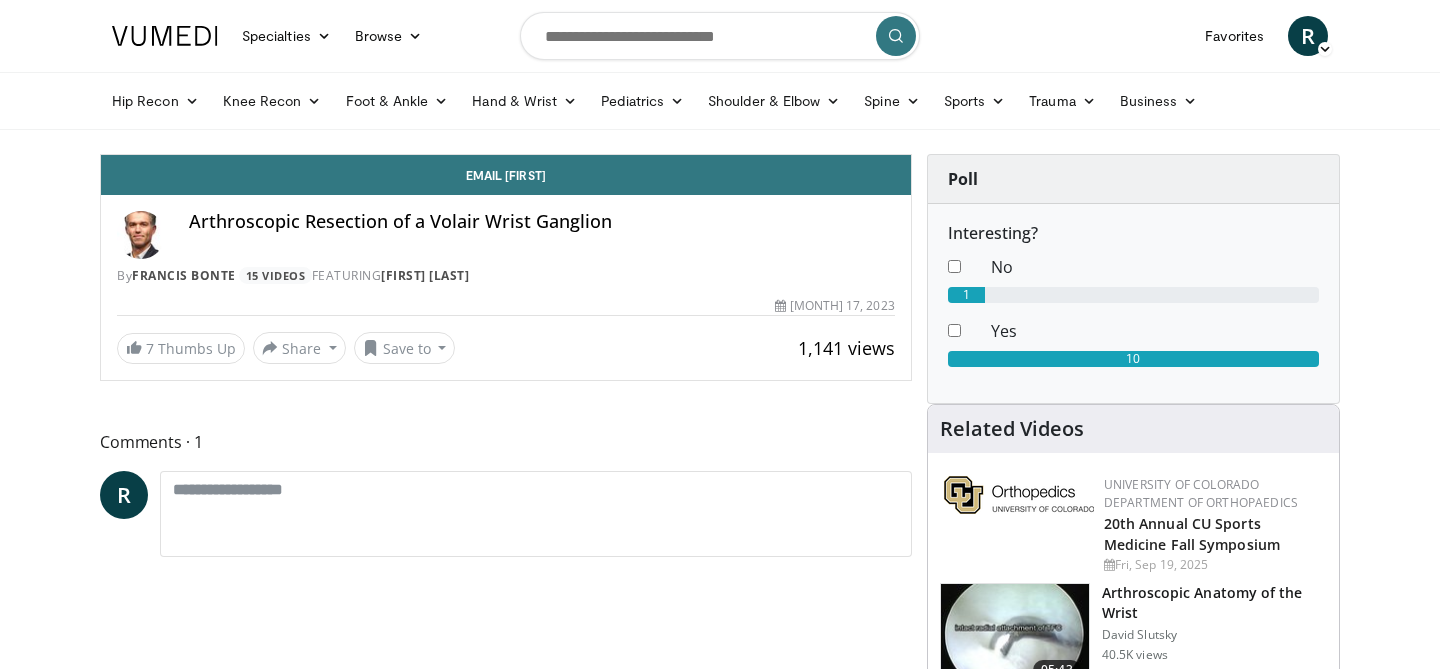 scroll, scrollTop: 0, scrollLeft: 0, axis: both 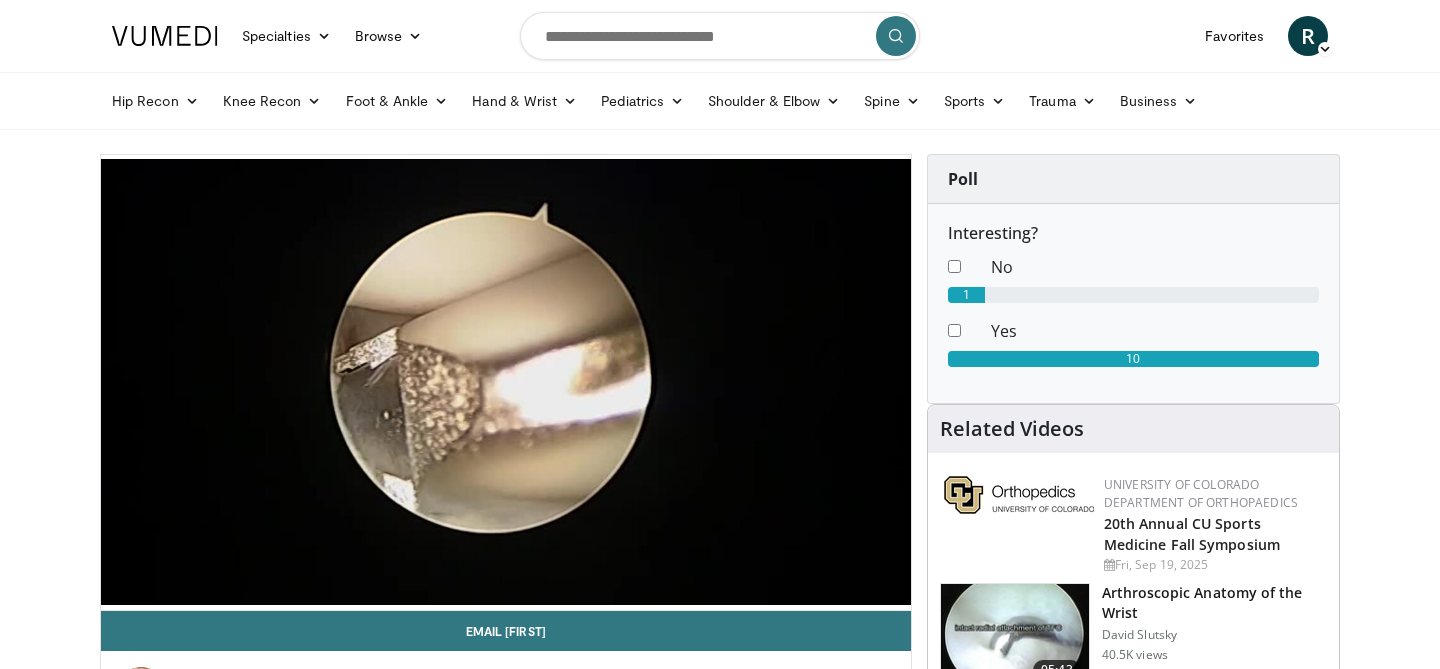 click on "**********" at bounding box center [506, 383] 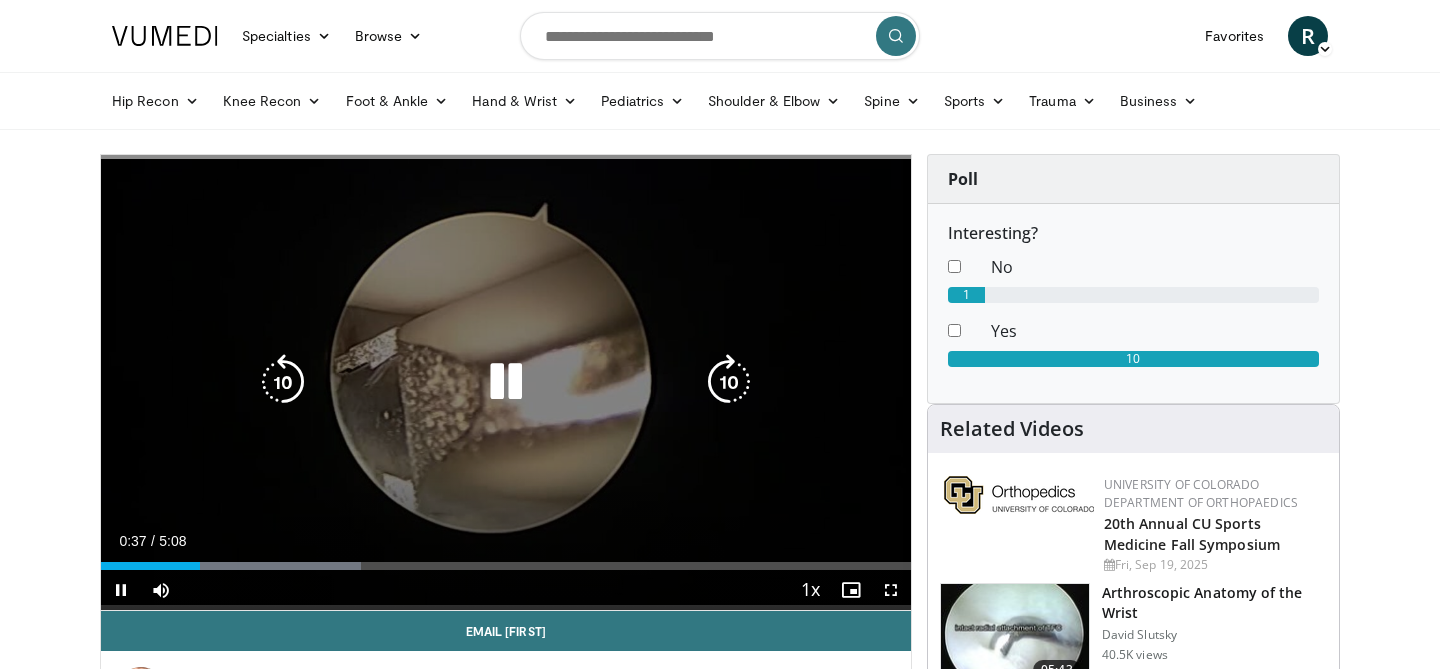 click at bounding box center [506, 382] 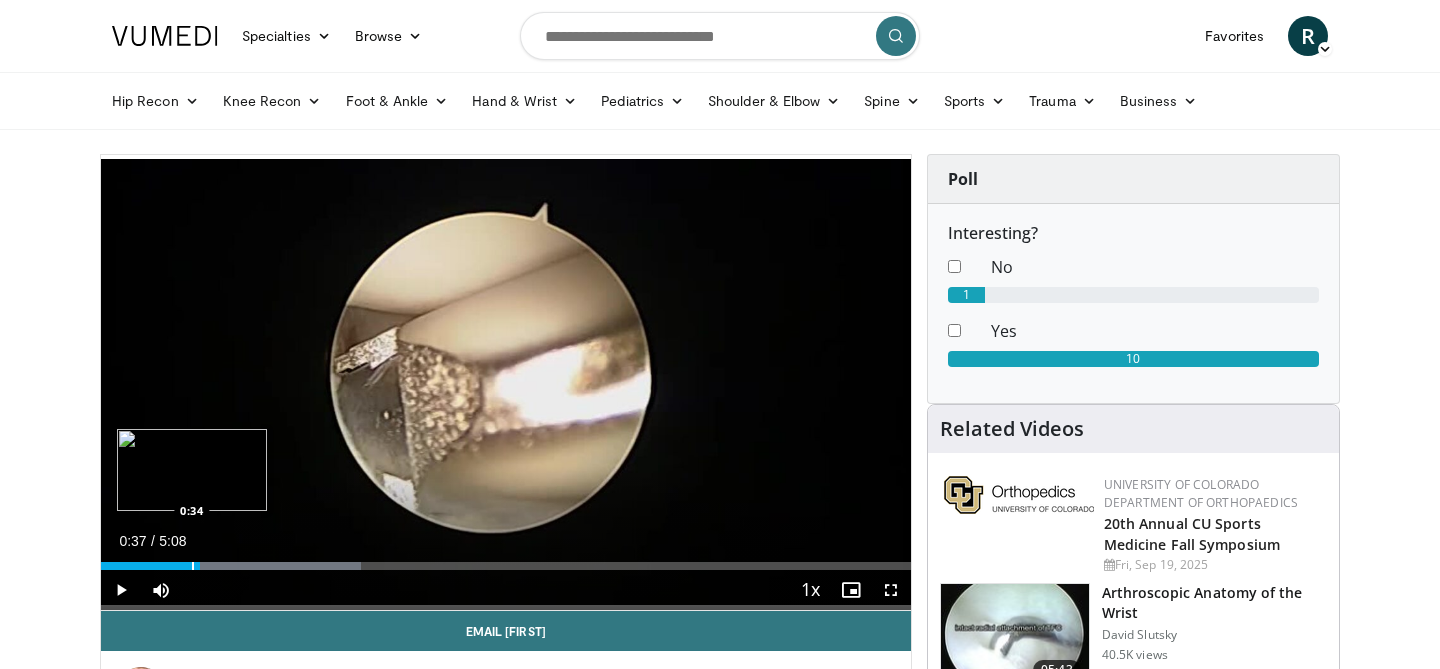 click at bounding box center [193, 566] 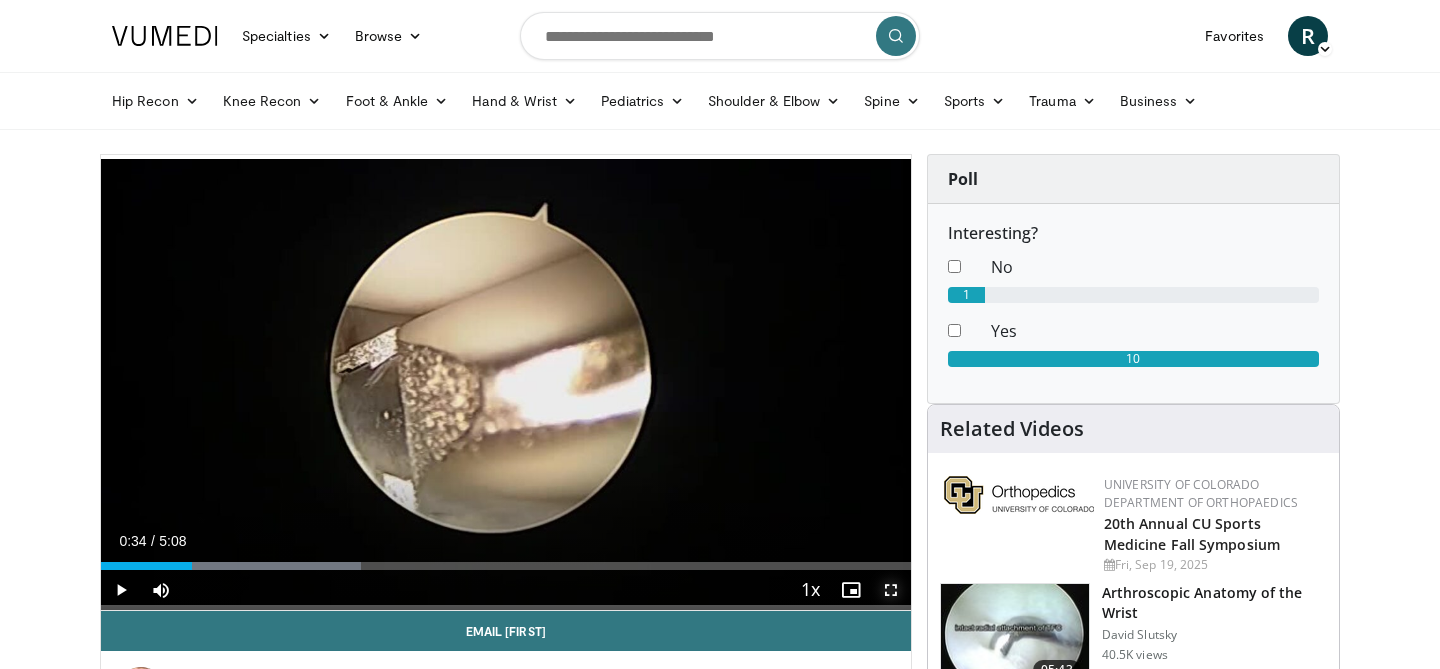 click at bounding box center [891, 590] 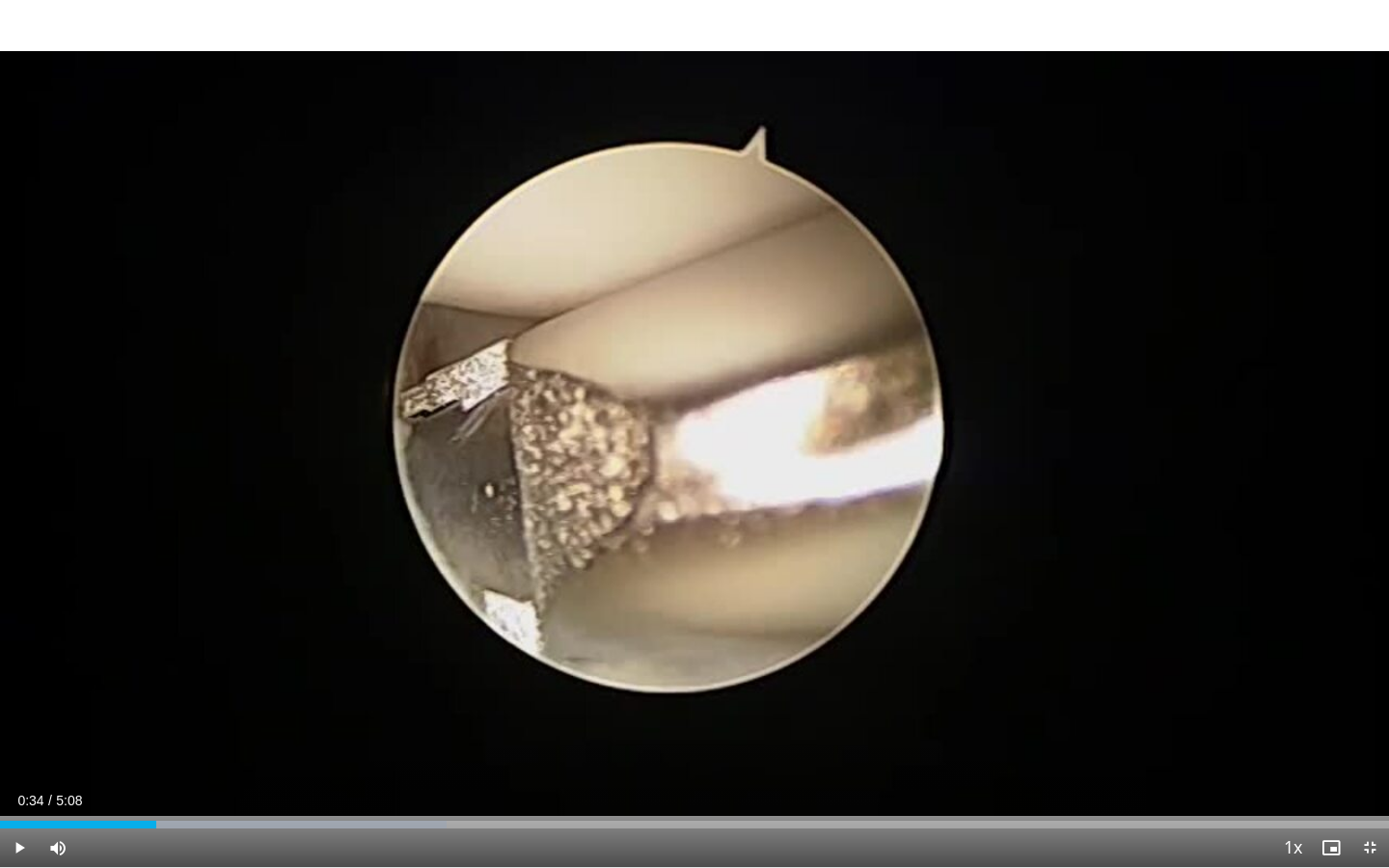 click on "10 seconds
Tap to unmute" at bounding box center [694, 433] 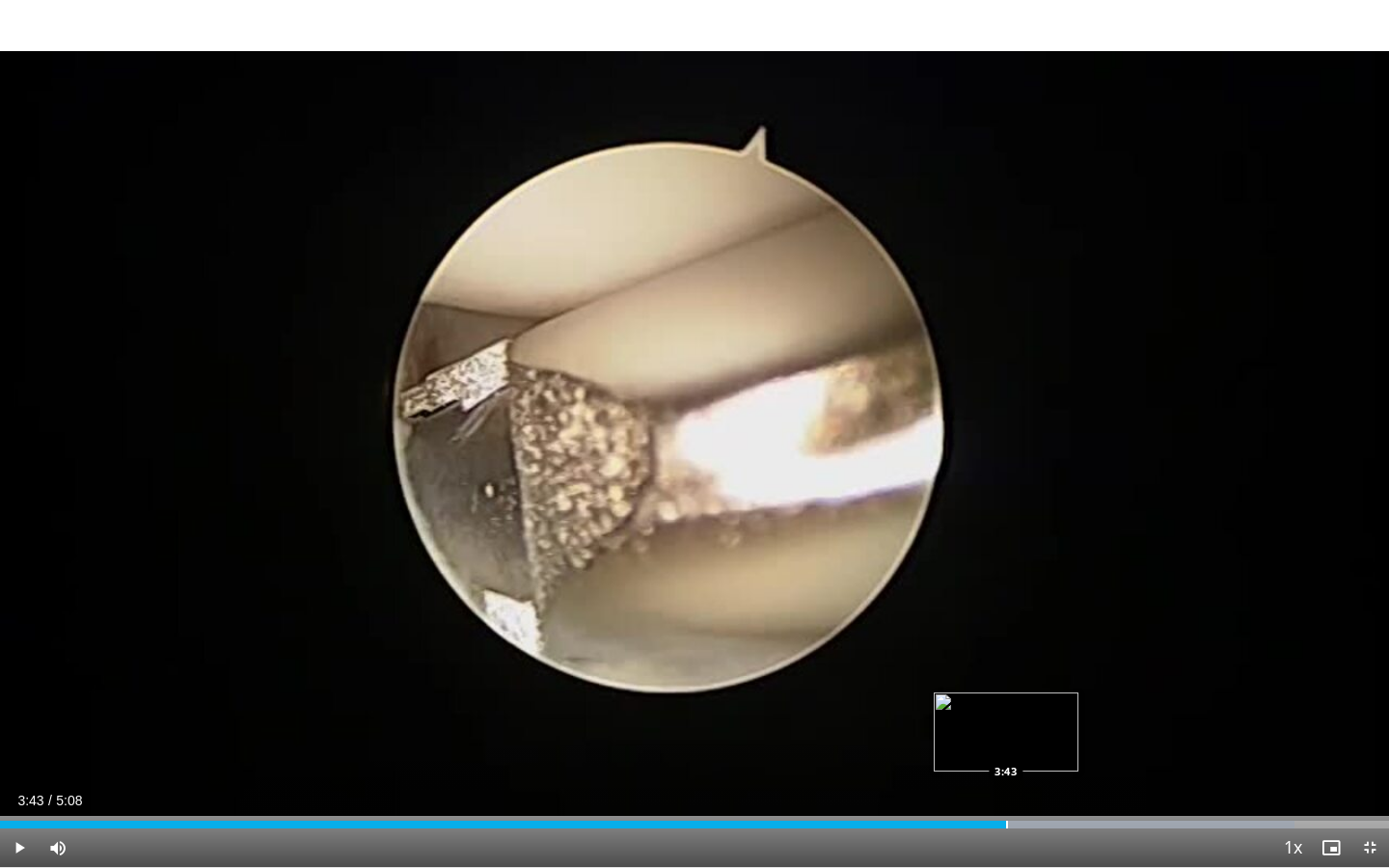 click at bounding box center (1007, 825) 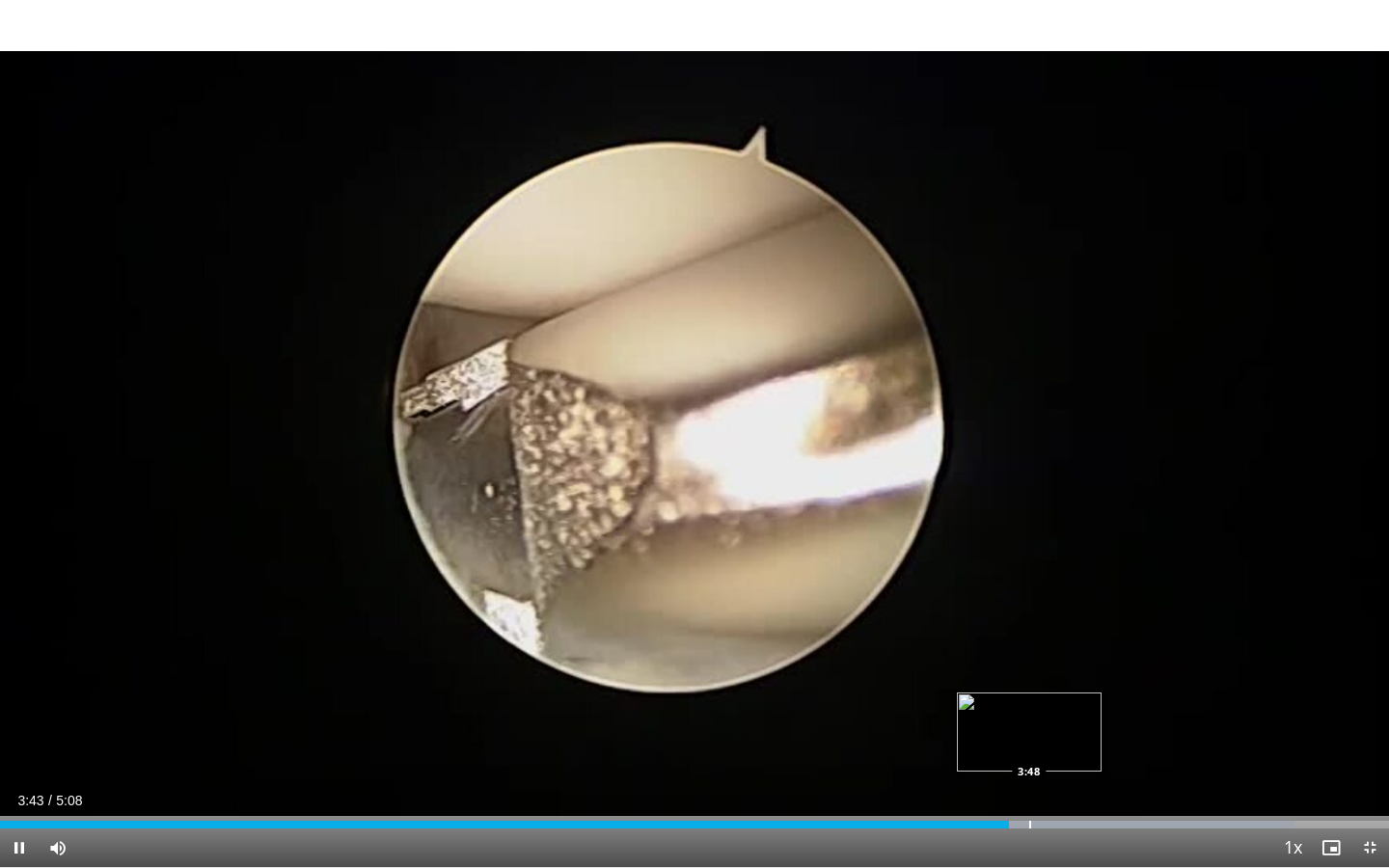 click at bounding box center (1030, 825) 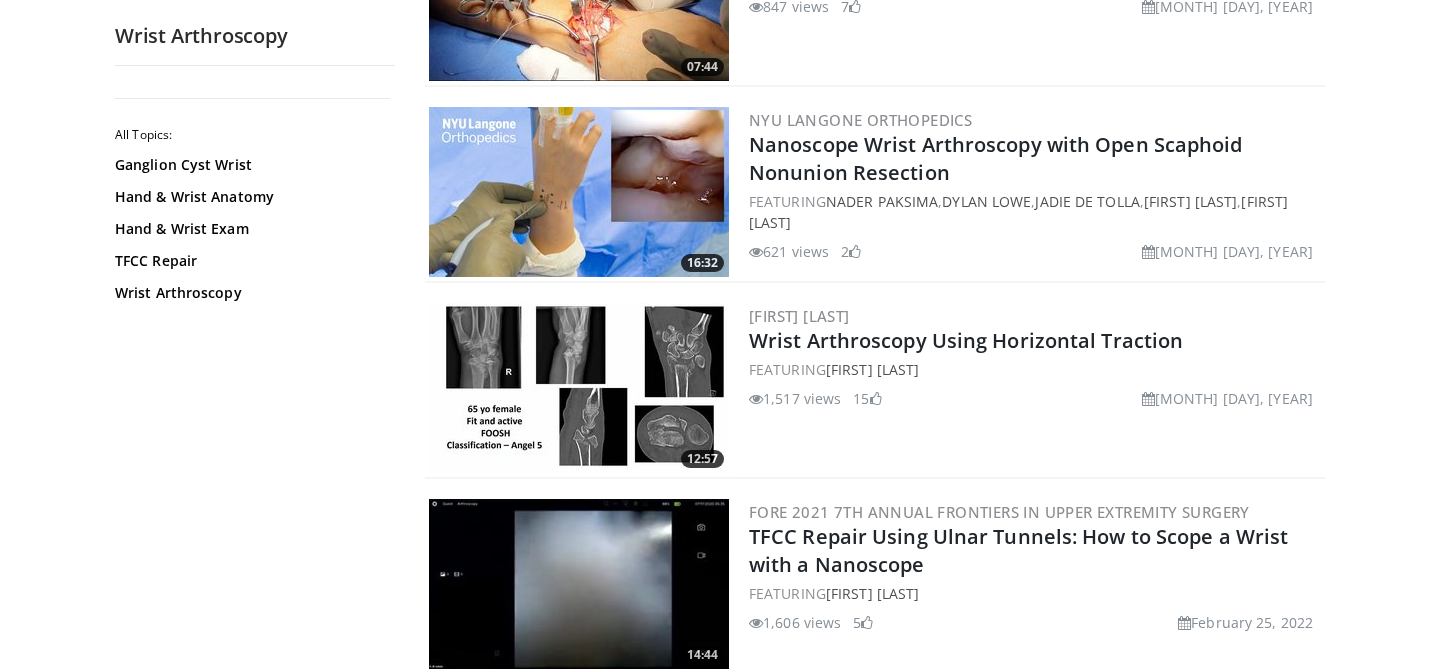 scroll, scrollTop: 1121, scrollLeft: 0, axis: vertical 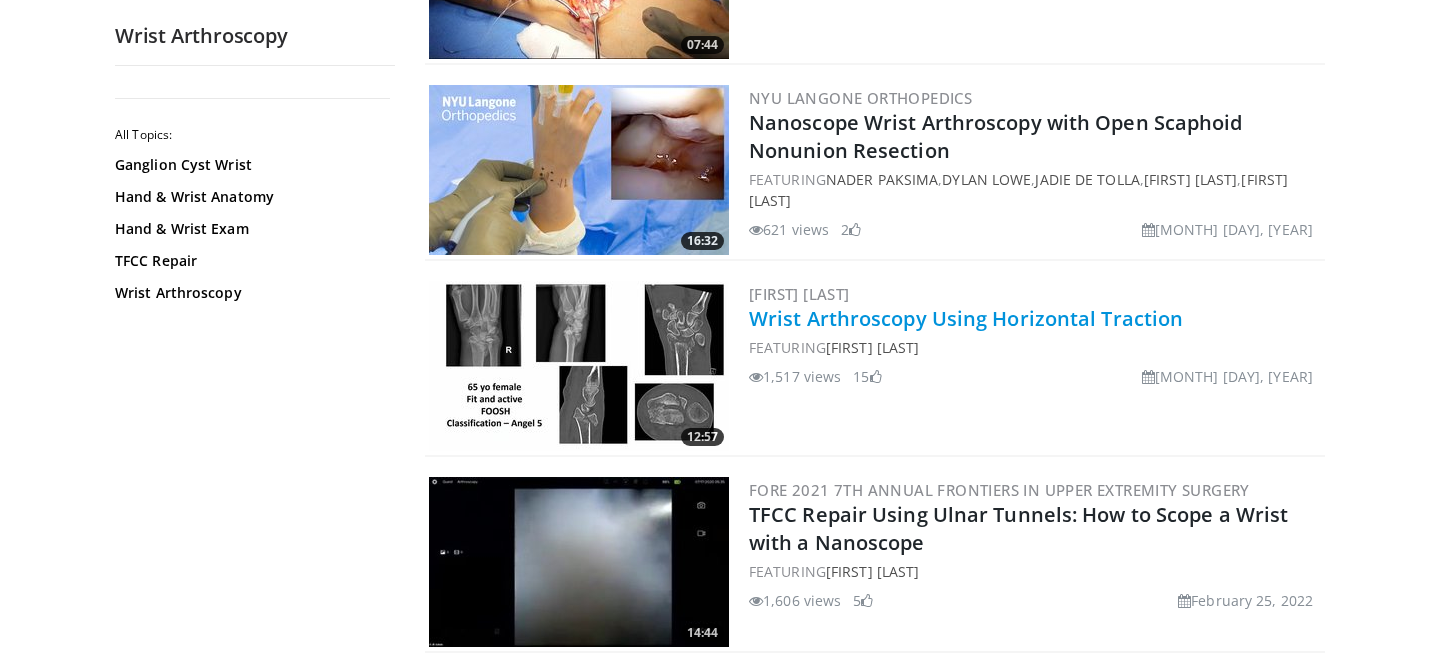 click on "Wrist Arthroscopy Using Horizontal Traction" at bounding box center (966, 318) 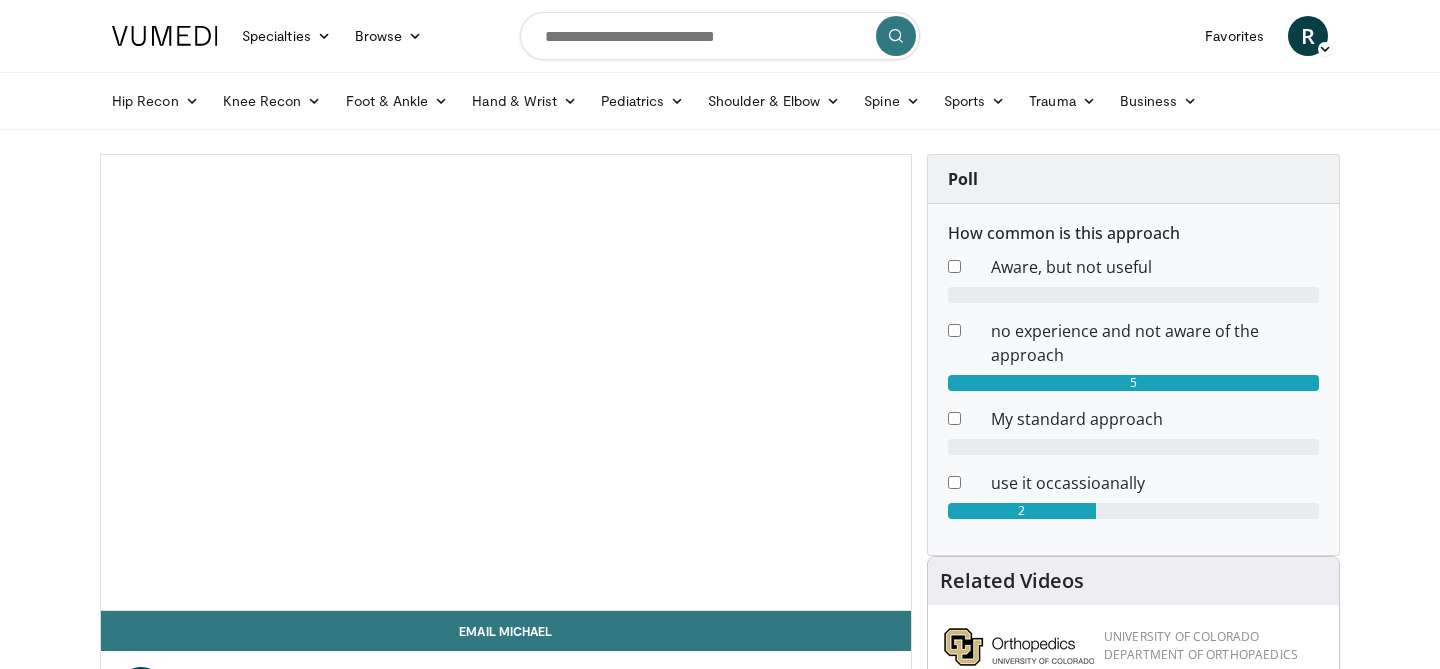 scroll, scrollTop: 0, scrollLeft: 0, axis: both 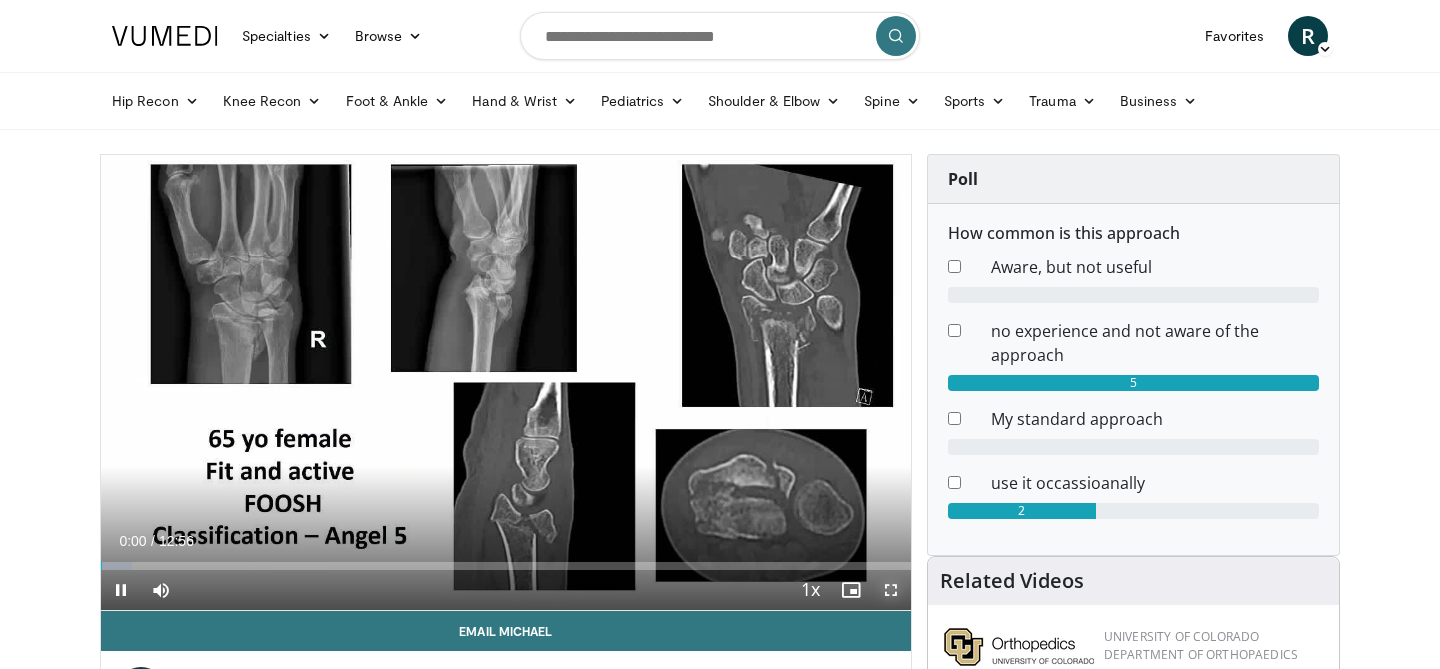 click at bounding box center (891, 590) 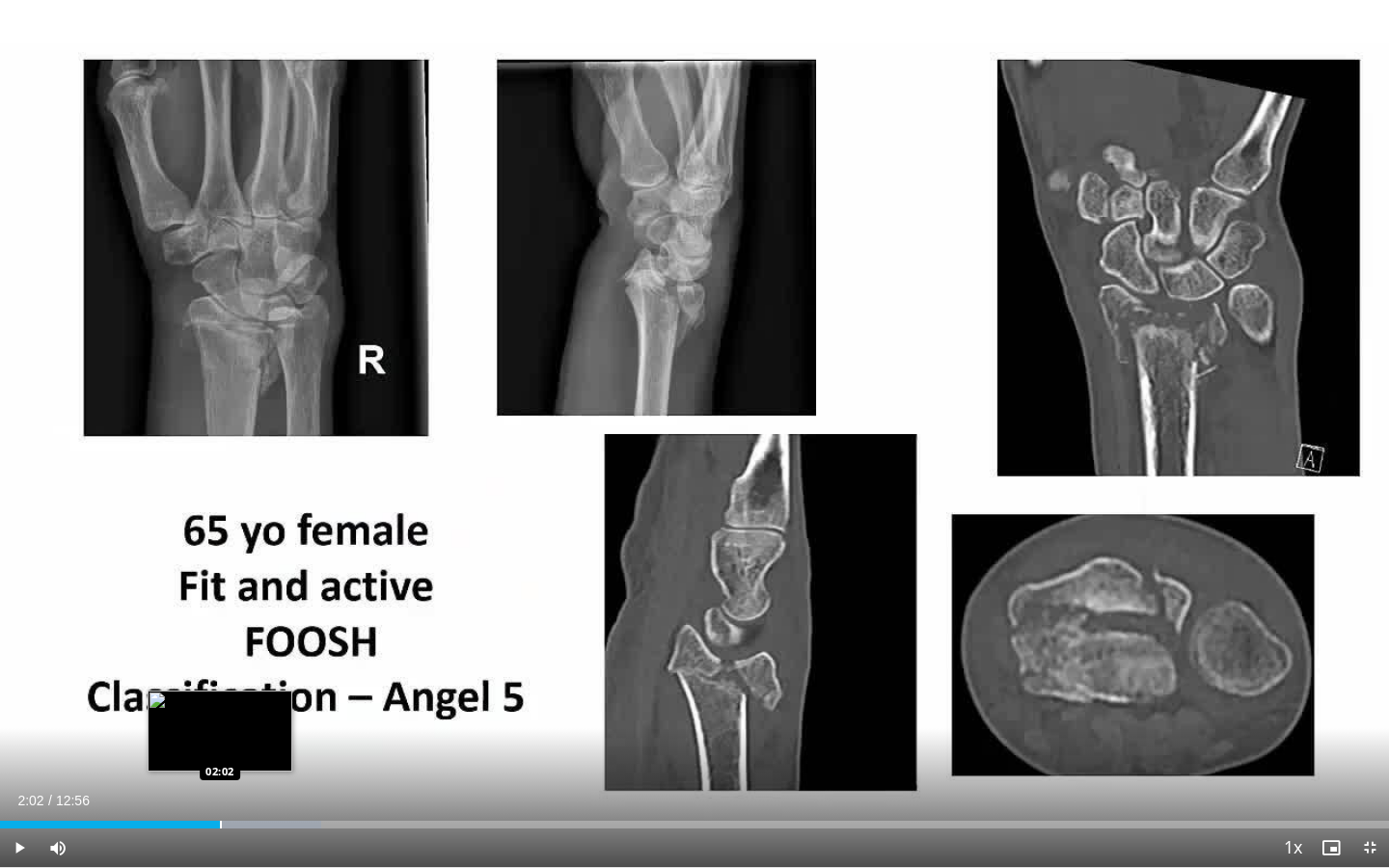 click at bounding box center [221, 825] 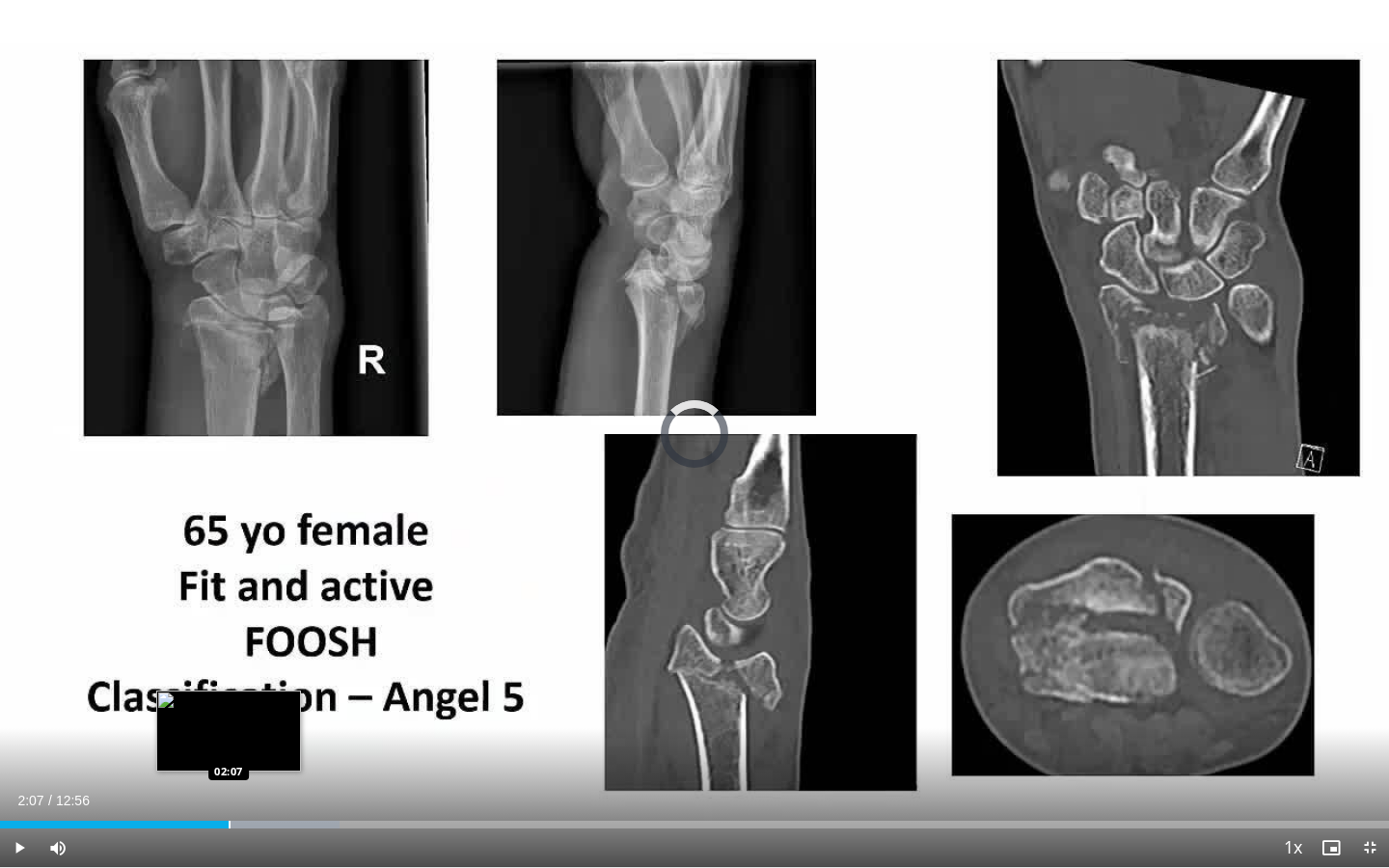 click at bounding box center [230, 825] 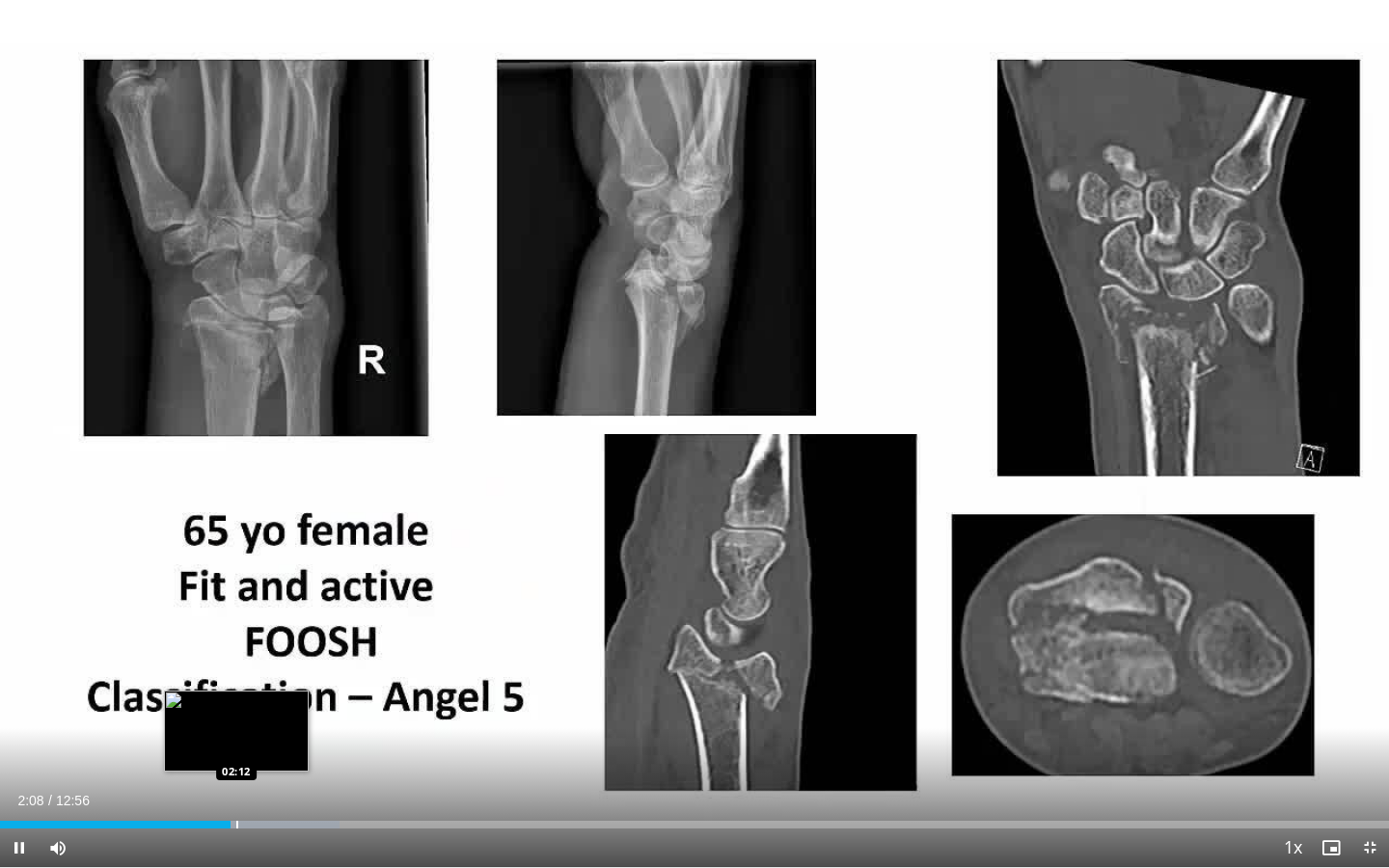click on "**********" at bounding box center [694, 434] 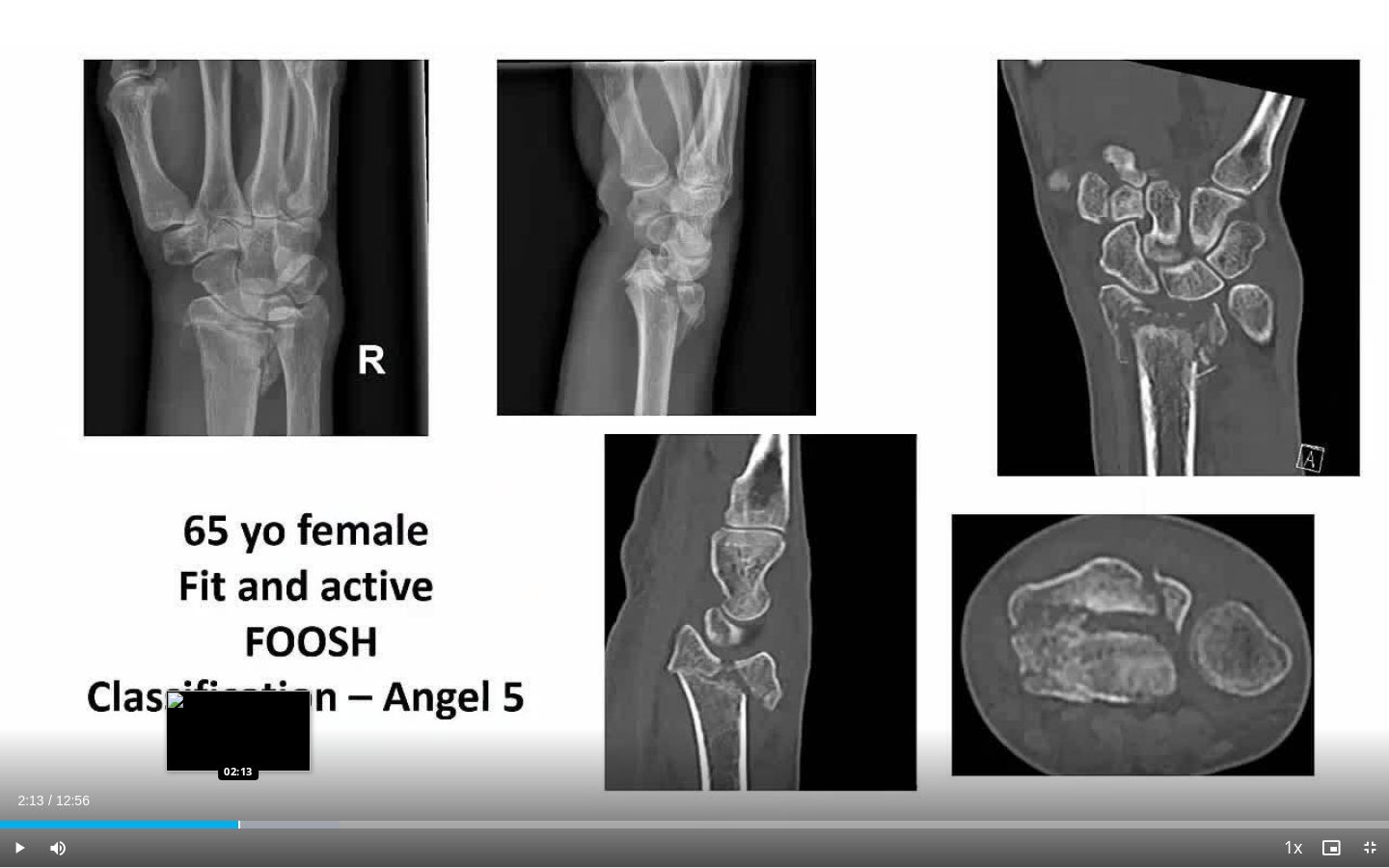 click at bounding box center [239, 825] 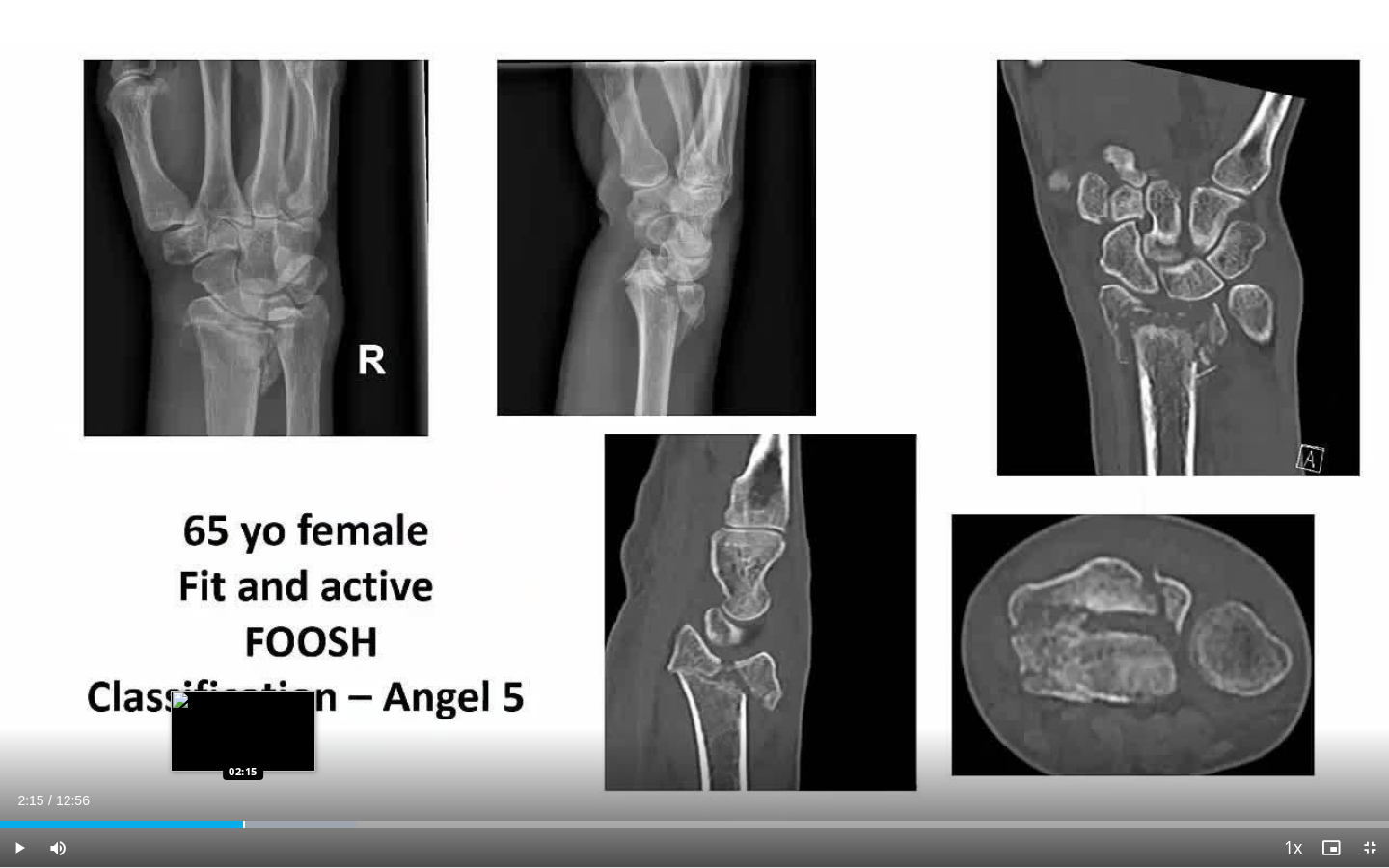 click at bounding box center [244, 825] 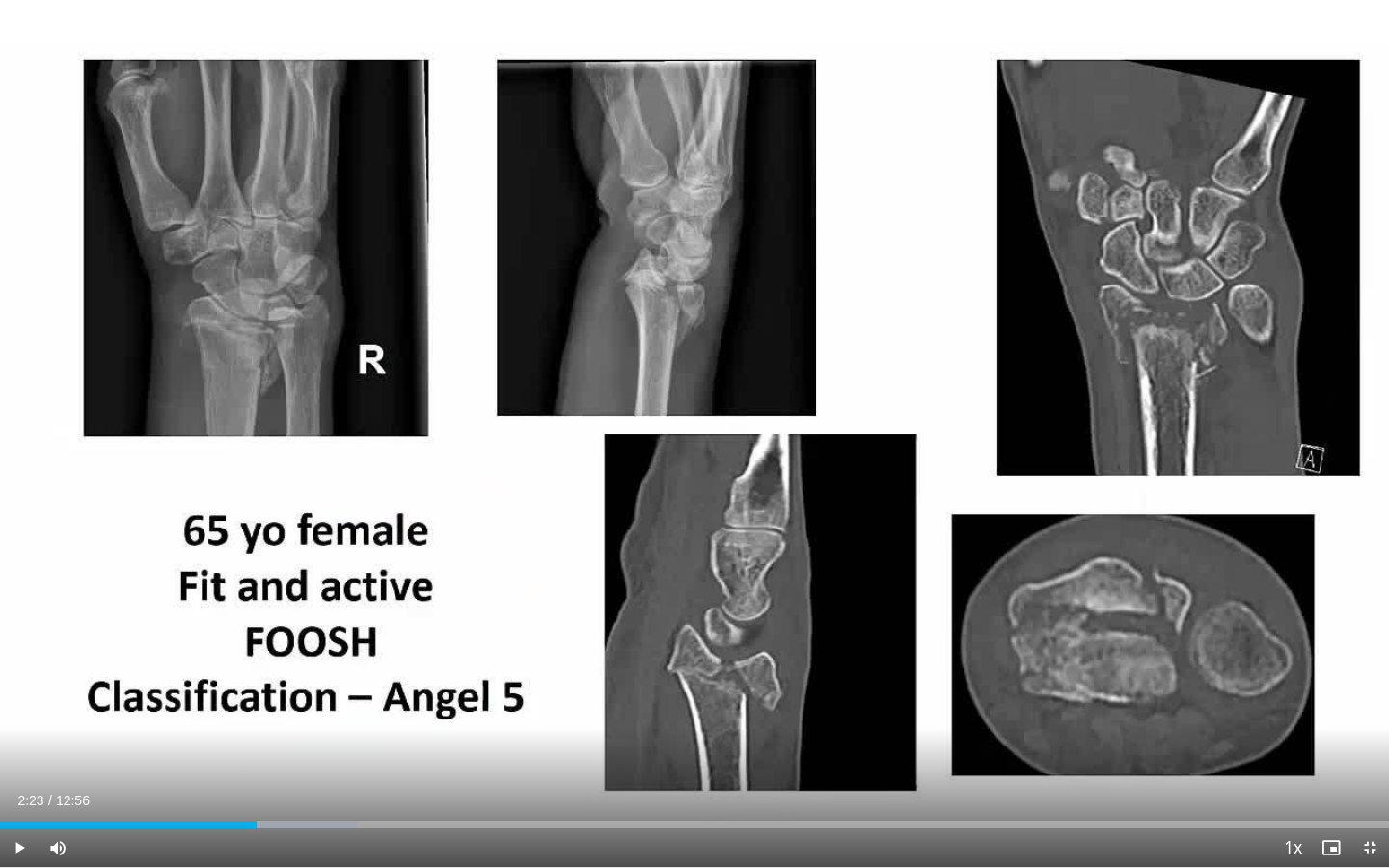 click on "Loaded :  25.71% 02:23 02:22" at bounding box center (694, 819) 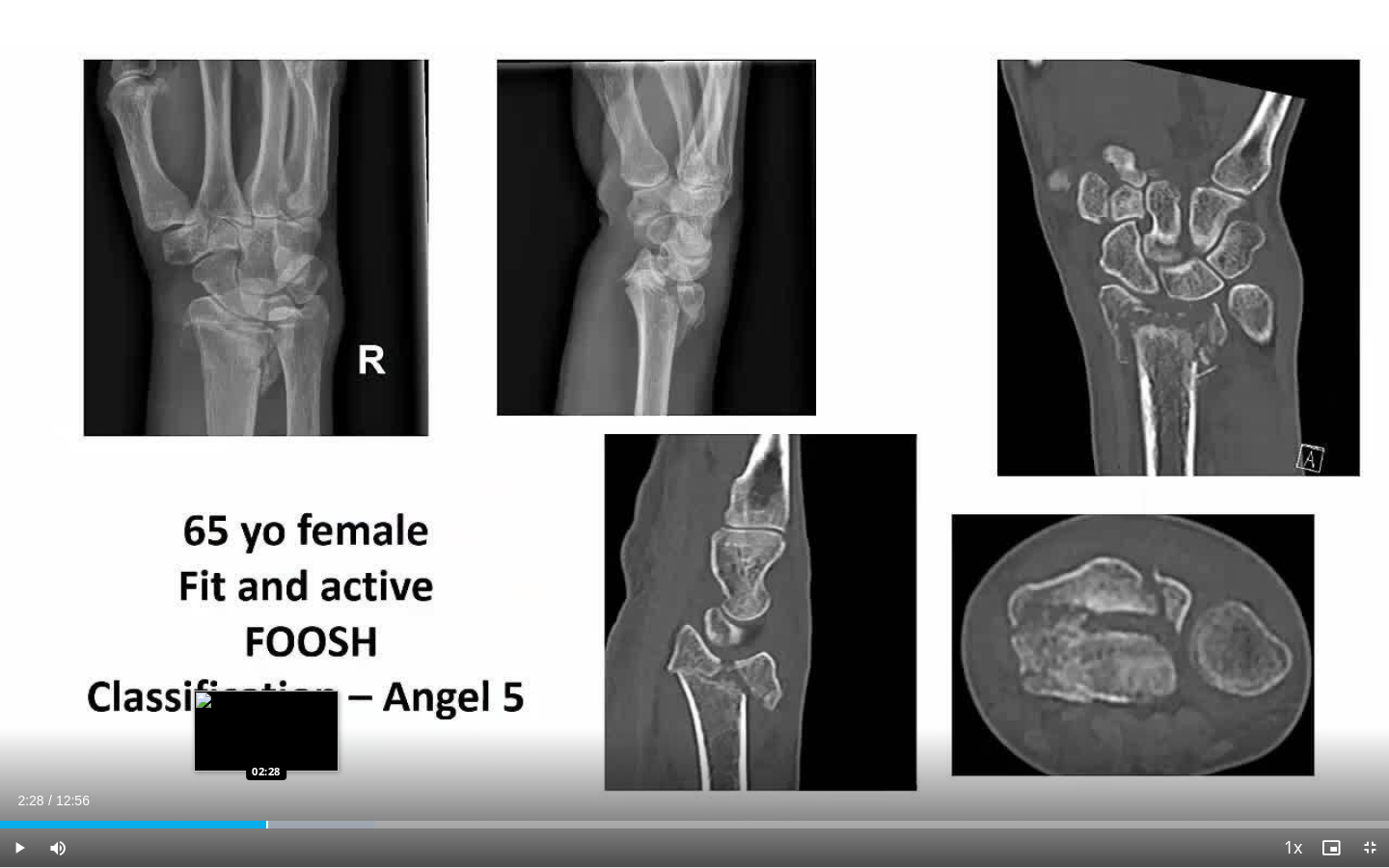 click on "Loaded :  27.00% 02:28 02:28" at bounding box center [694, 819] 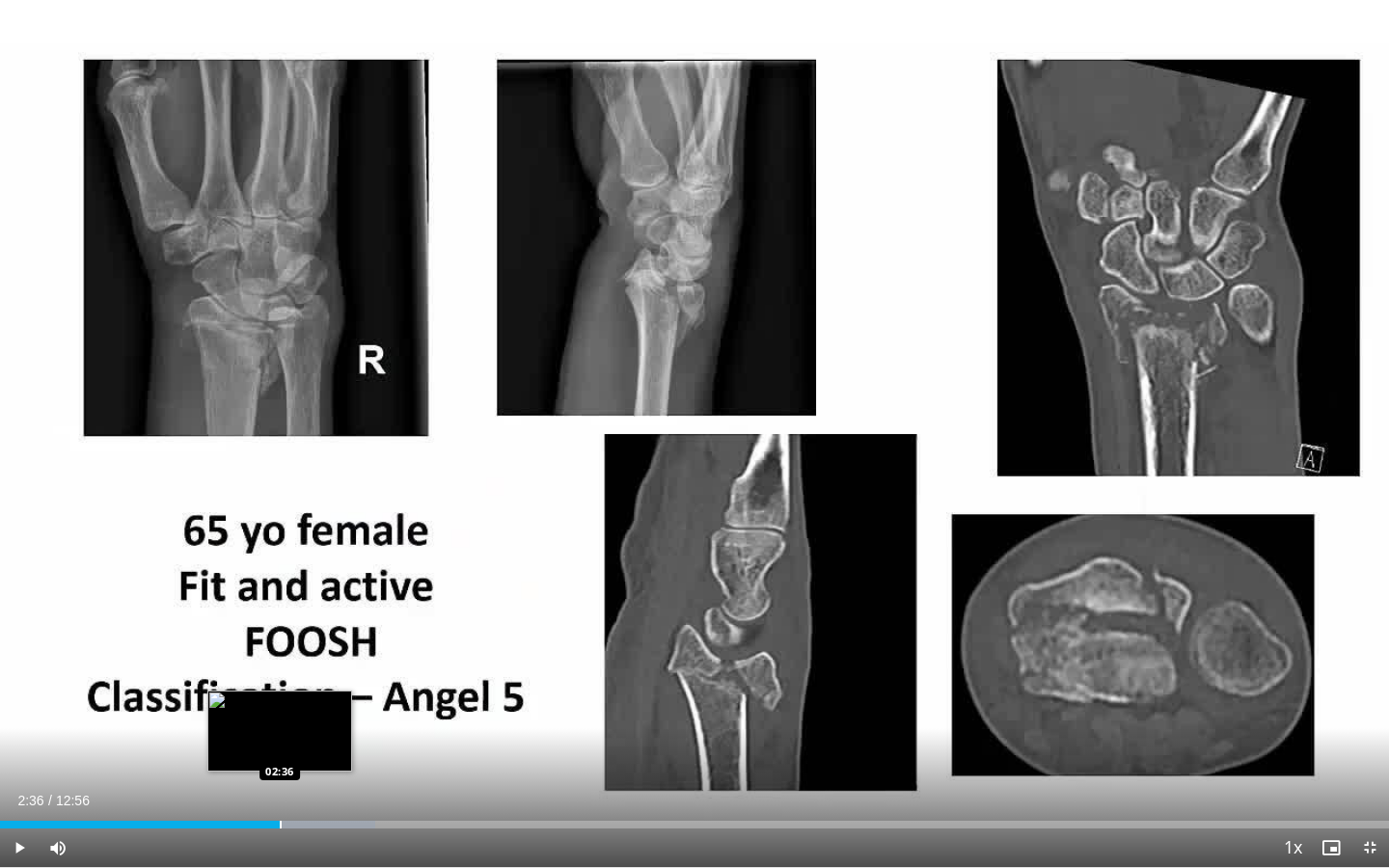 click on "Loaded :  27.00% 02:36 02:36" at bounding box center [694, 819] 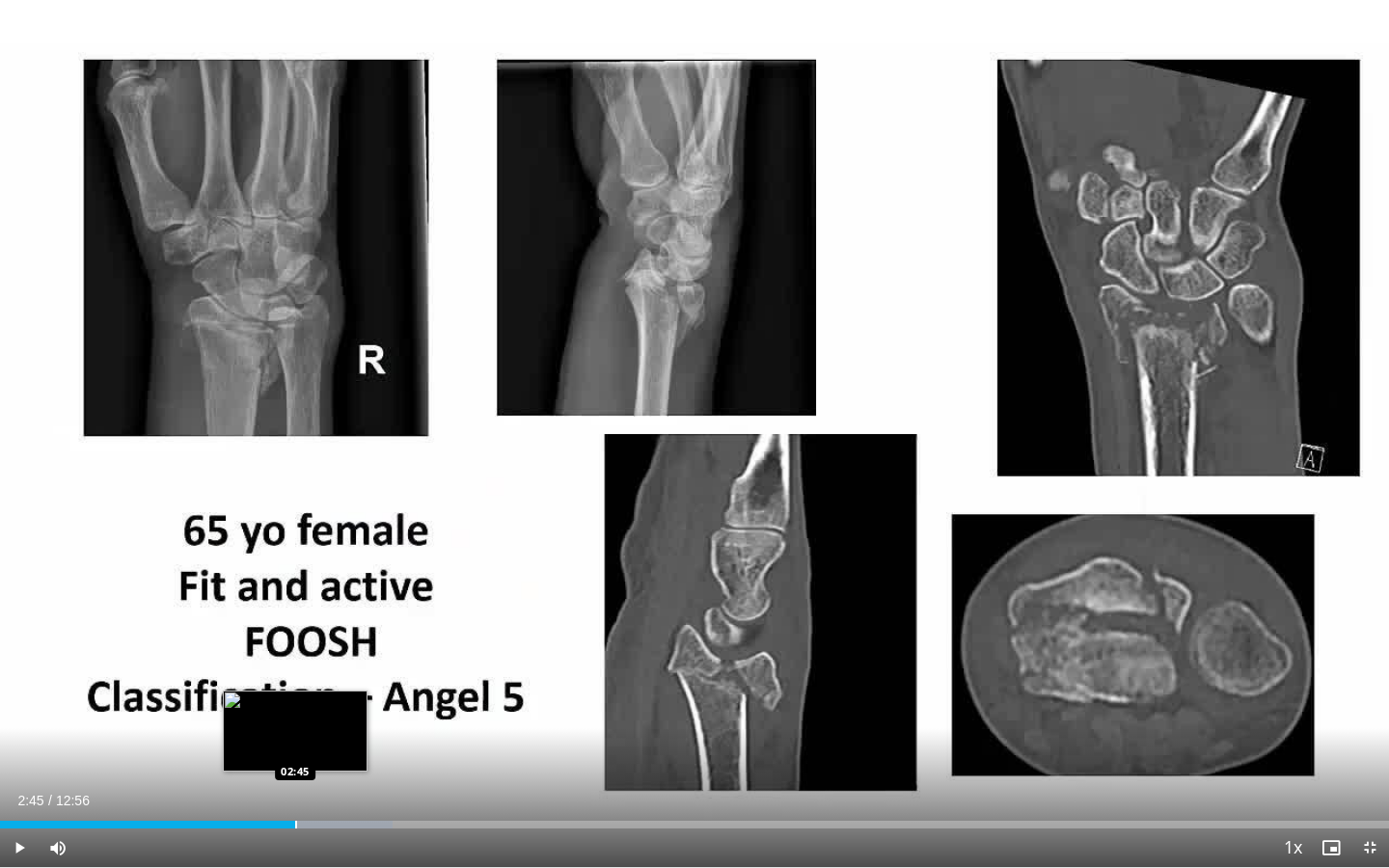 click on "Loaded :  28.28% 02:45 02:45" at bounding box center (694, 819) 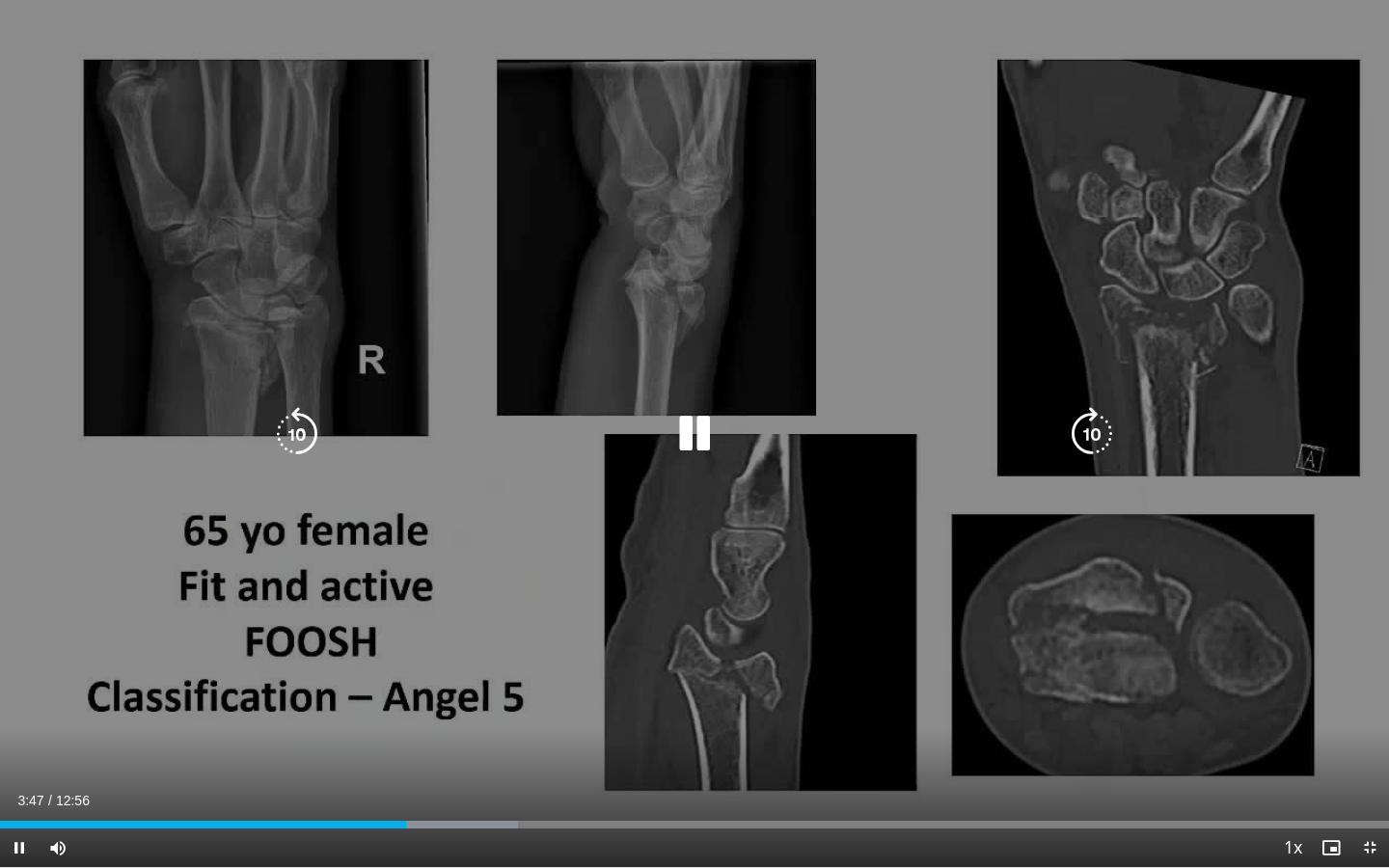 click at bounding box center [694, 434] 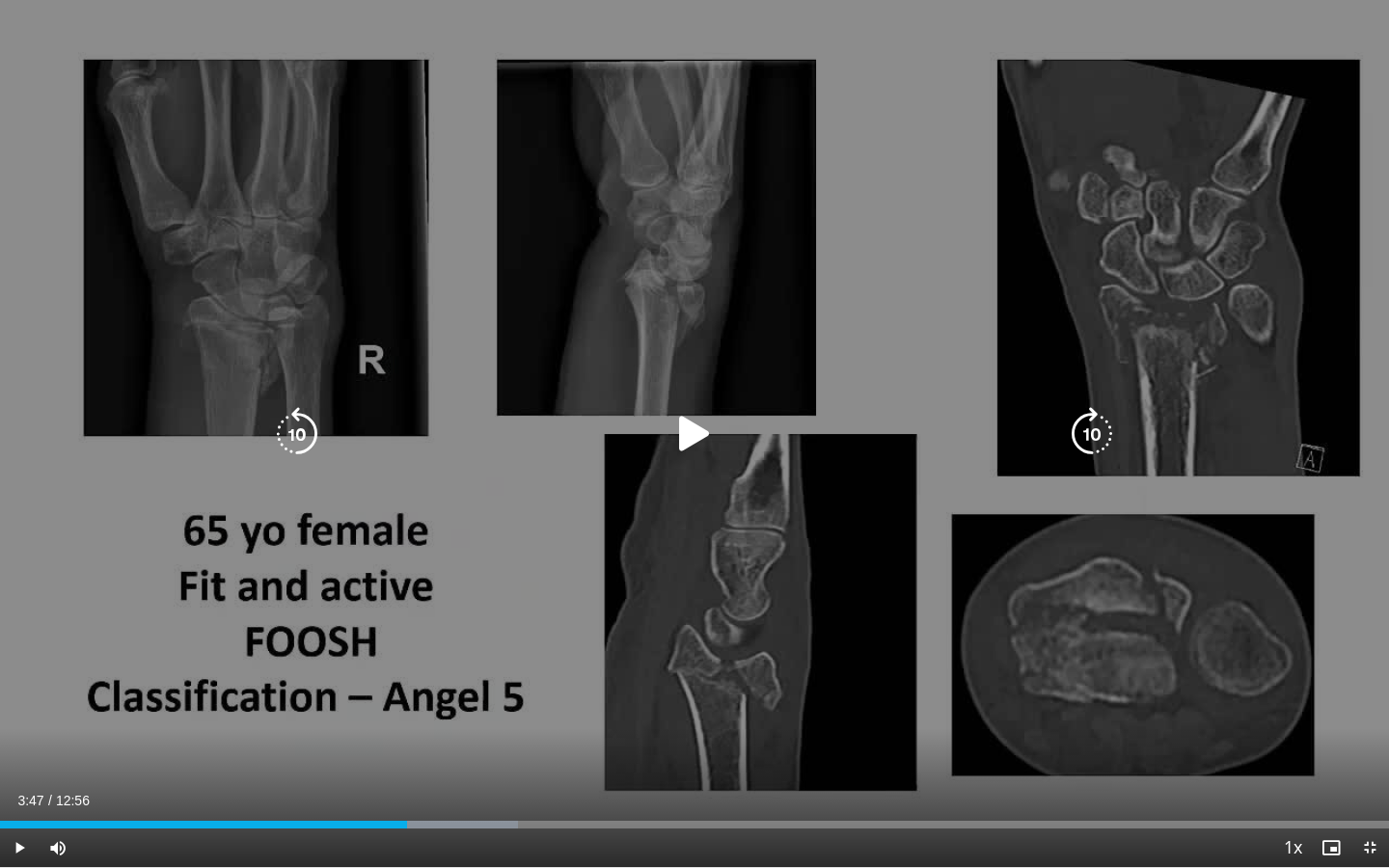 click at bounding box center (694, 434) 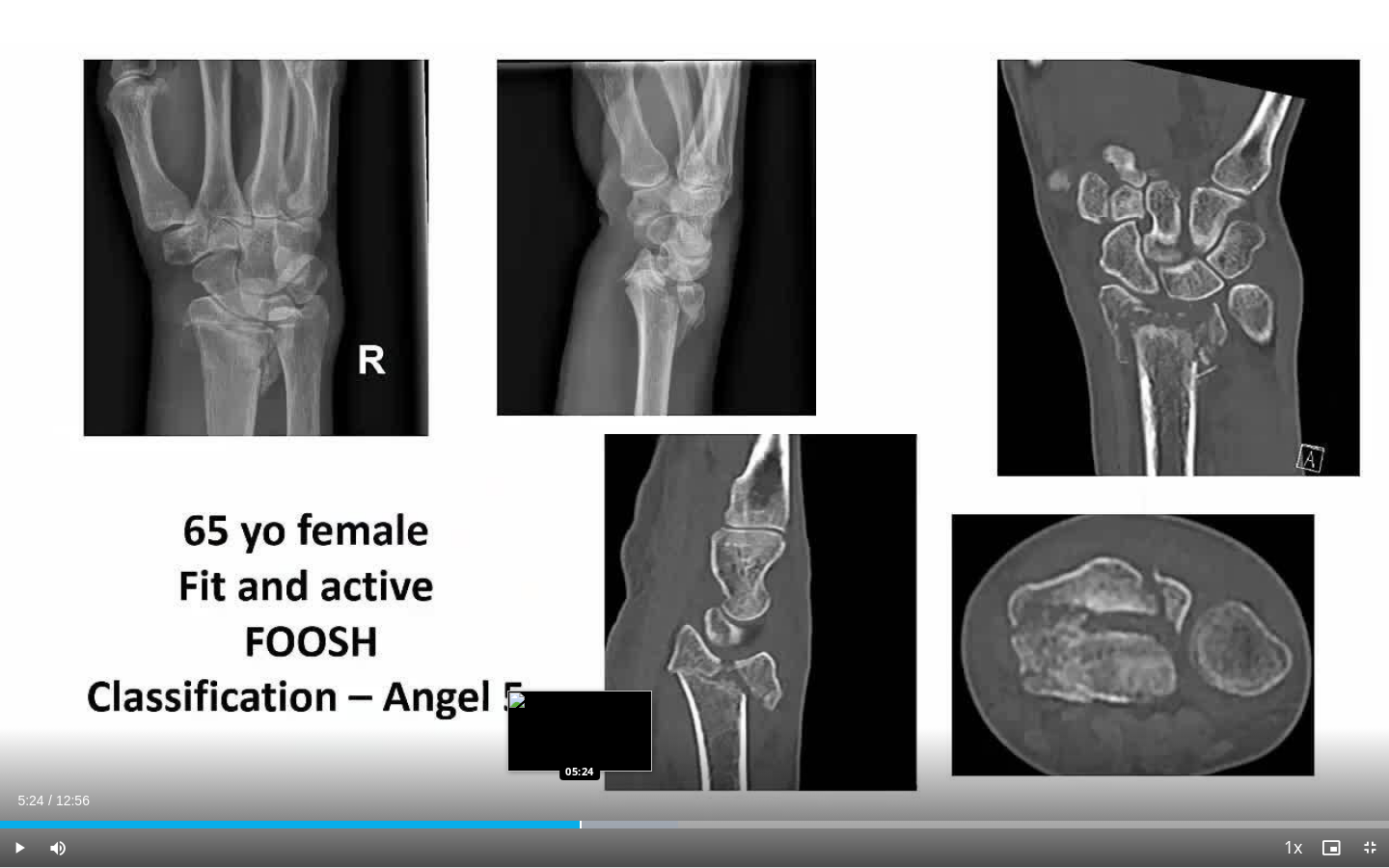 click at bounding box center [581, 825] 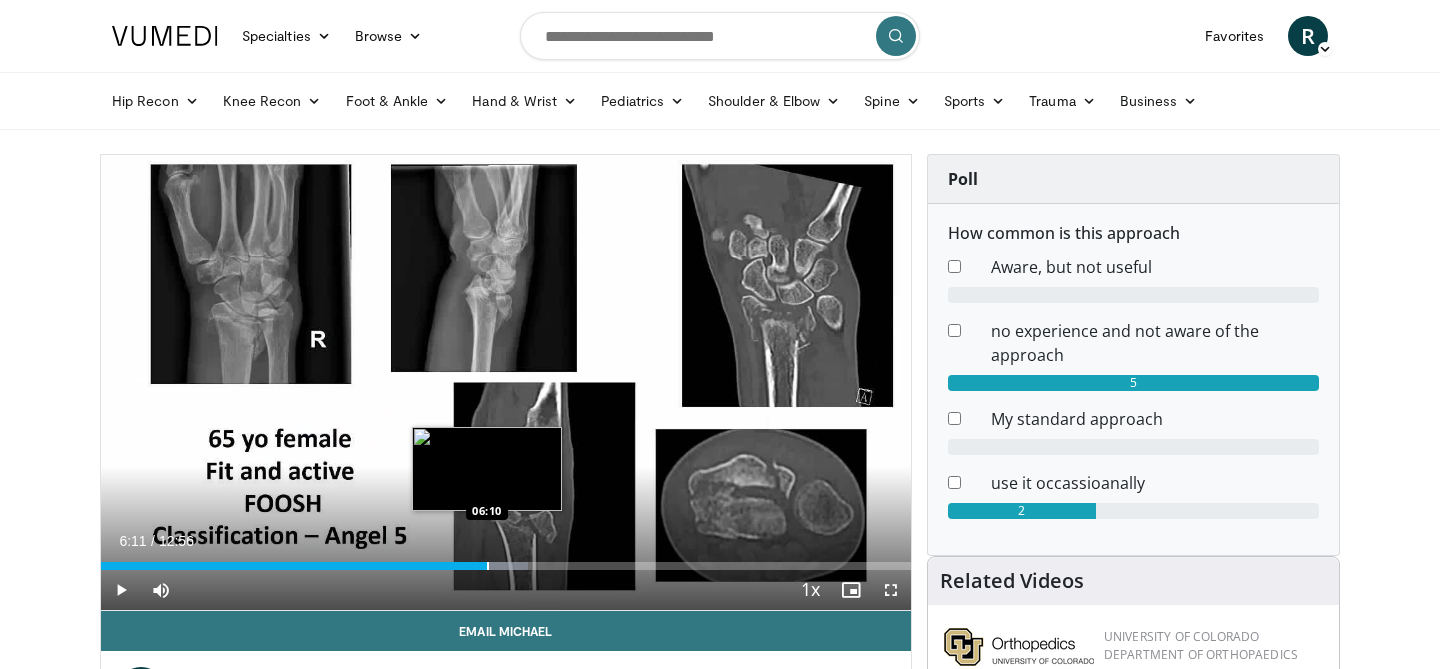 click on "Loaded :  52.71% 06:11 06:10" at bounding box center (506, 560) 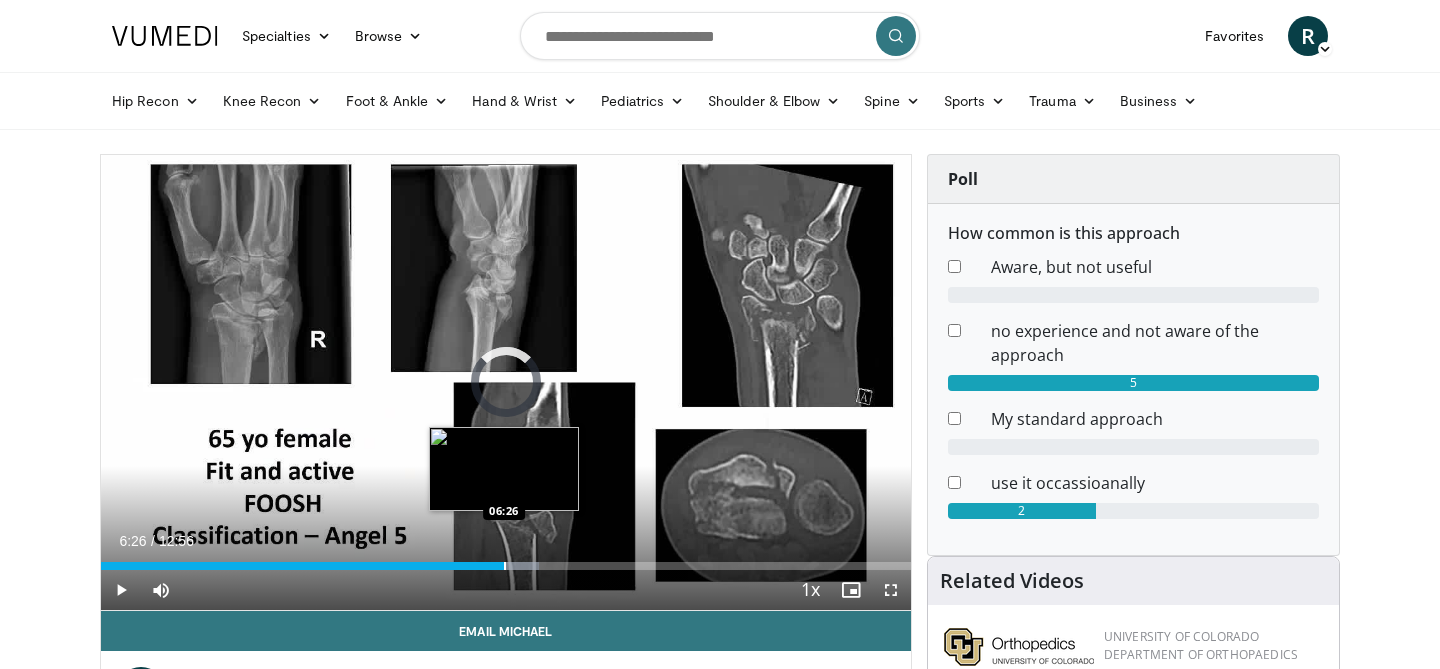 click on "Loaded :  54.08% 06:26 06:26" at bounding box center [506, 560] 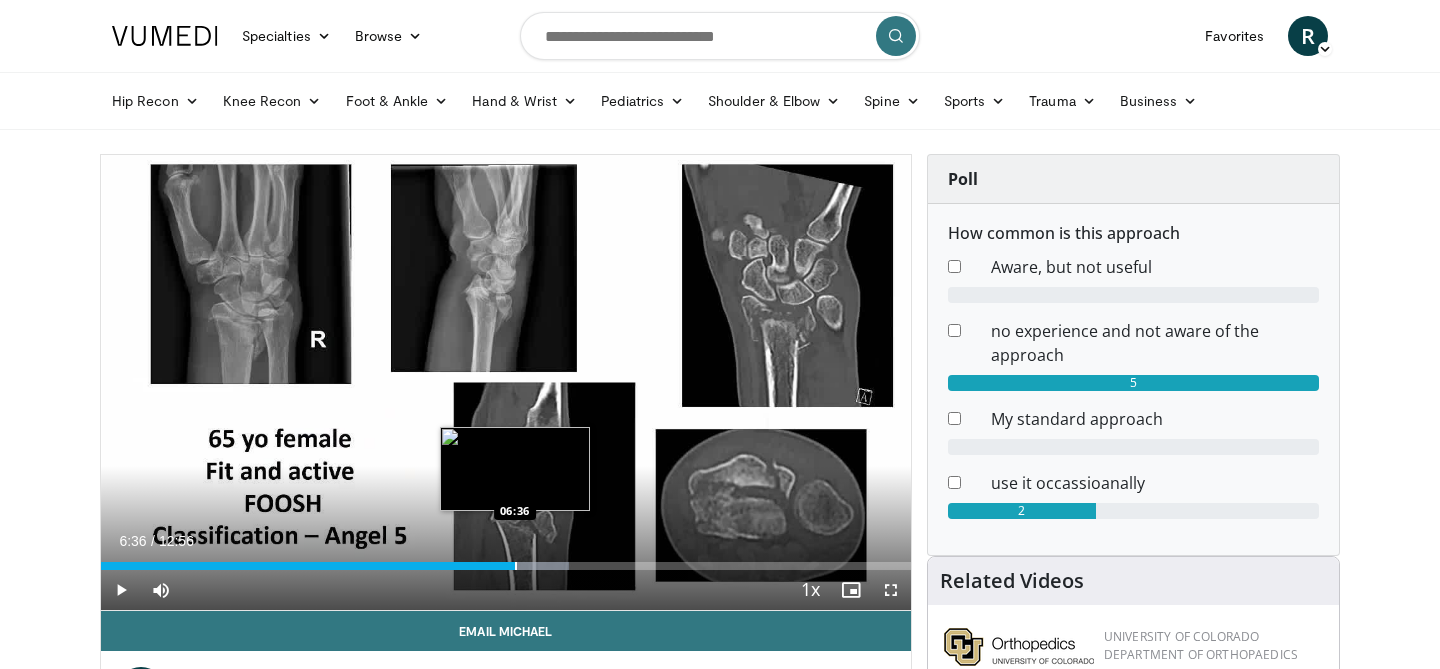 click at bounding box center [516, 566] 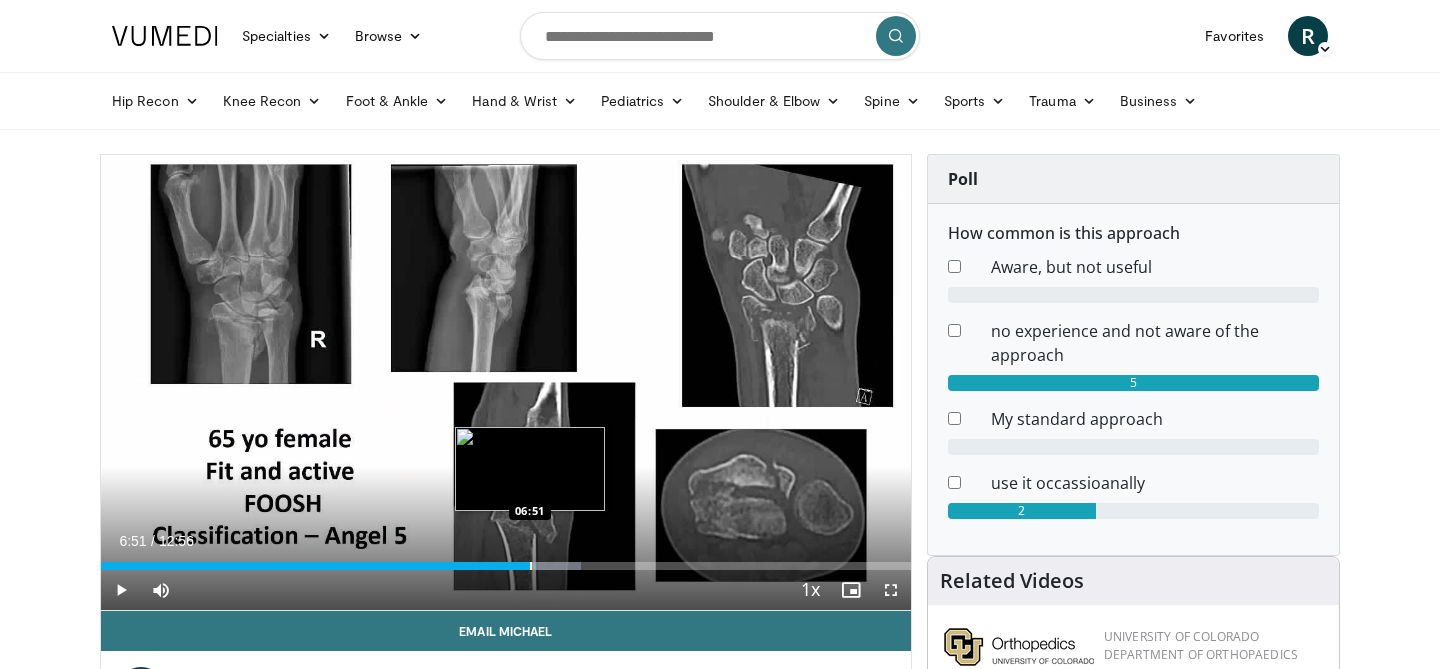click at bounding box center [531, 566] 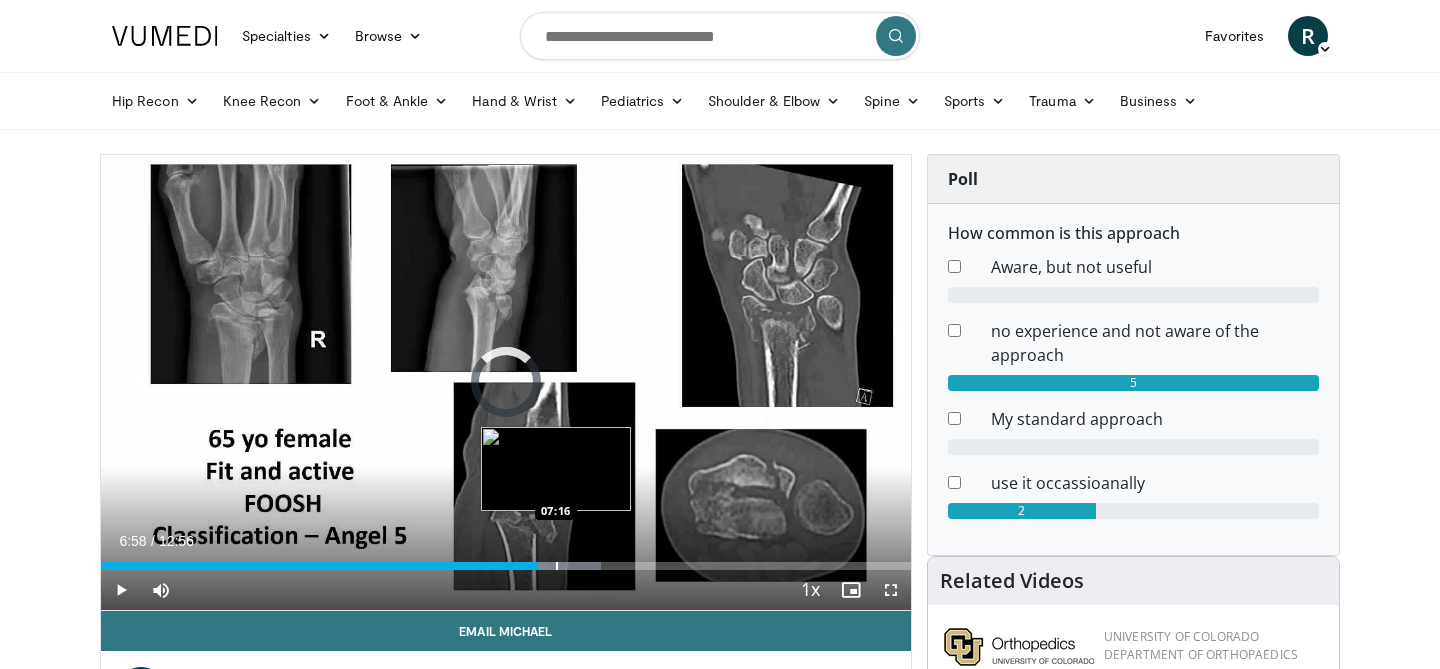 click at bounding box center [557, 566] 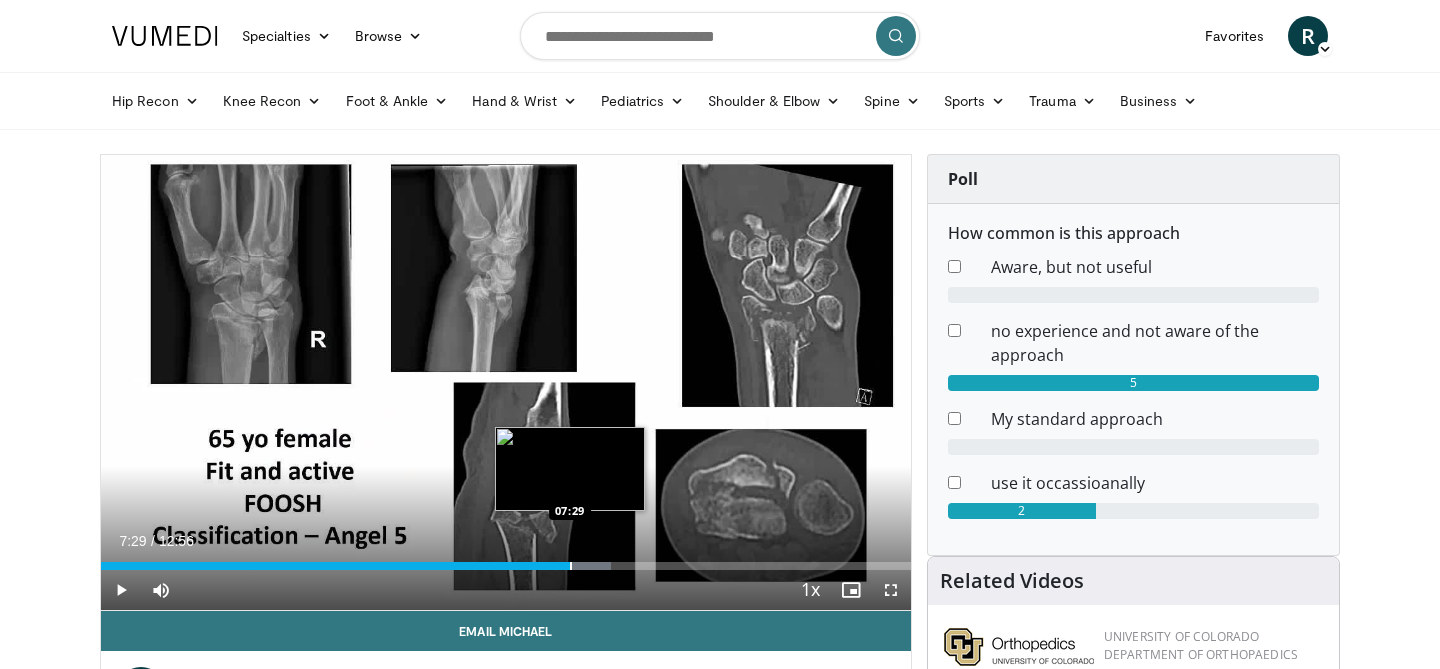 click at bounding box center [571, 566] 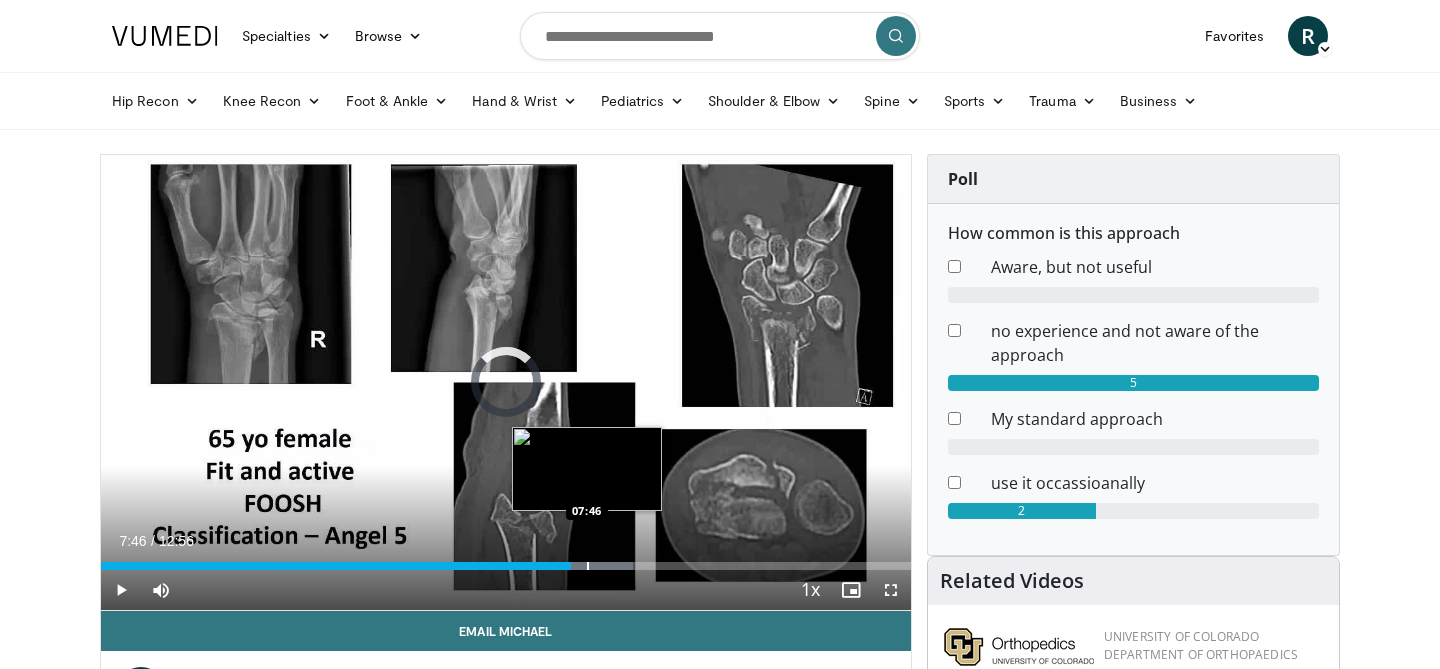 click at bounding box center [588, 566] 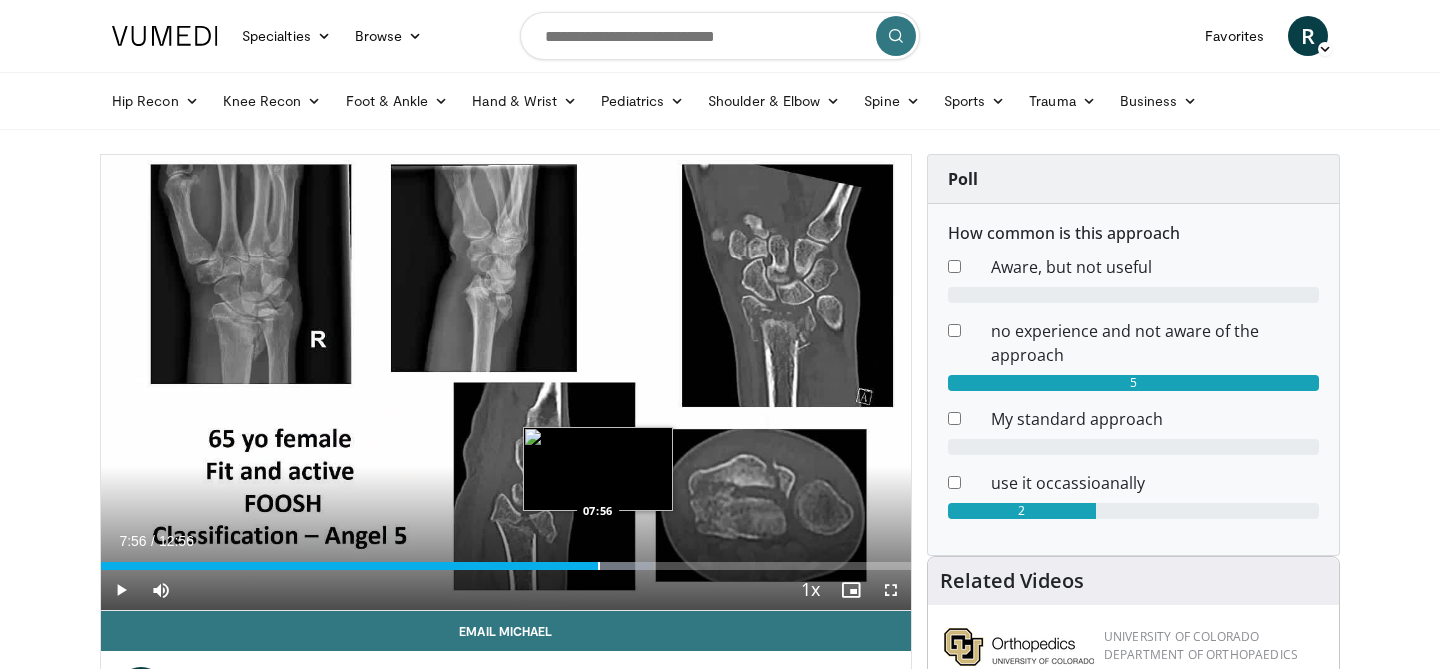 click at bounding box center (599, 566) 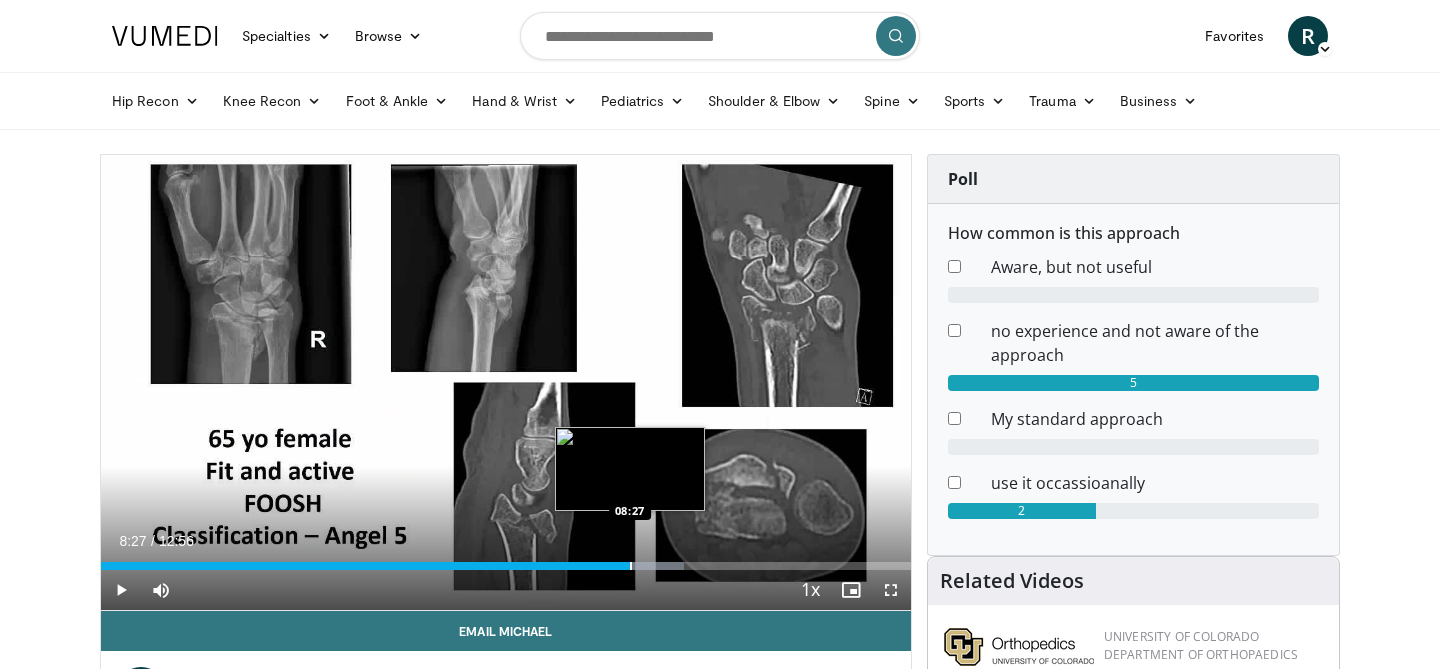 click at bounding box center (631, 566) 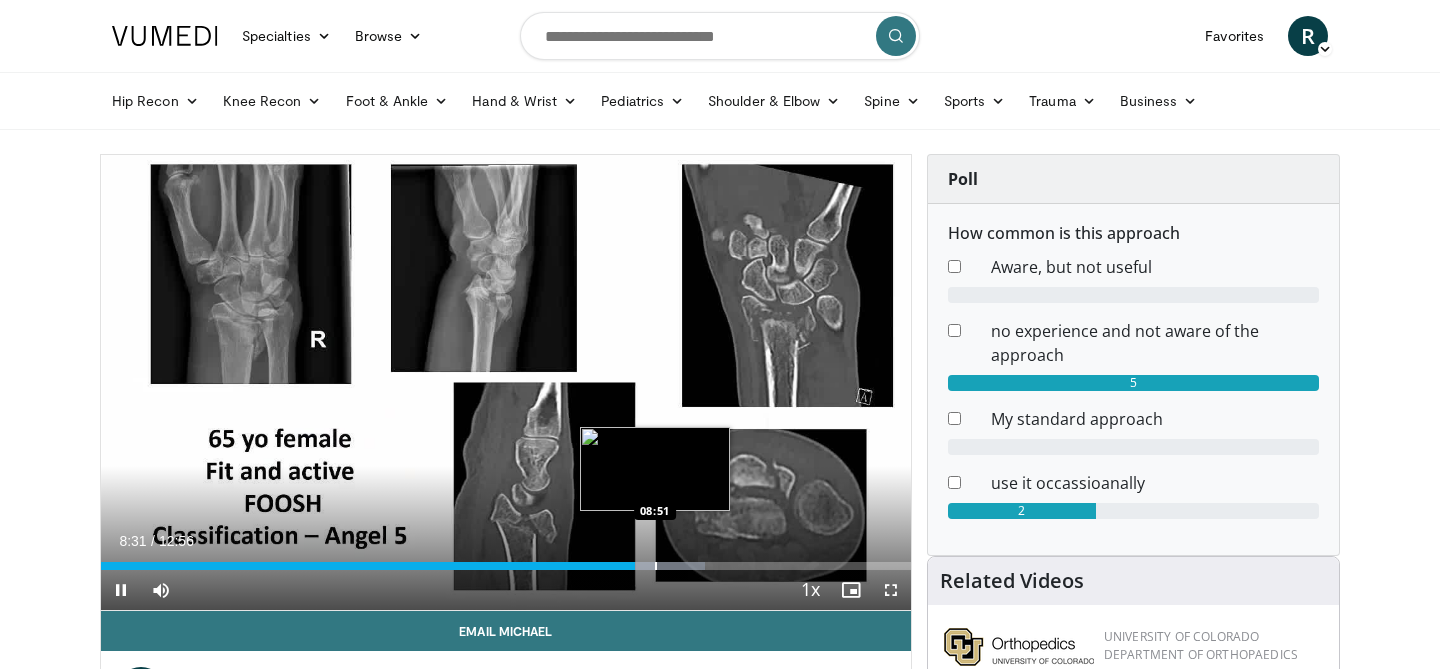 type 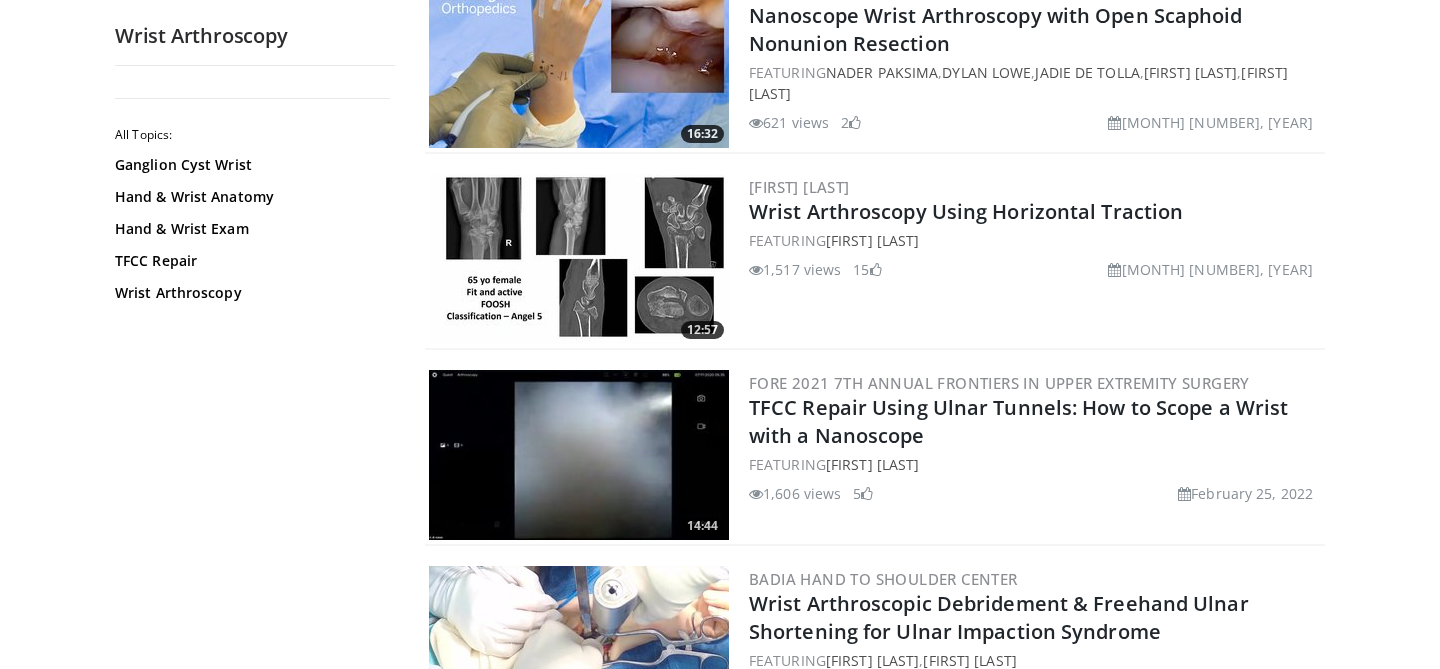 scroll, scrollTop: 1394, scrollLeft: 0, axis: vertical 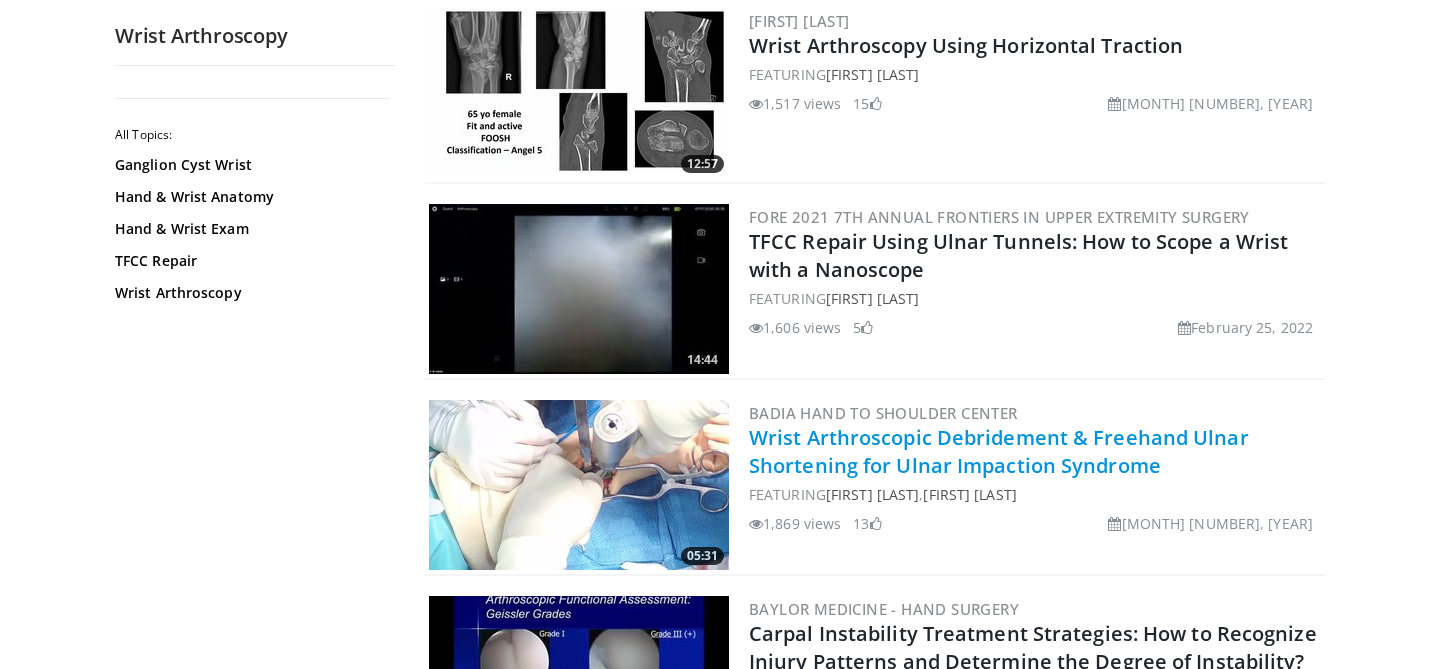 click on "Wrist Arthroscopic Debridement & Freehand Ulnar Shortening for Ulnar Impaction Syndrome" at bounding box center (999, 451) 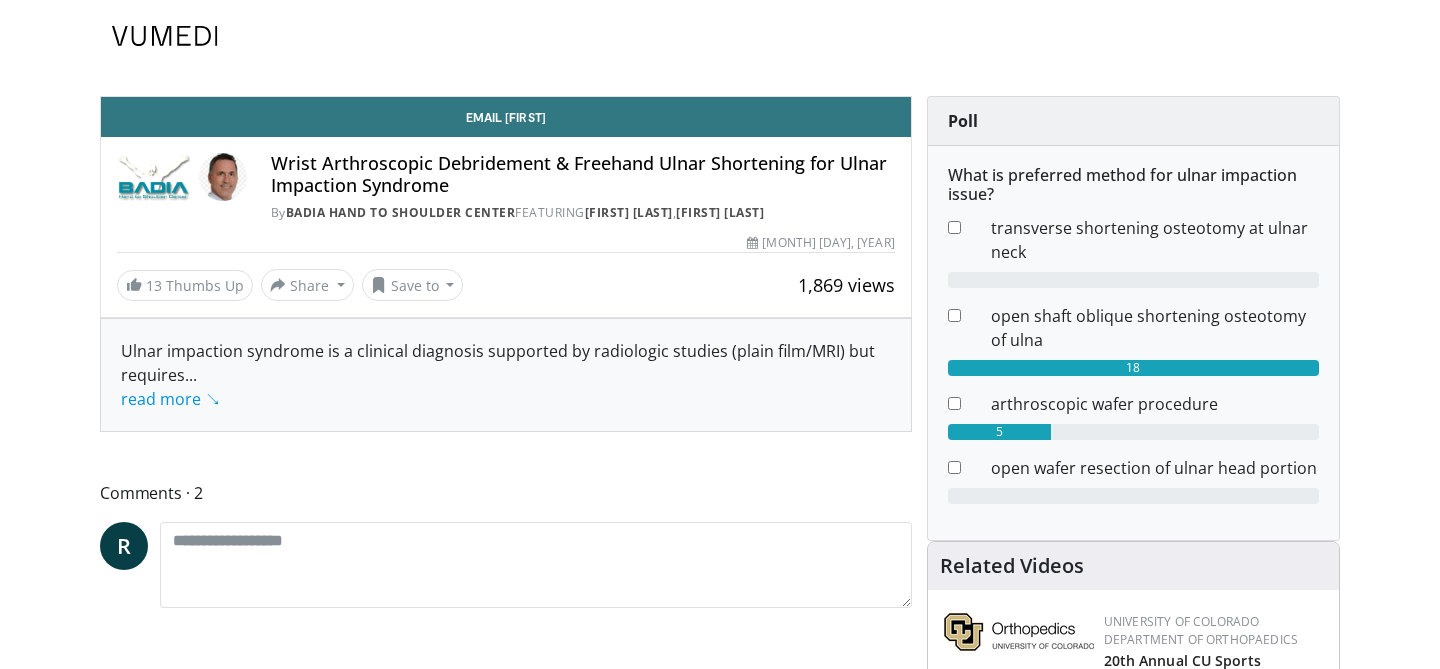 scroll, scrollTop: 0, scrollLeft: 0, axis: both 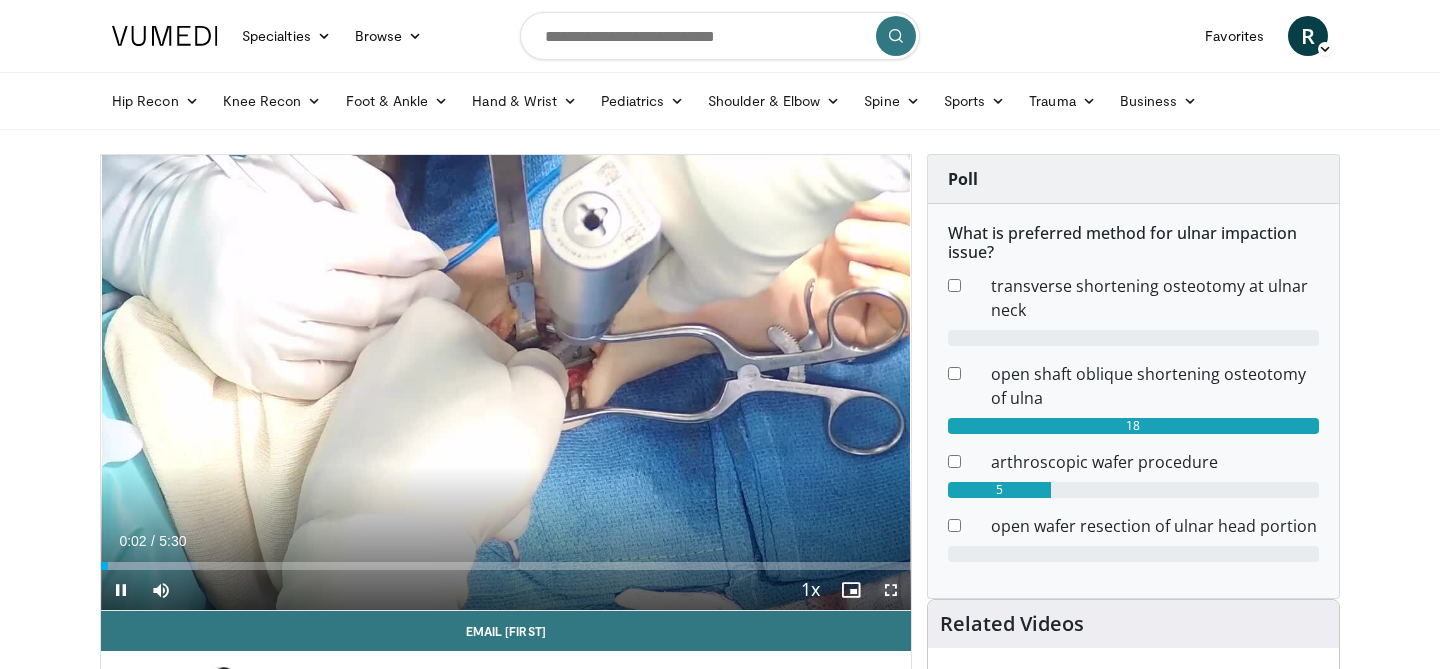 click at bounding box center [891, 590] 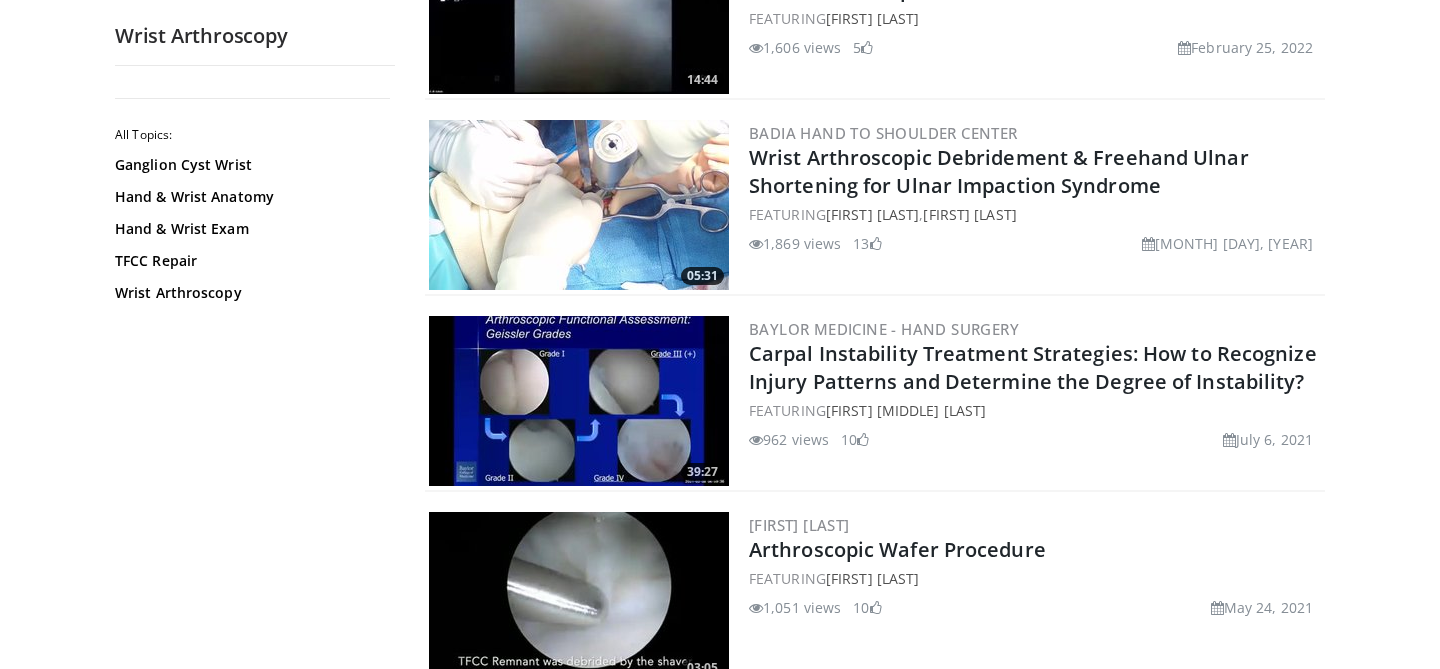 scroll, scrollTop: 1688, scrollLeft: 0, axis: vertical 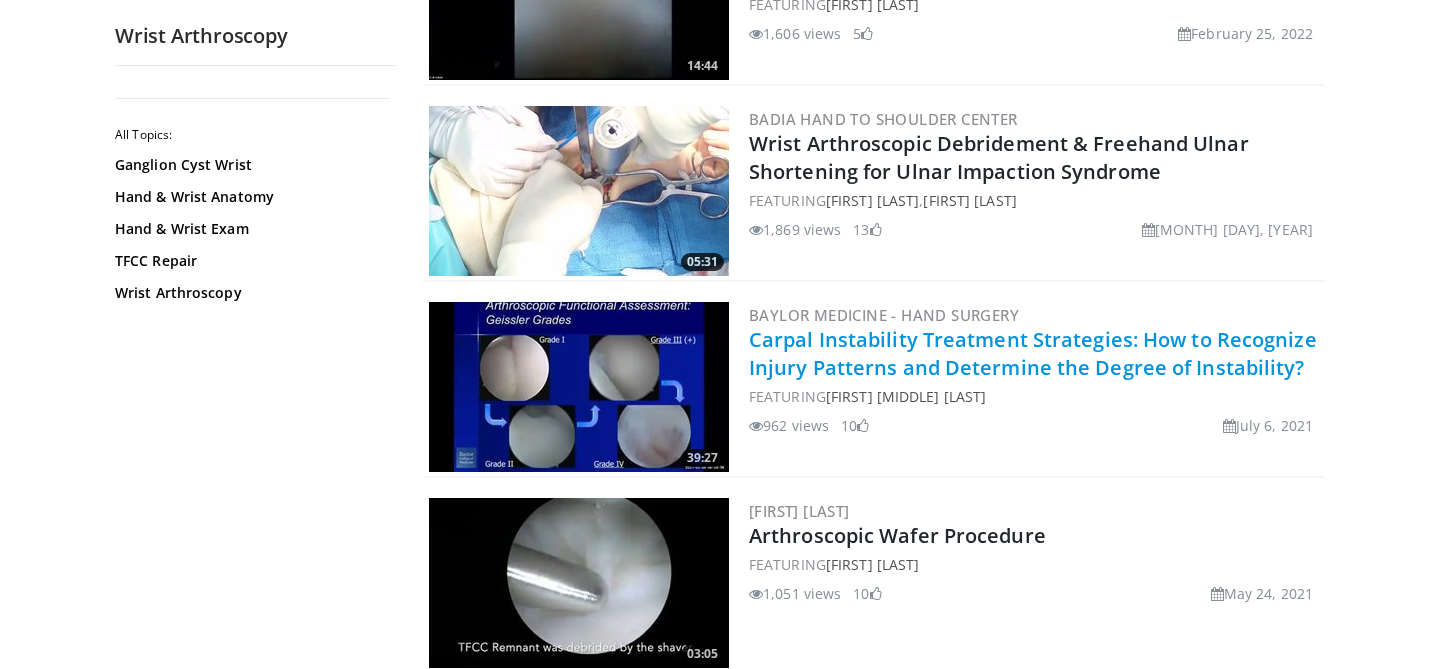click on "Carpal Instability Treatment Strategies: How to Recognize Injury Patterns and Determine the Degree of Instability?" at bounding box center (1033, 353) 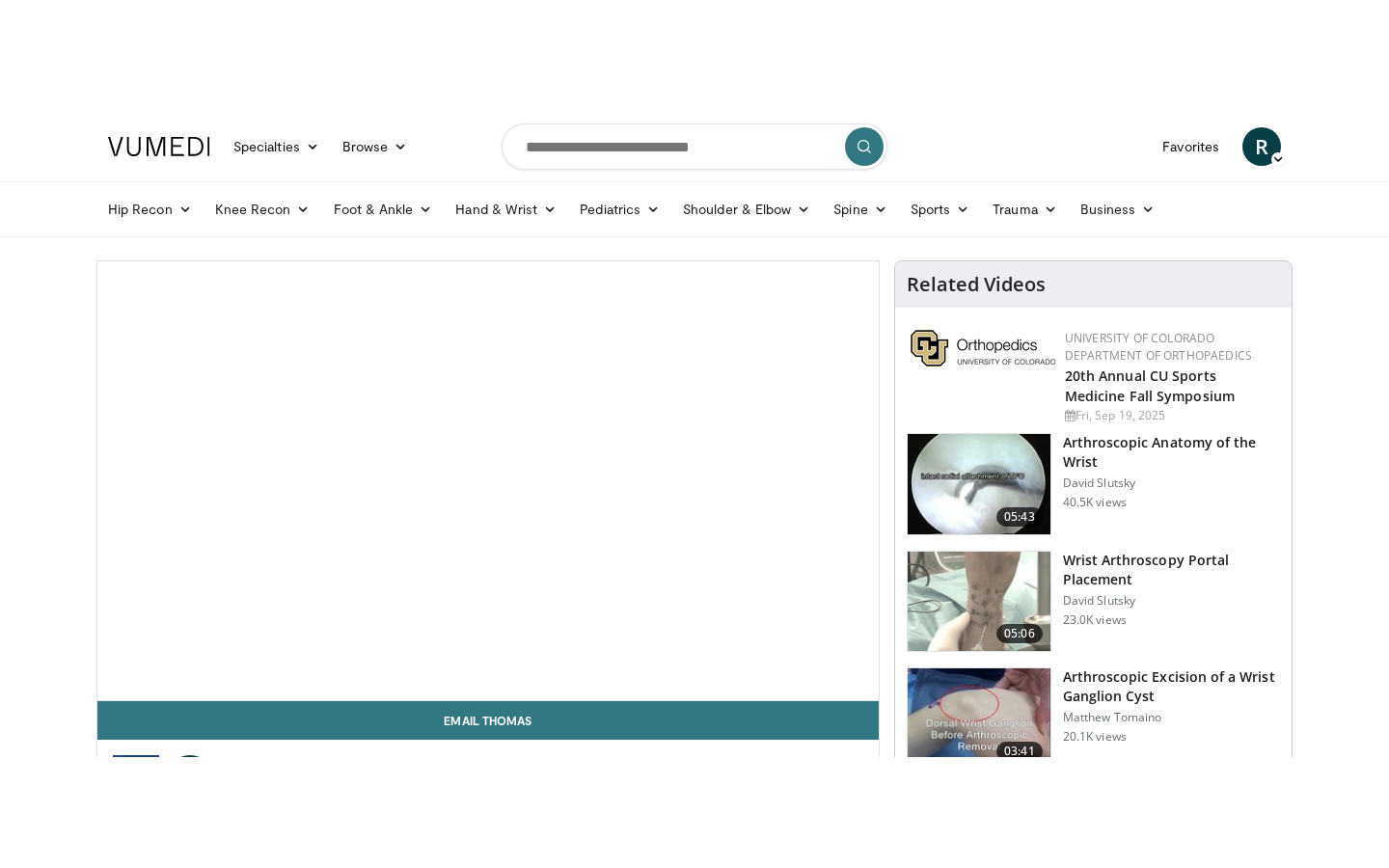scroll, scrollTop: 0, scrollLeft: 0, axis: both 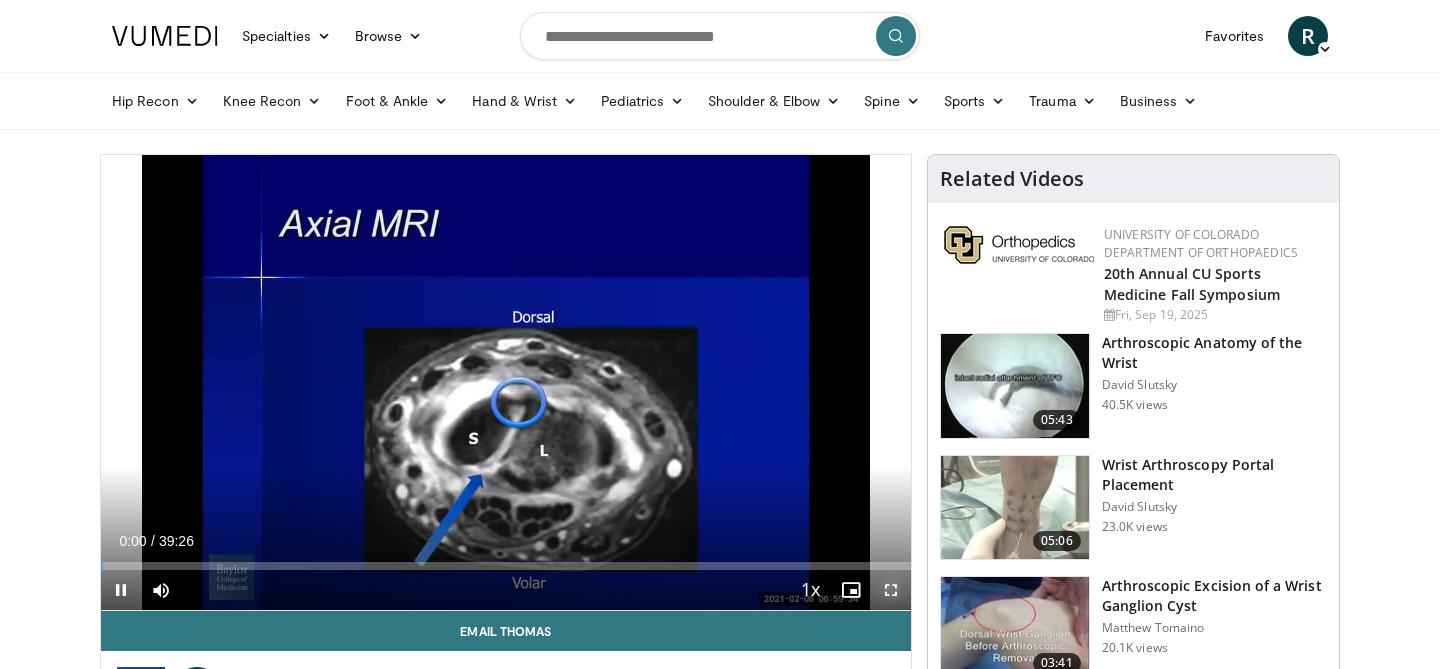 click at bounding box center (891, 590) 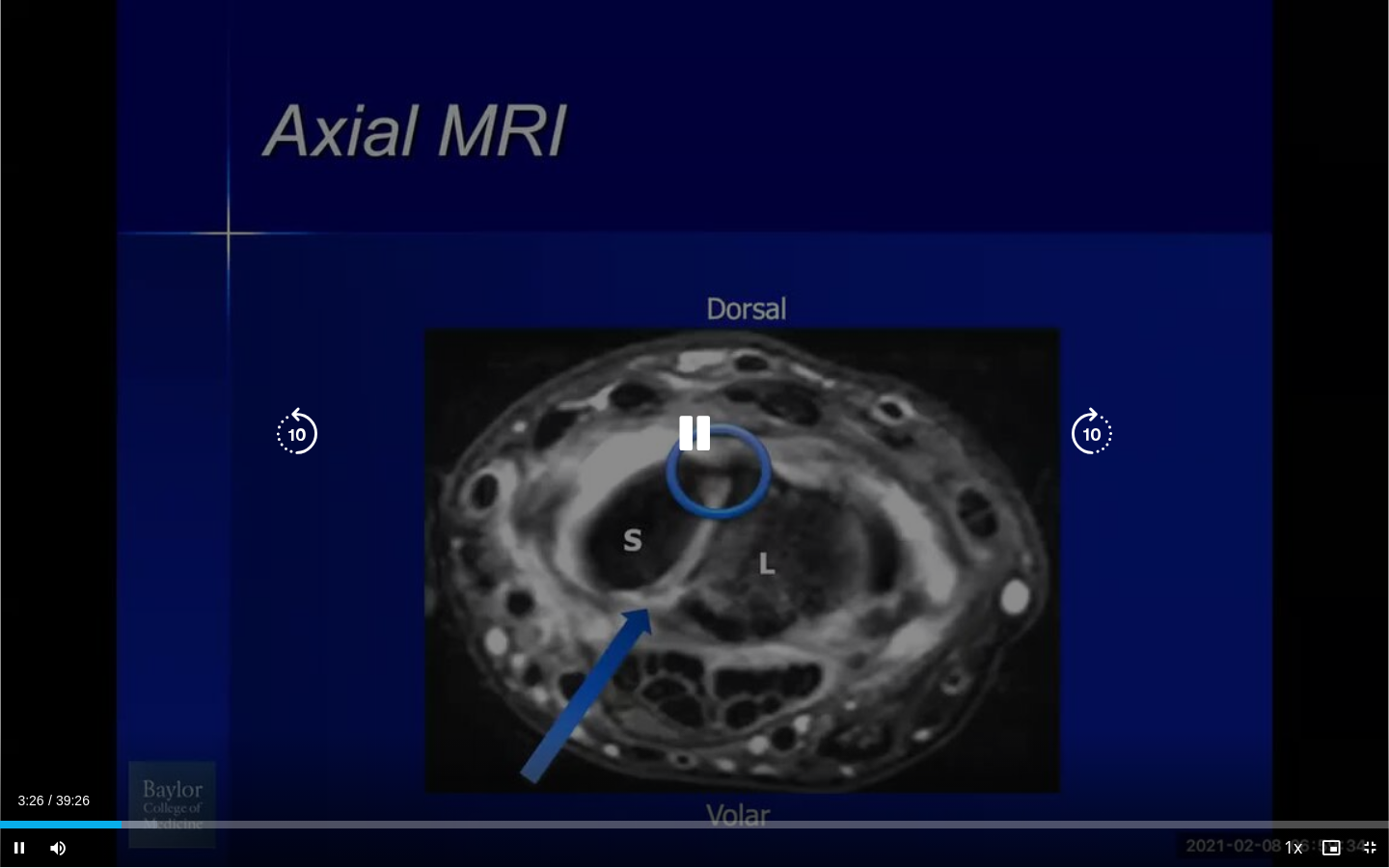 click on "10 seconds
Tap to unmute" at bounding box center [694, 433] 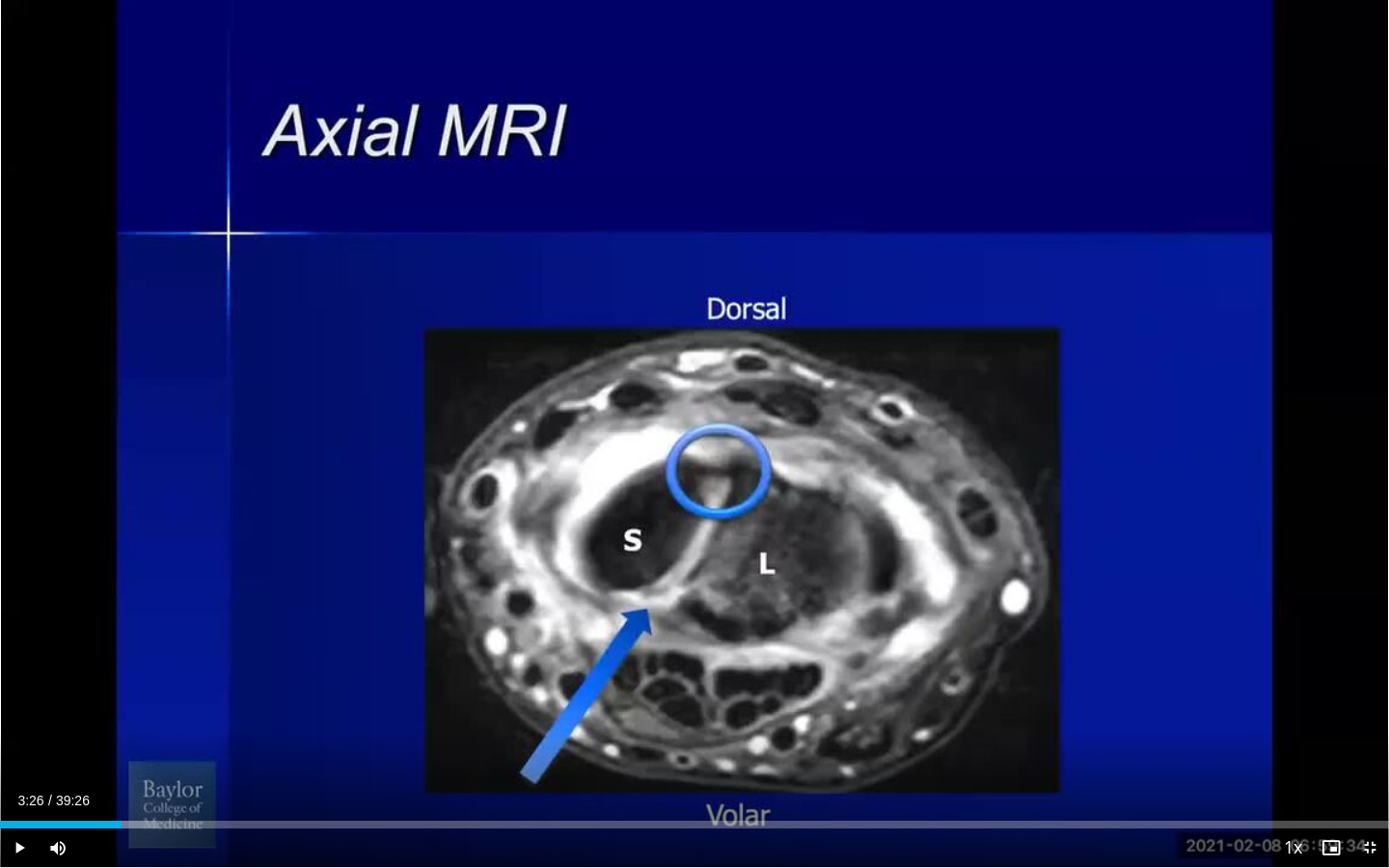 click on "10 seconds
Tap to unmute" at bounding box center [694, 433] 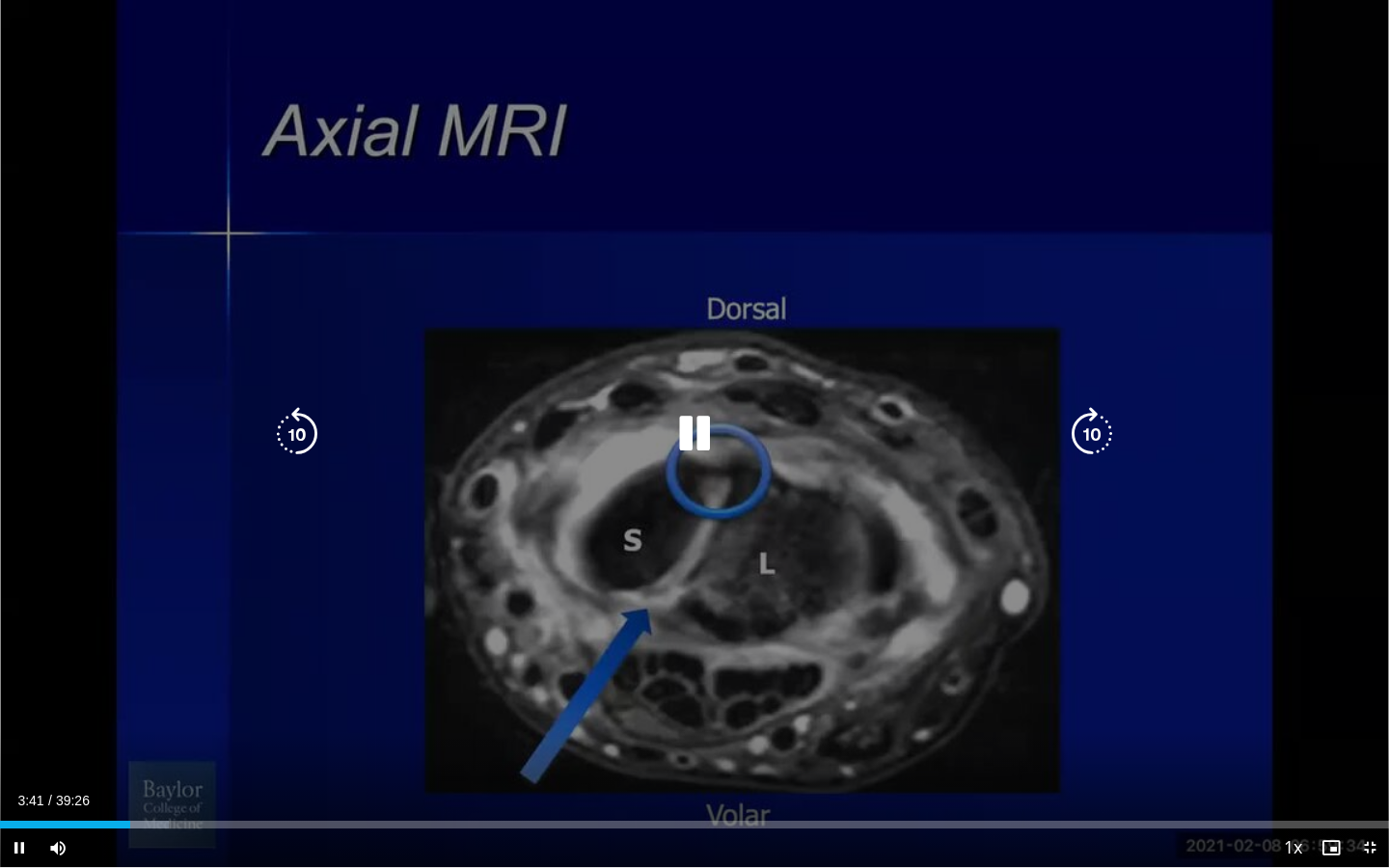click at bounding box center [694, 434] 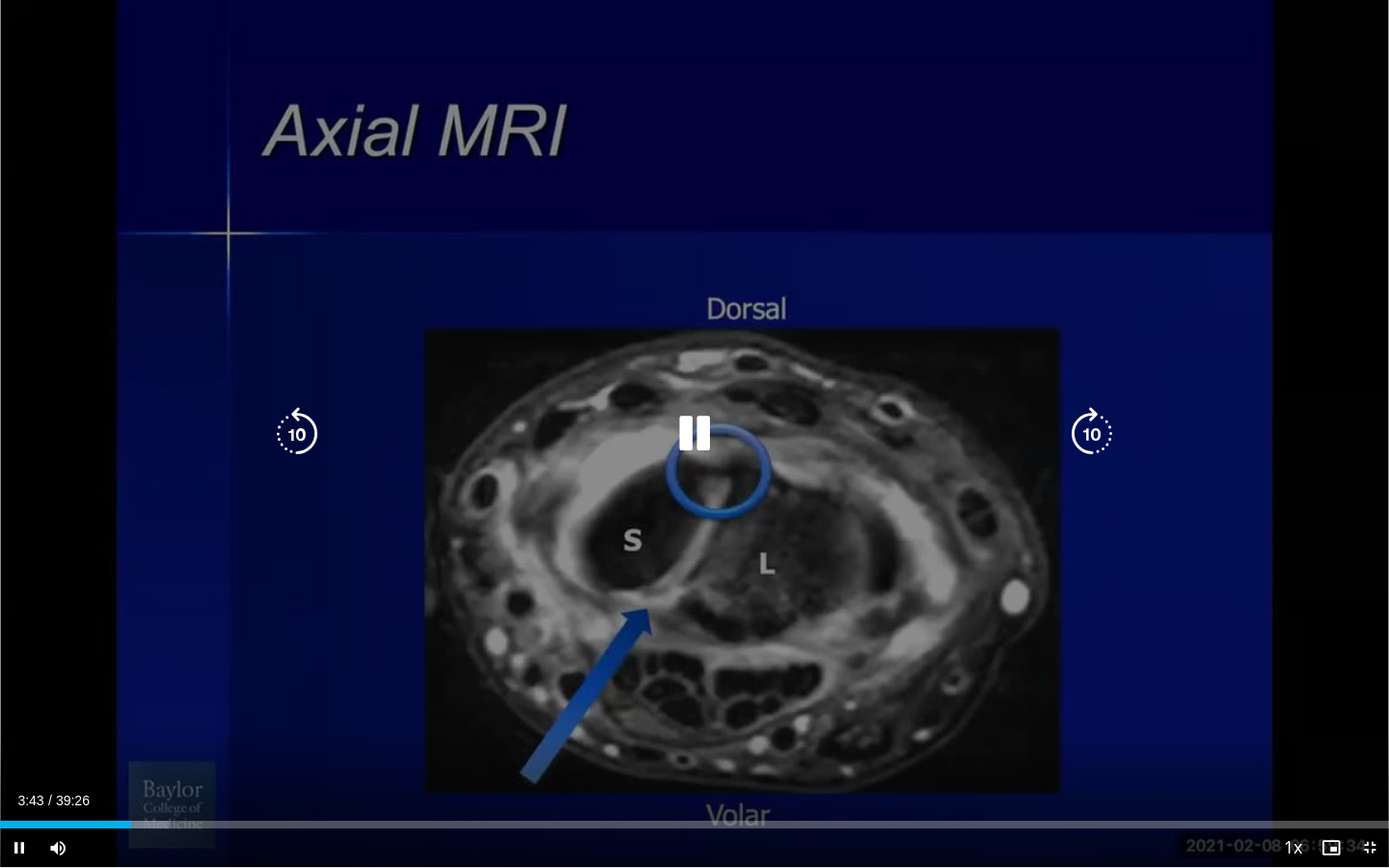 click at bounding box center (694, 434) 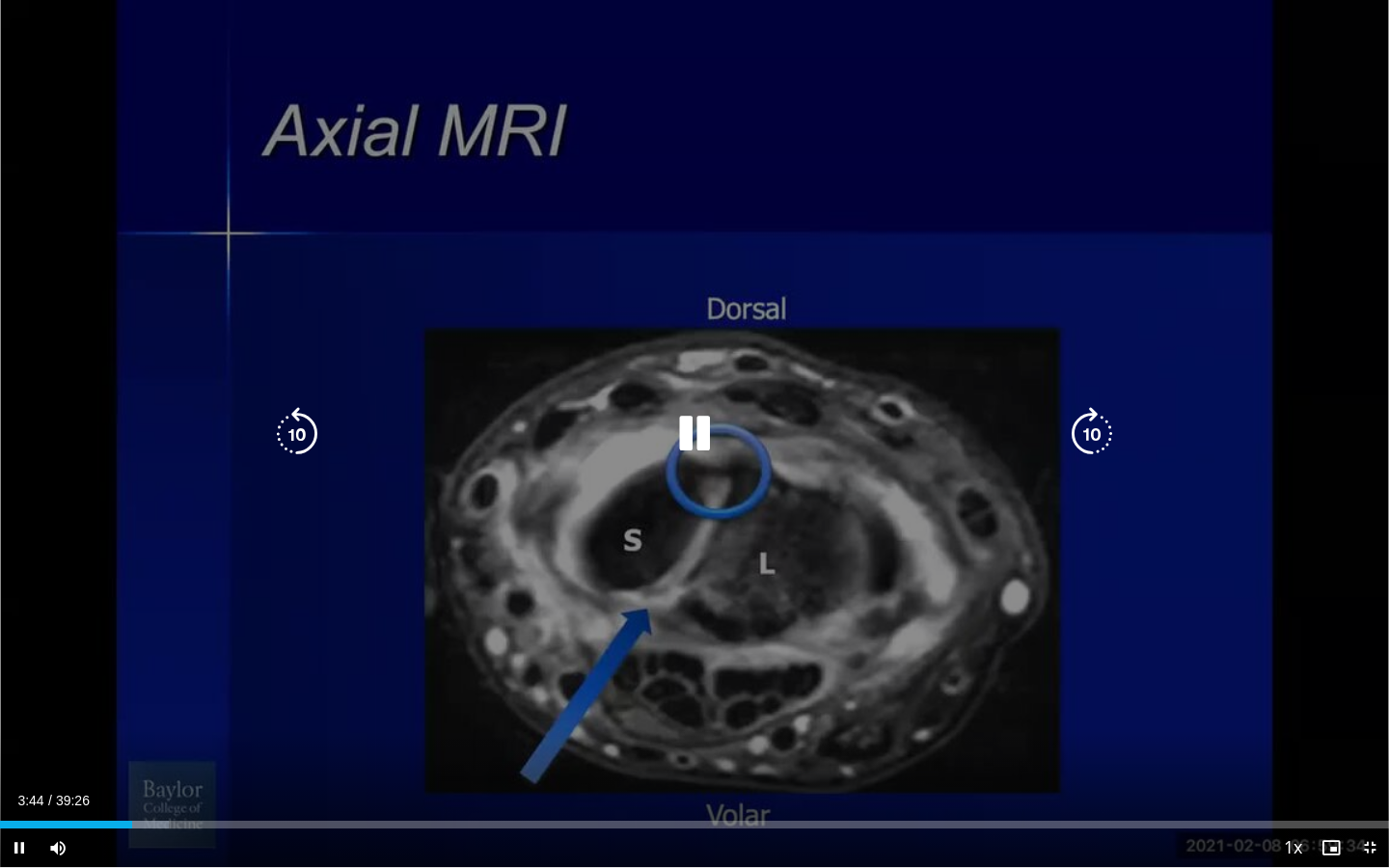 click at bounding box center (694, 434) 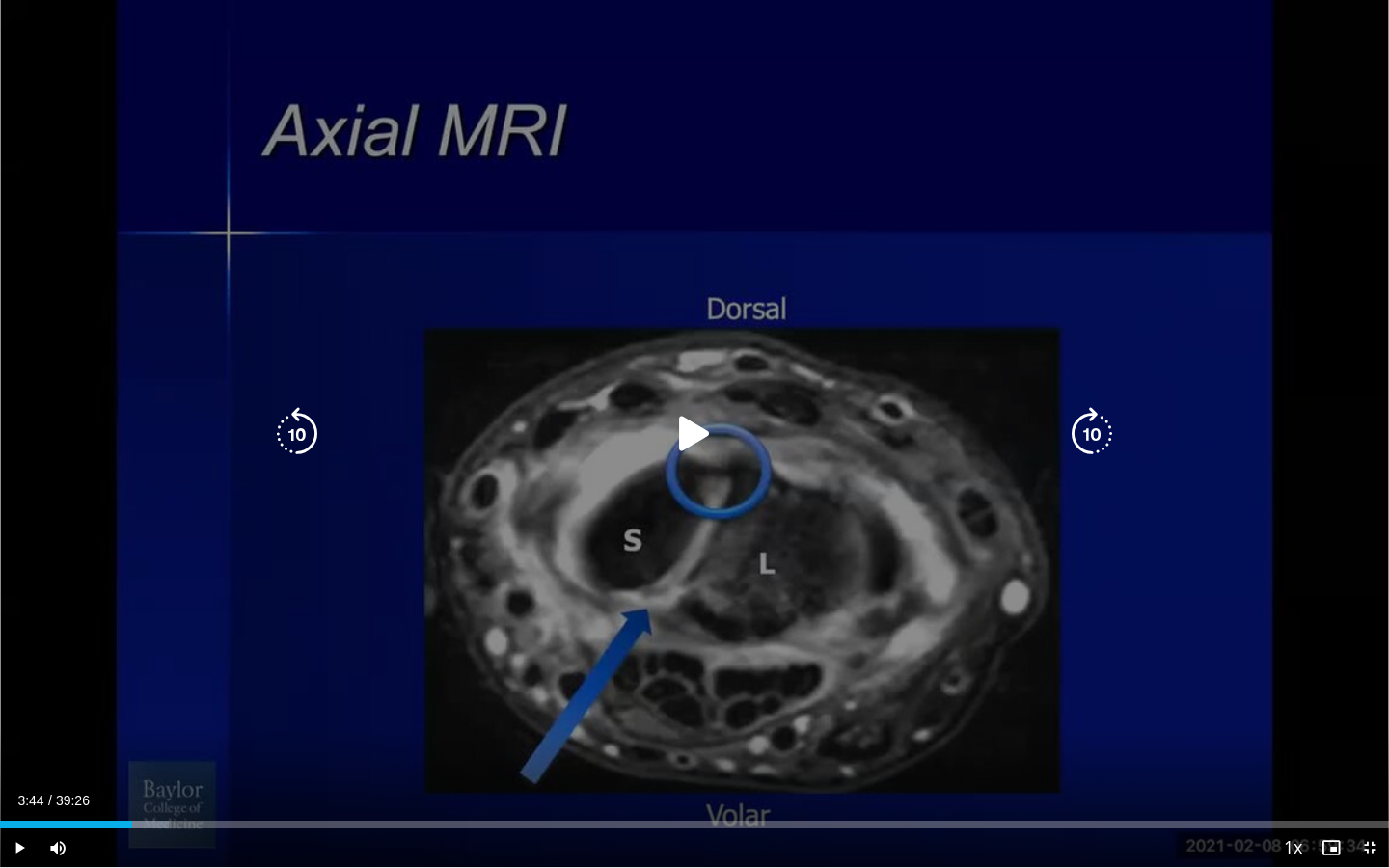 click at bounding box center [694, 434] 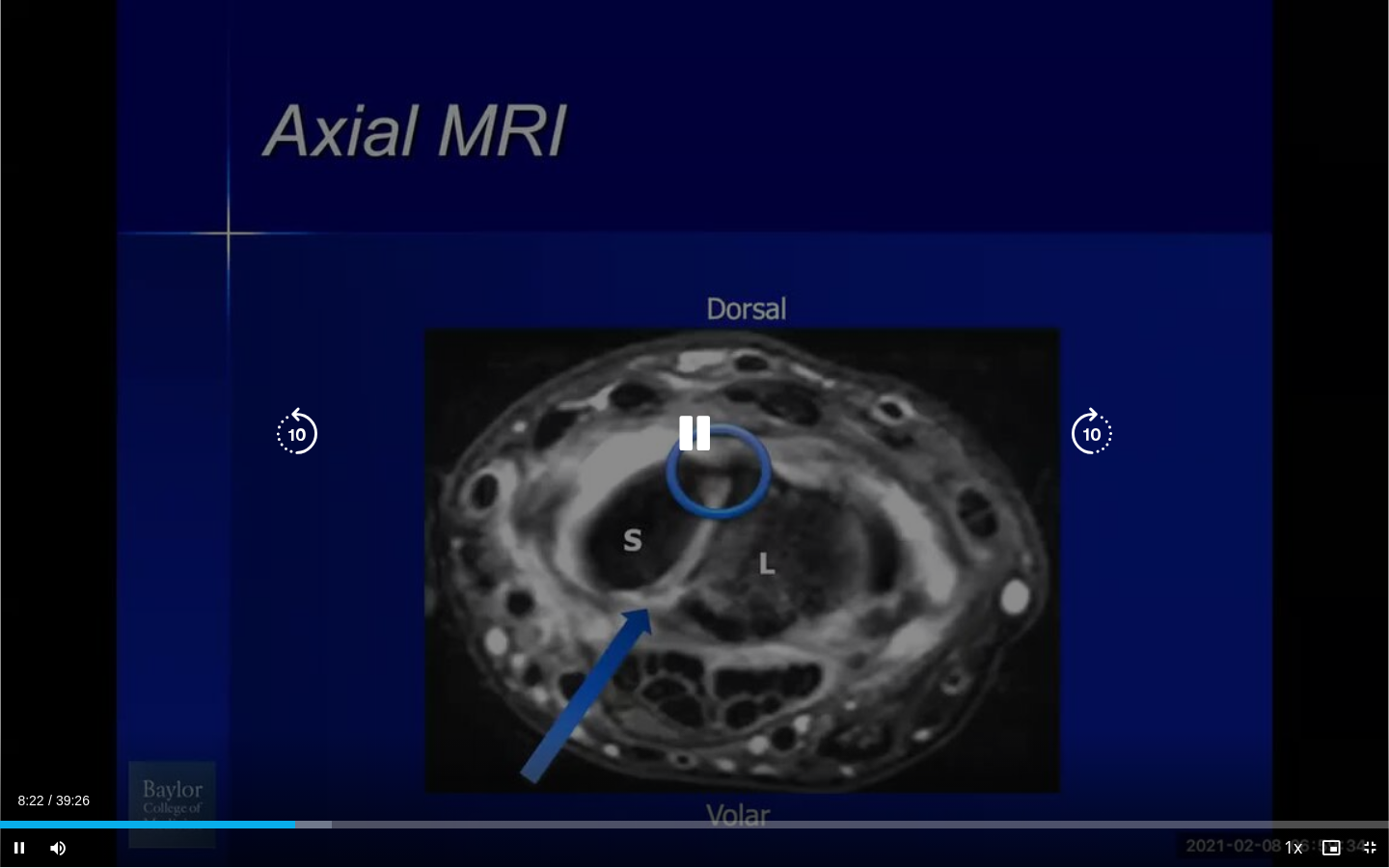 click on "10 seconds
Tap to unmute" at bounding box center (694, 433) 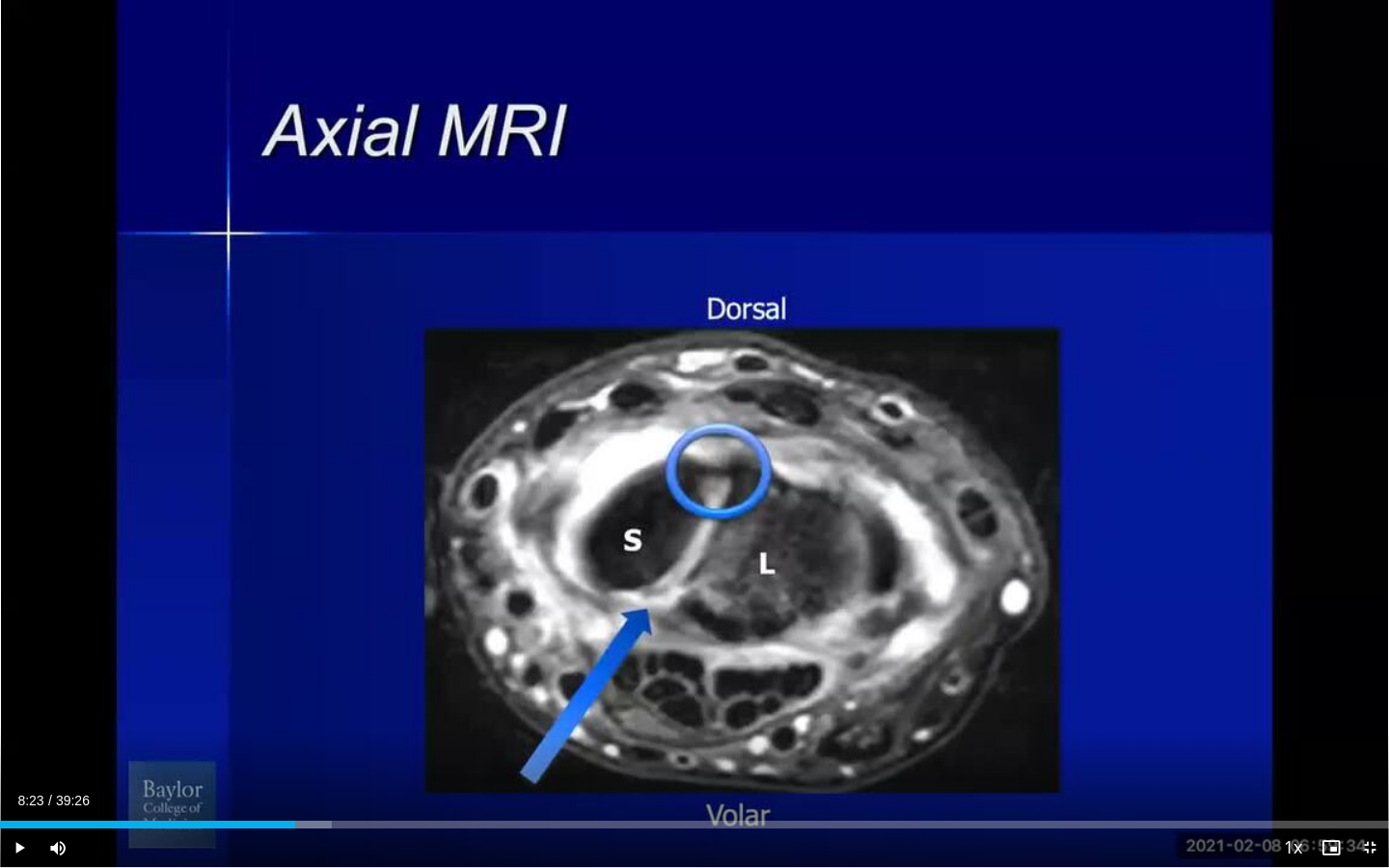 click on "10 seconds
Tap to unmute" at bounding box center (694, 433) 